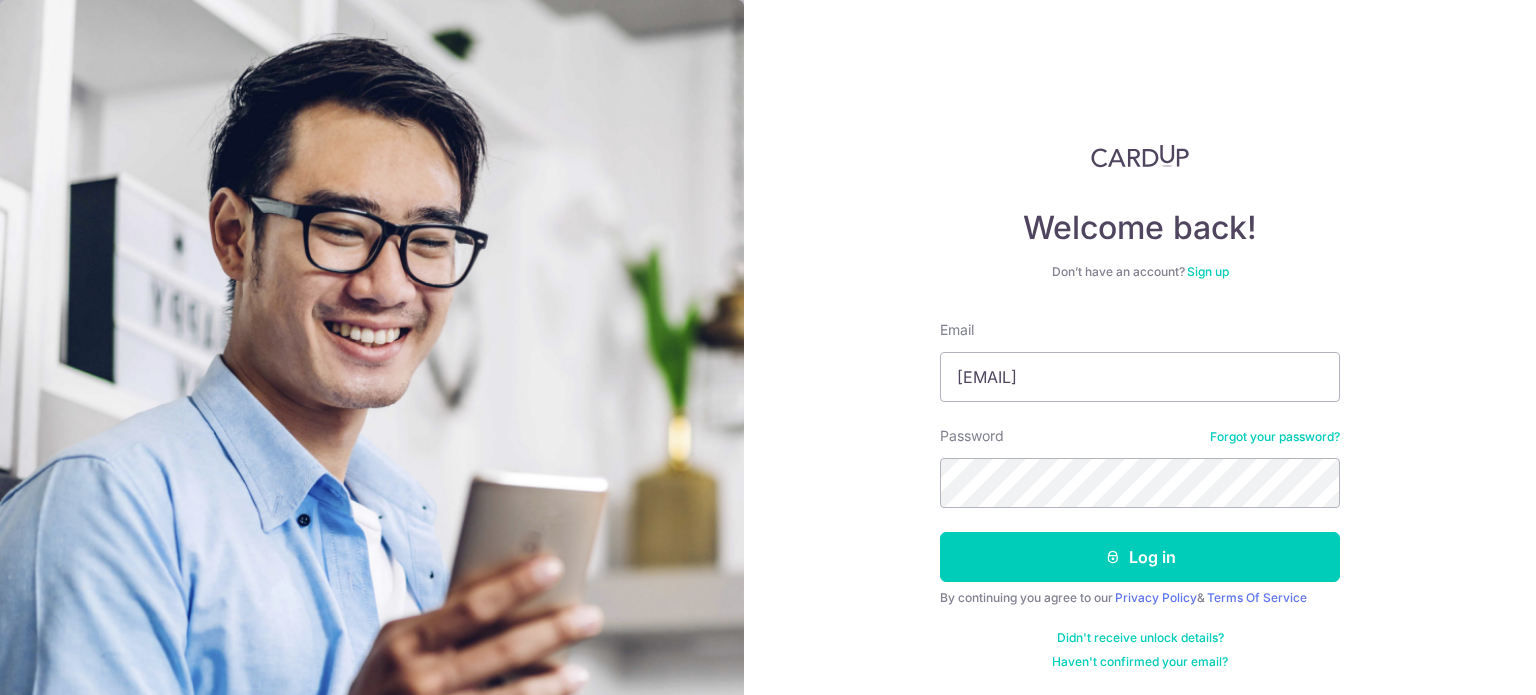 scroll, scrollTop: 0, scrollLeft: 0, axis: both 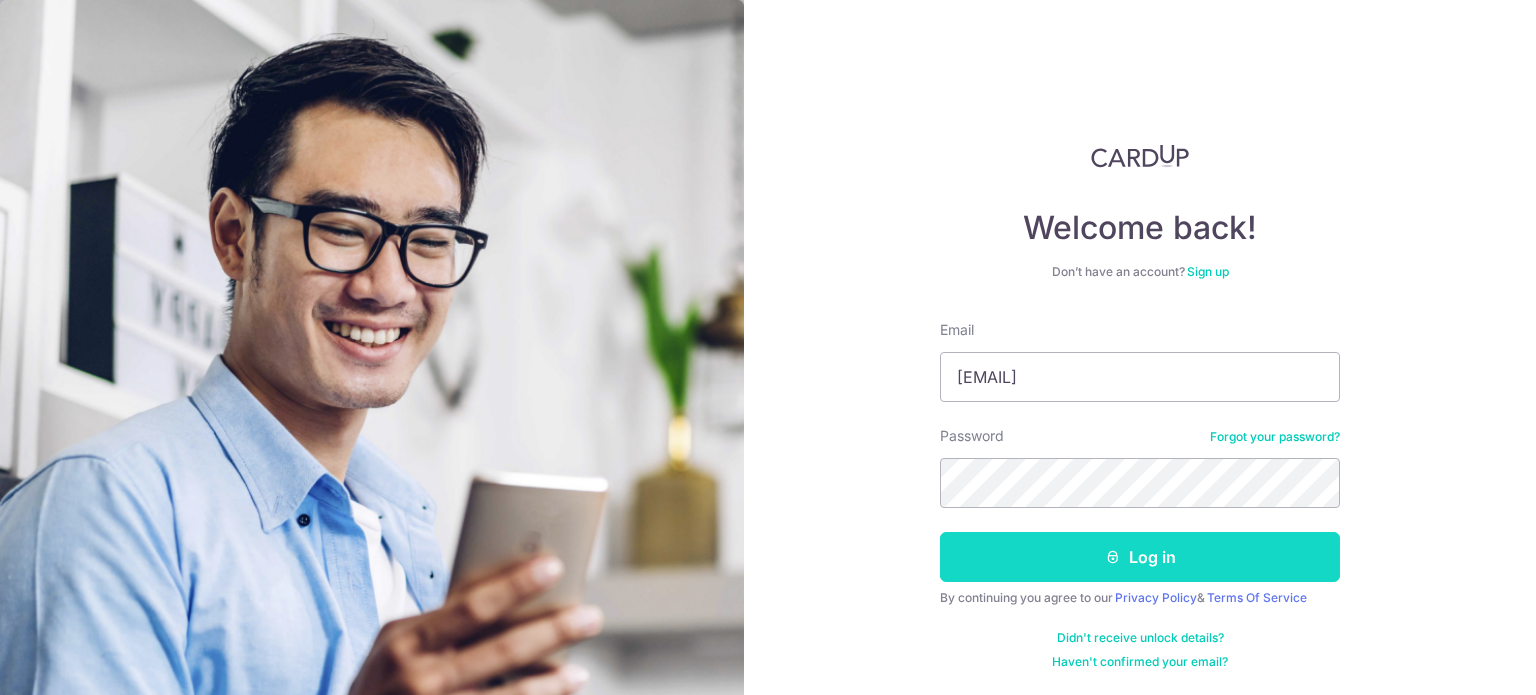 click on "Log in" at bounding box center [1140, 557] 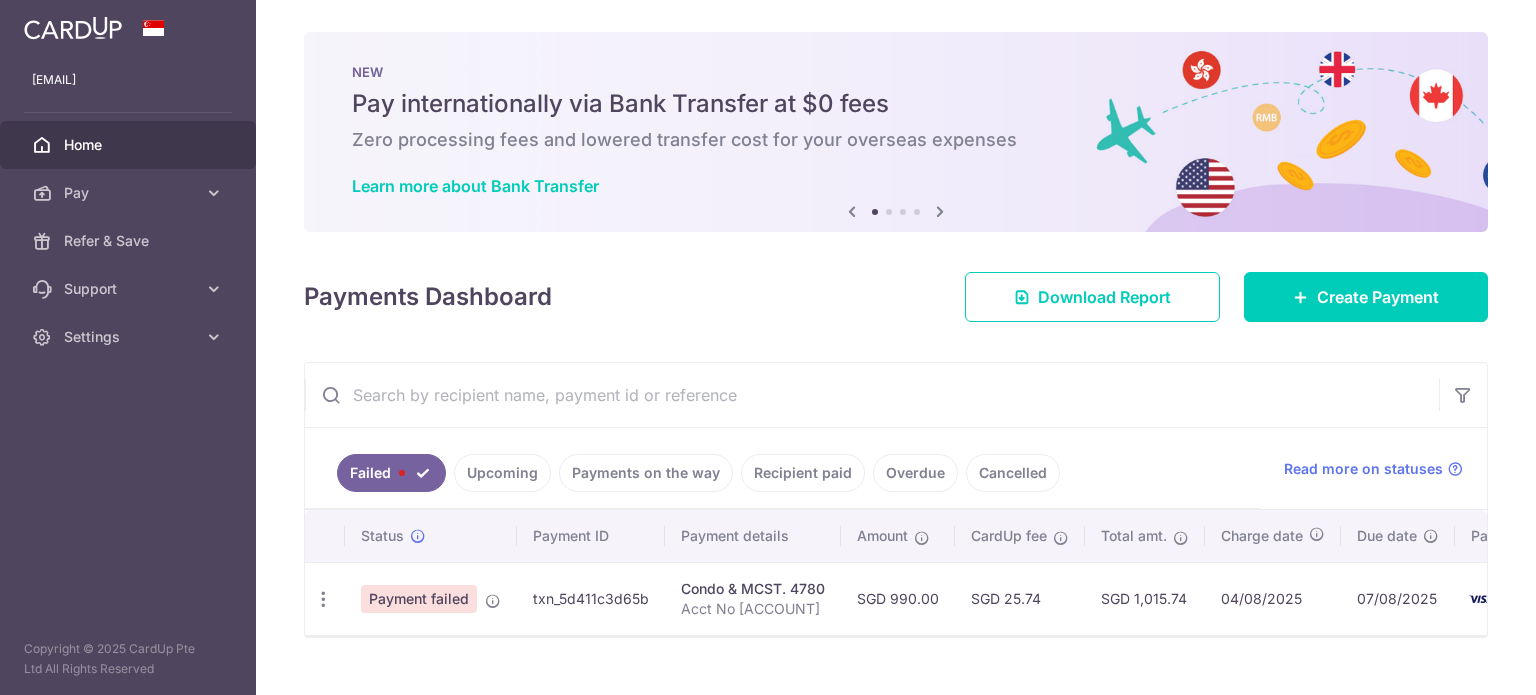 scroll, scrollTop: 0, scrollLeft: 0, axis: both 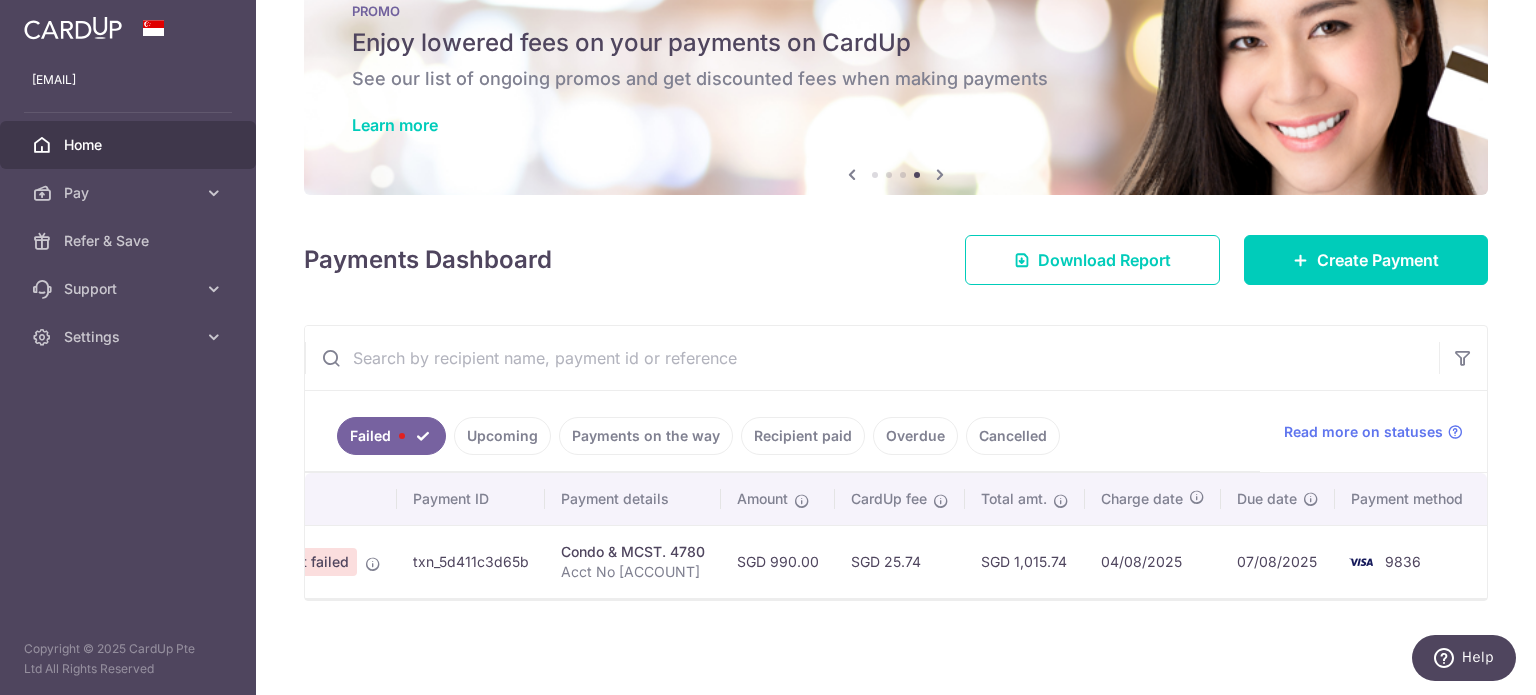 click on "Upcoming" at bounding box center (502, 436) 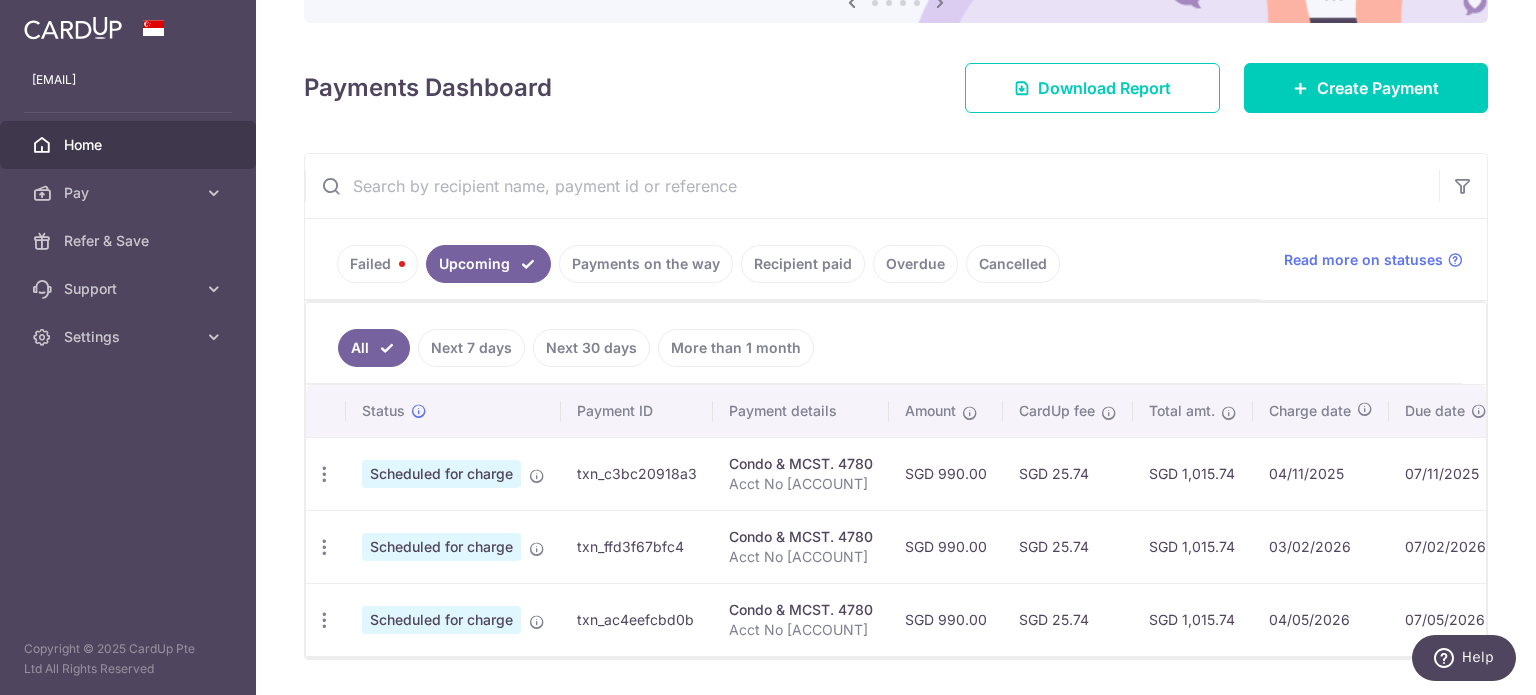 scroll, scrollTop: 198, scrollLeft: 0, axis: vertical 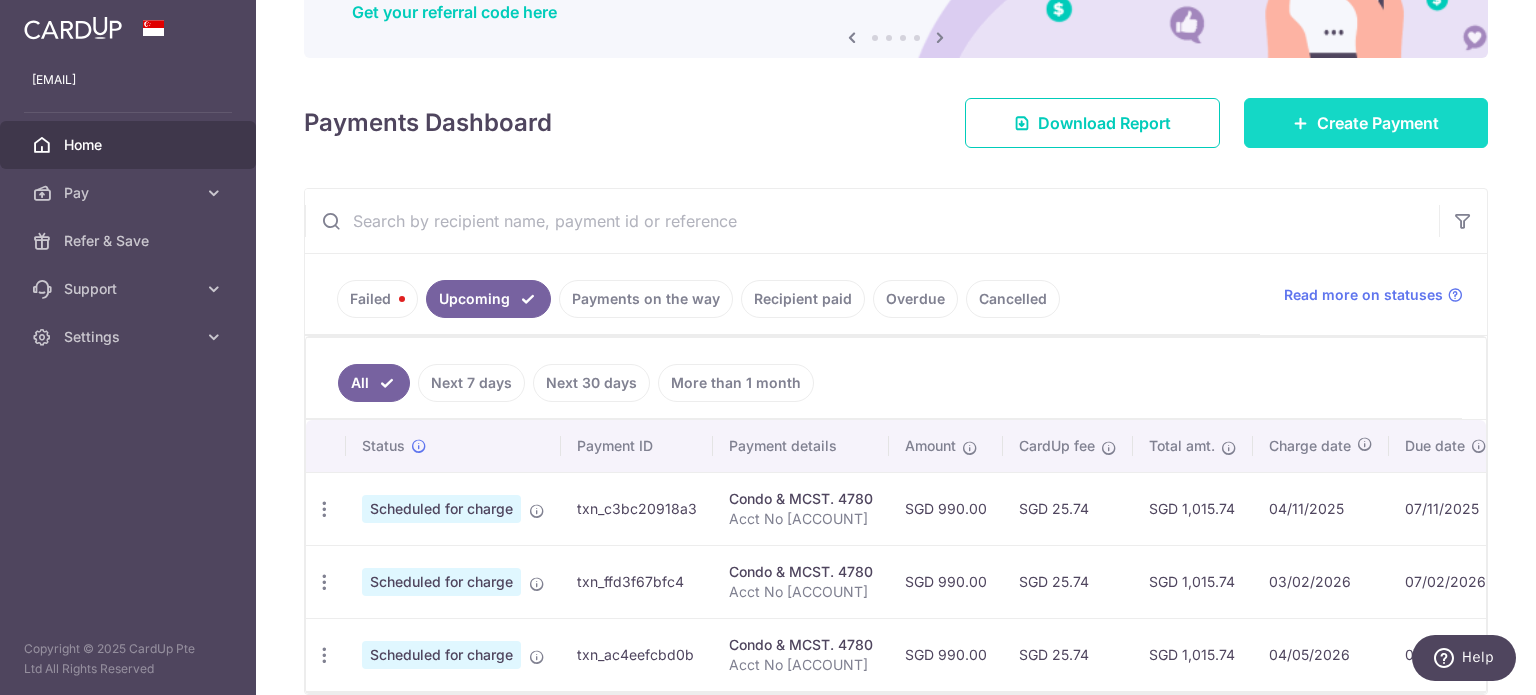 click on "Create Payment" at bounding box center [1378, 123] 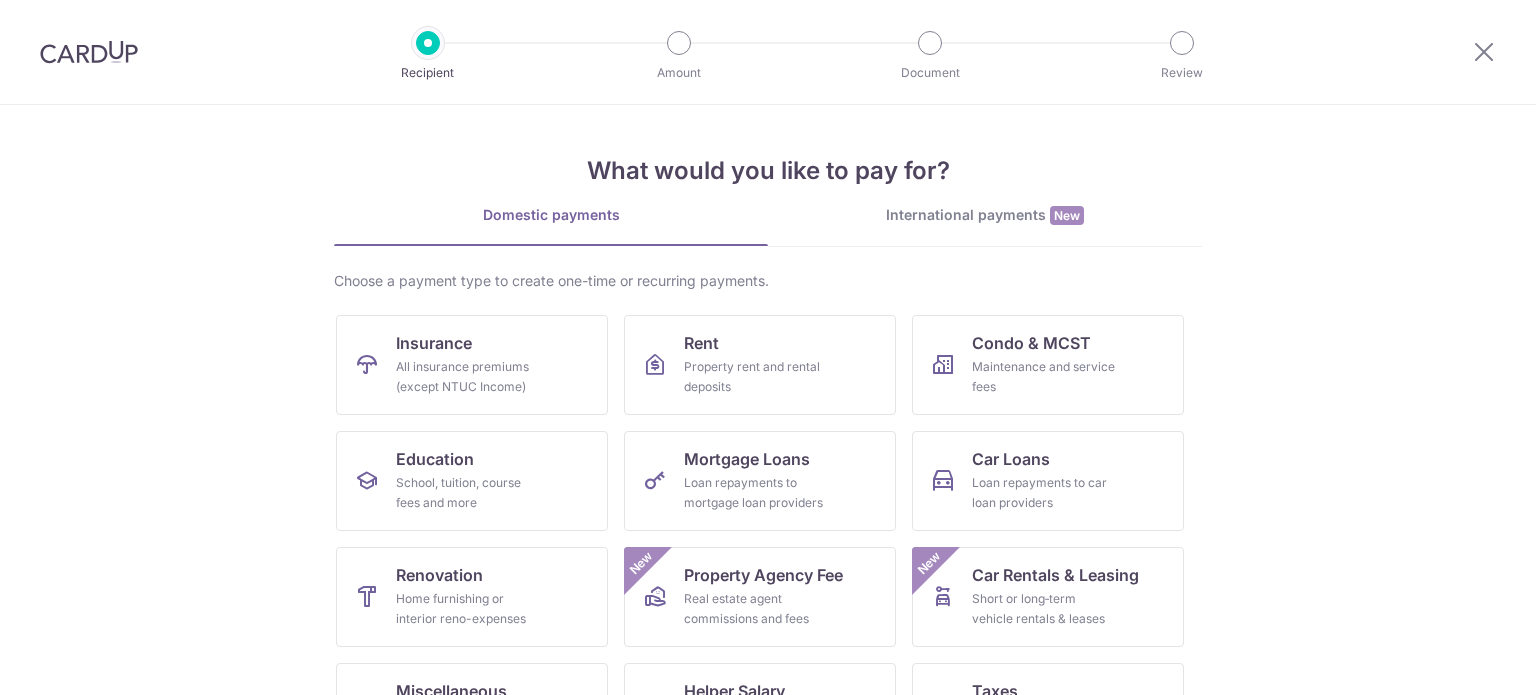 scroll, scrollTop: 0, scrollLeft: 0, axis: both 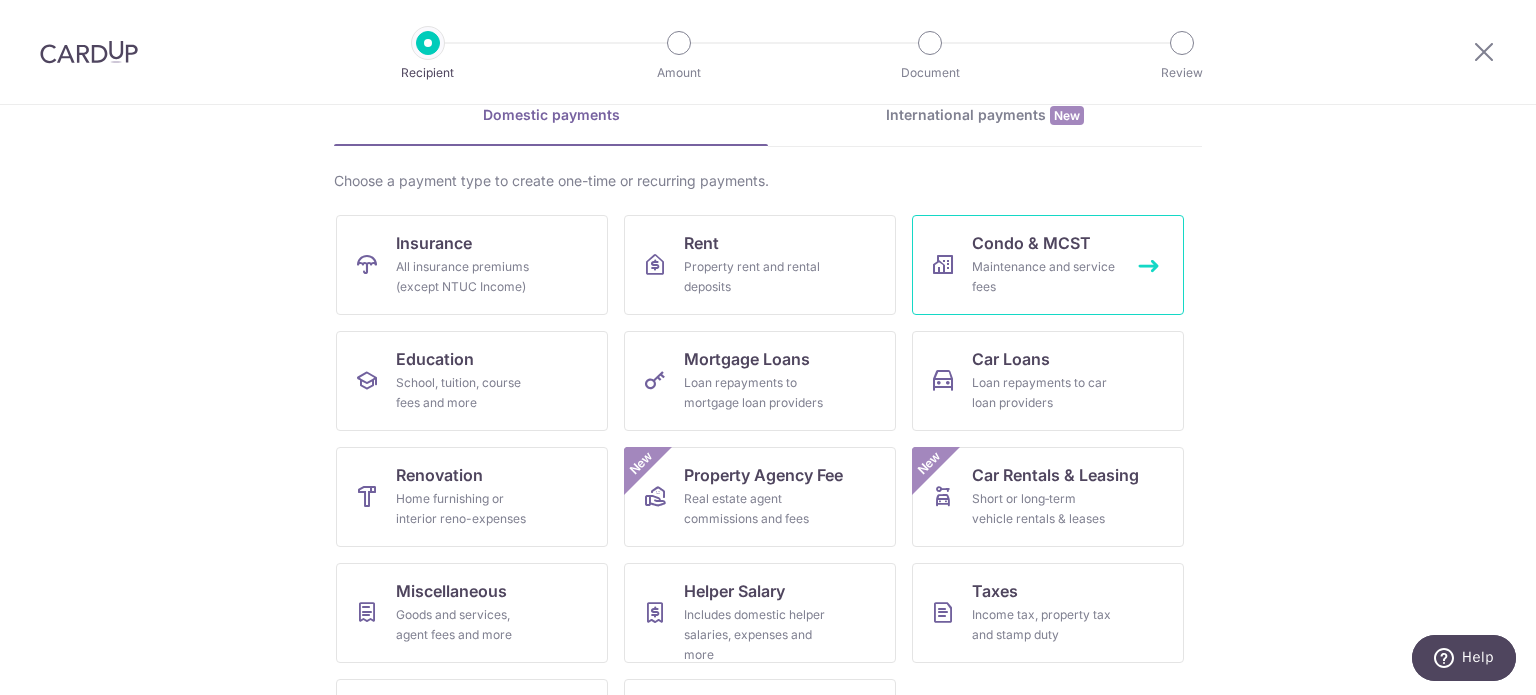 click on "Maintenance and service fees" at bounding box center (1044, 277) 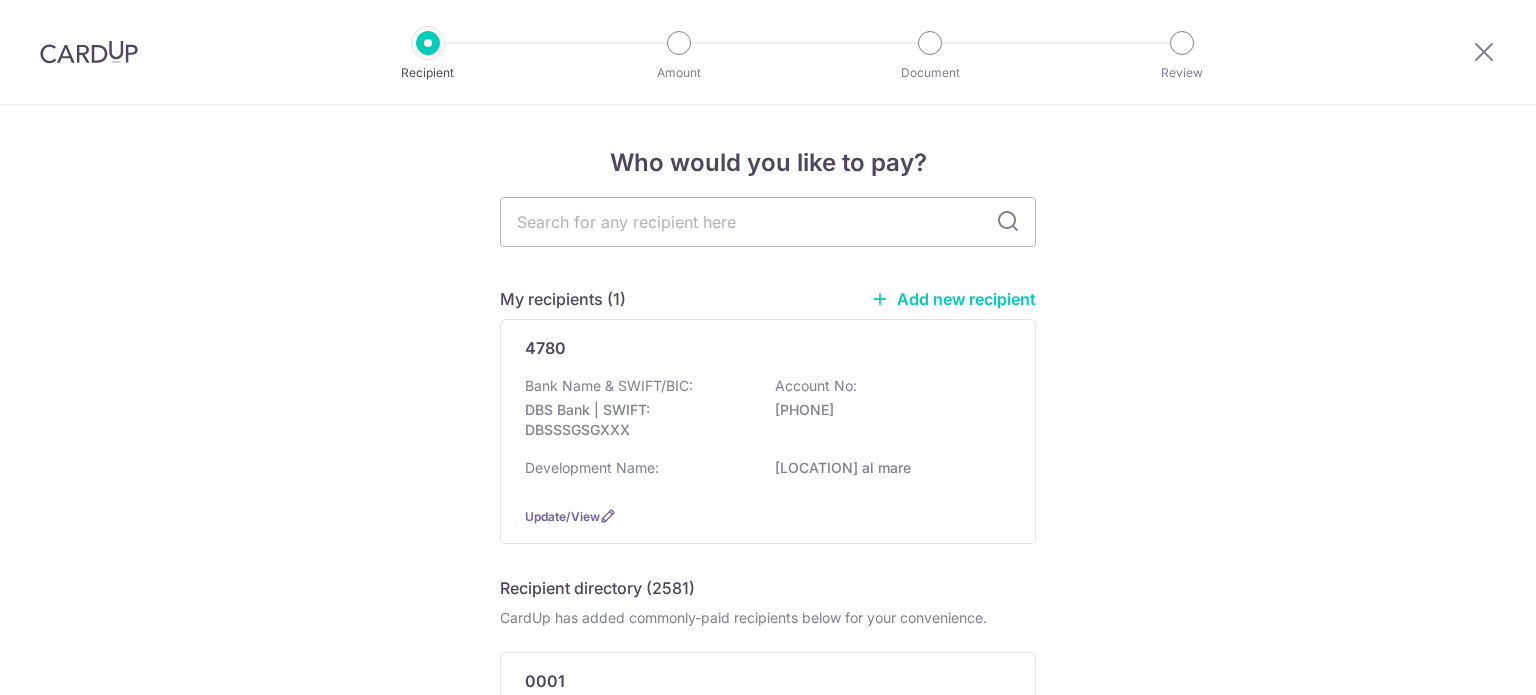 scroll, scrollTop: 0, scrollLeft: 0, axis: both 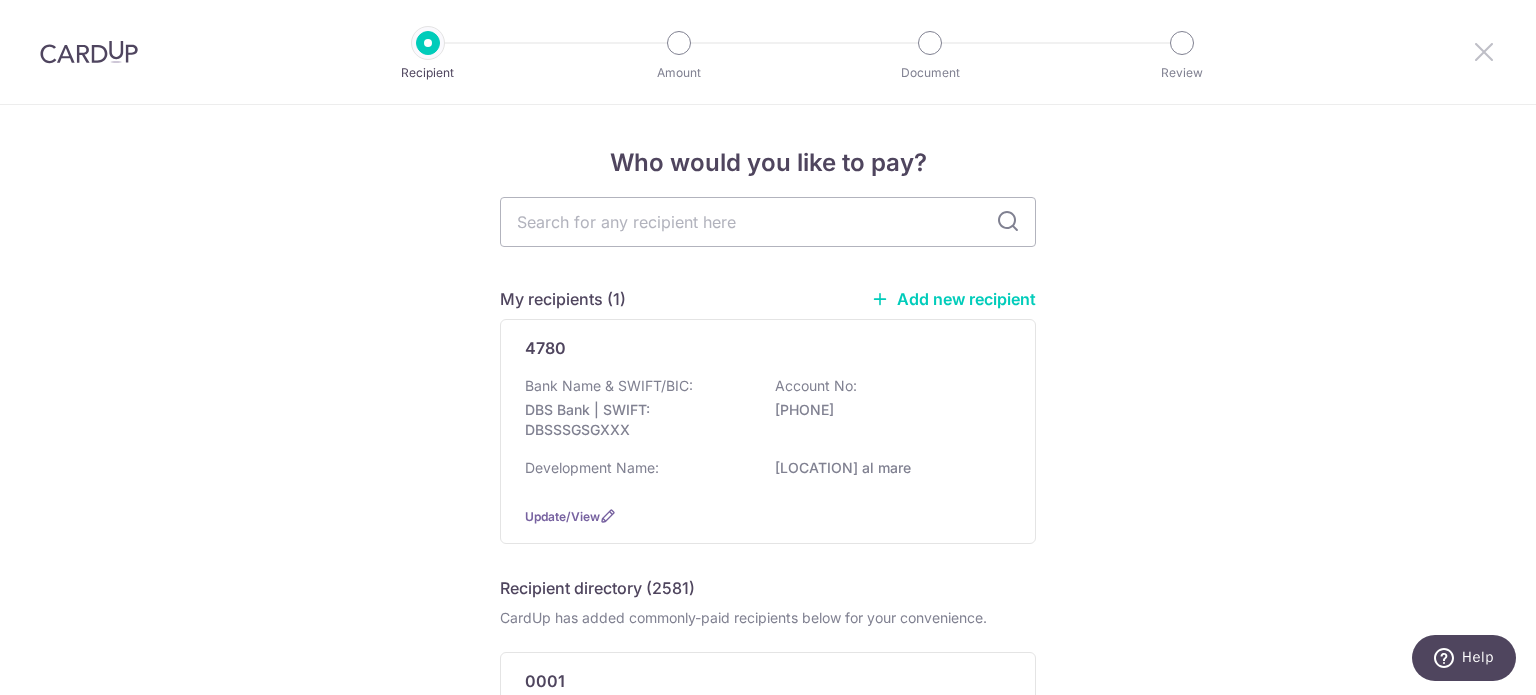 click at bounding box center [1484, 51] 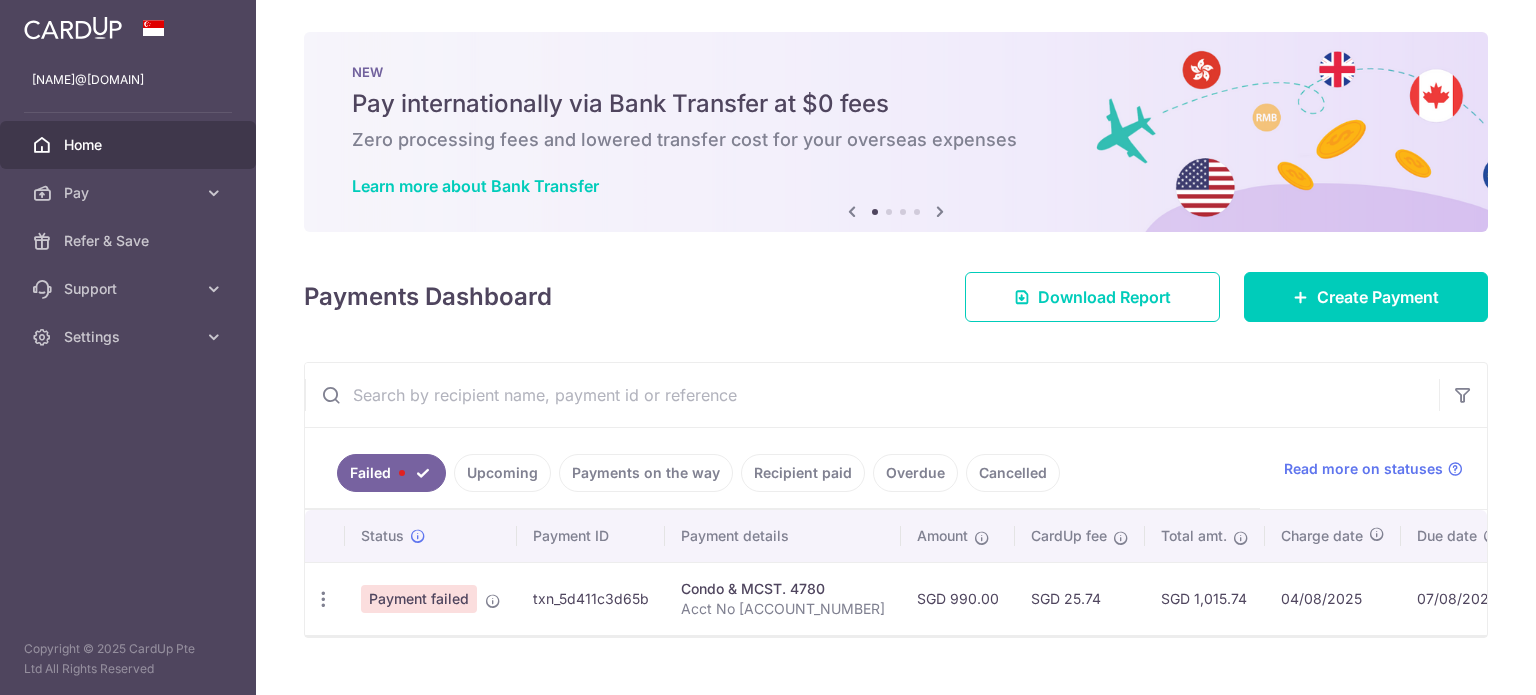 scroll, scrollTop: 0, scrollLeft: 0, axis: both 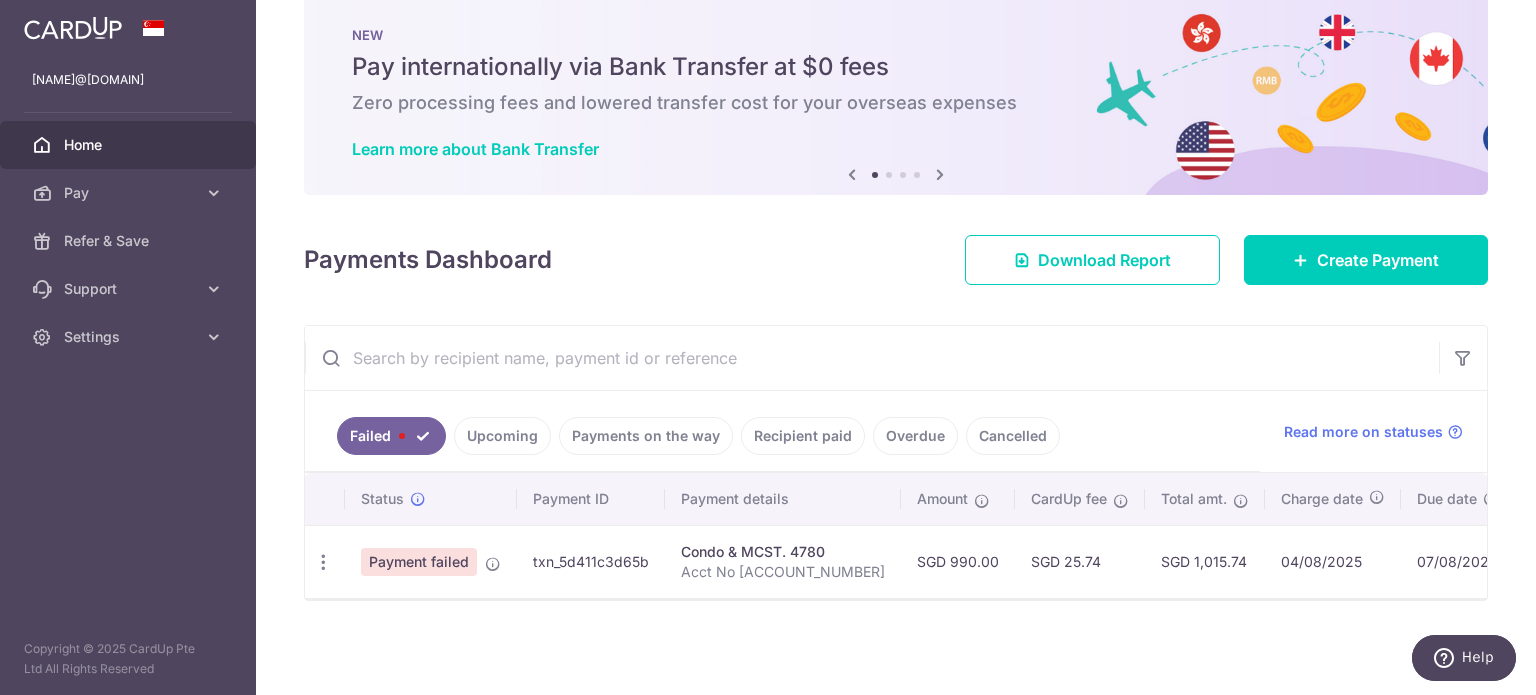 click on "Condo & MCST. 4780" at bounding box center [783, 552] 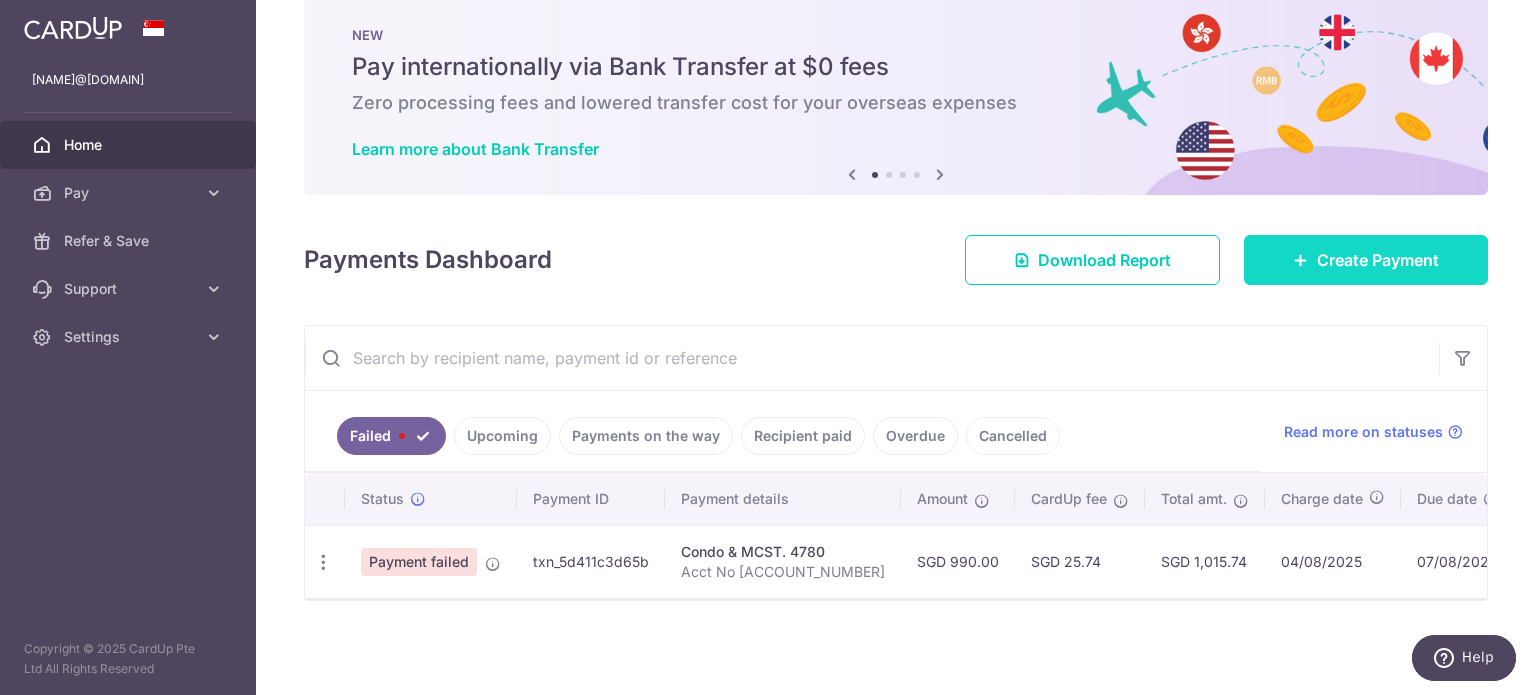 click on "Create Payment" at bounding box center (1378, 260) 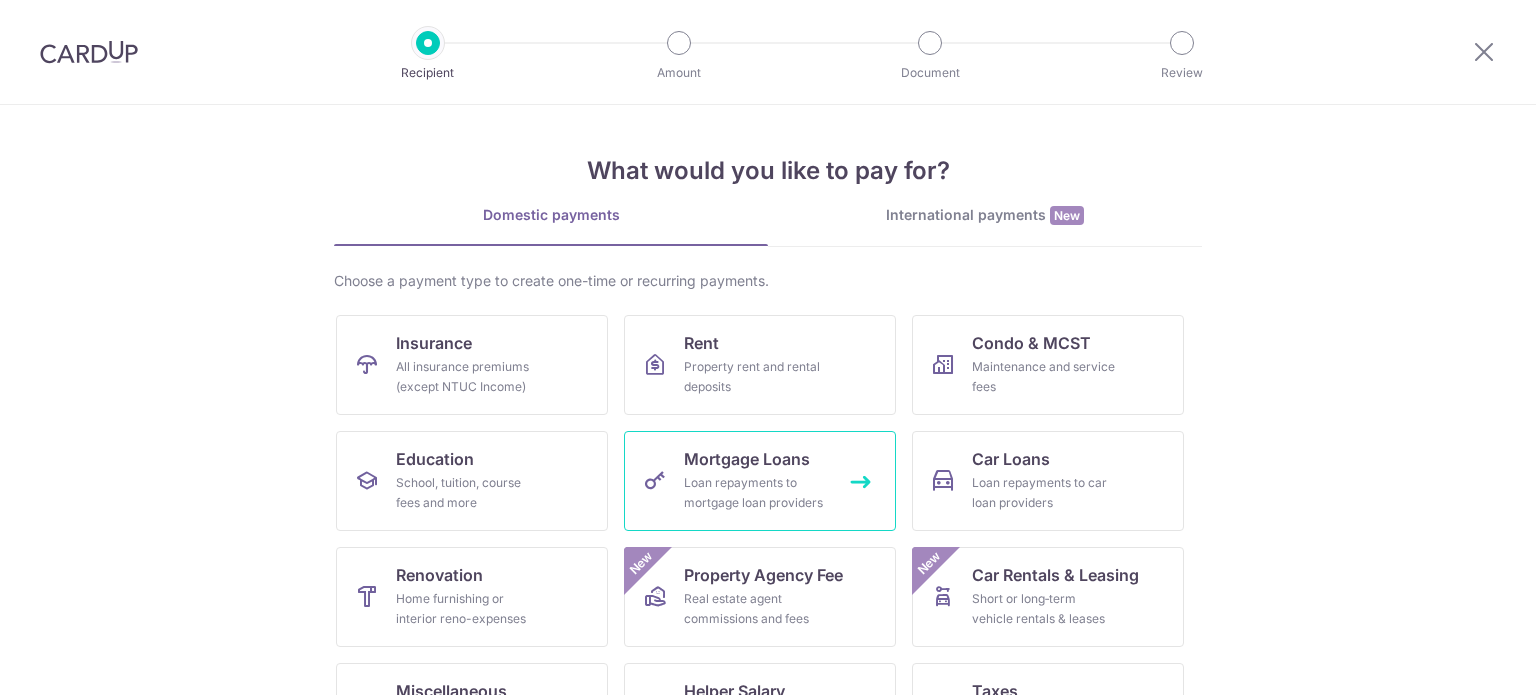 scroll, scrollTop: 0, scrollLeft: 0, axis: both 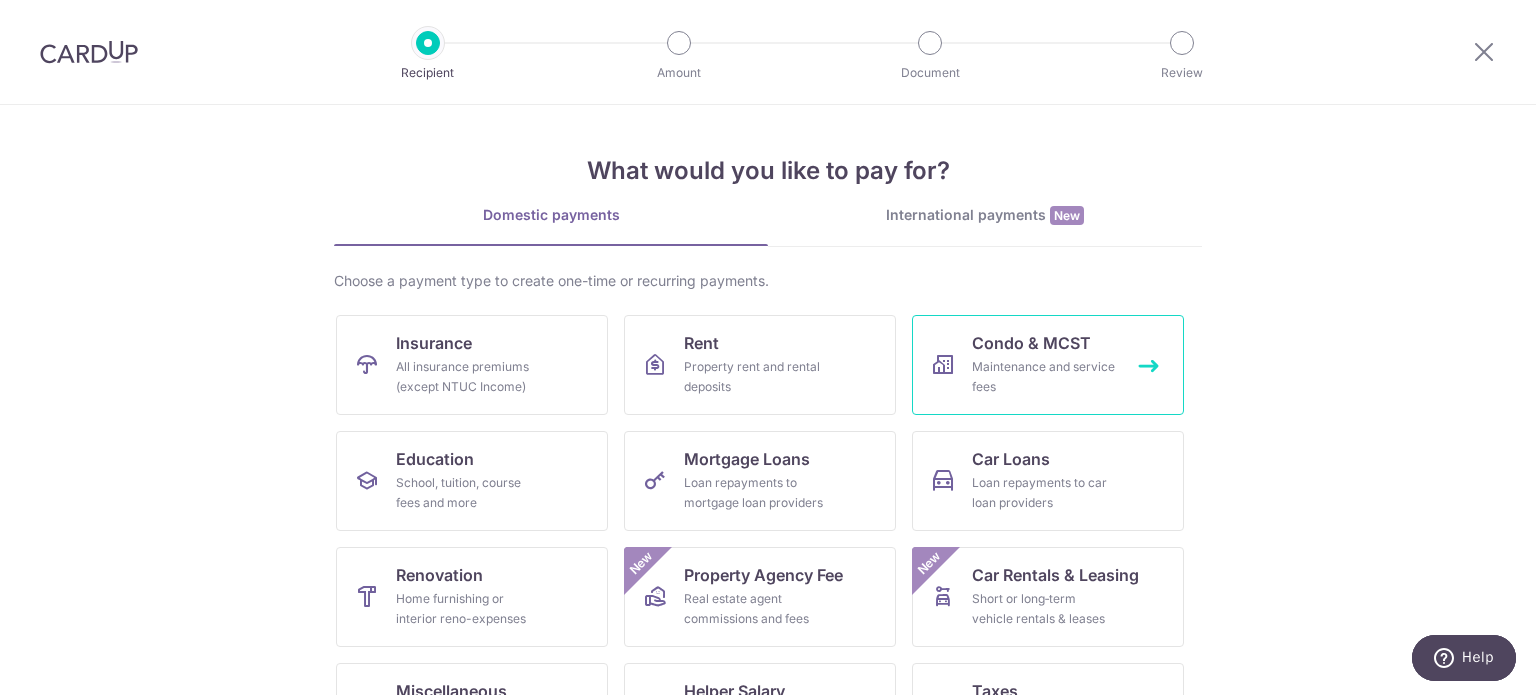 click on "Maintenance and service fees" at bounding box center [1044, 377] 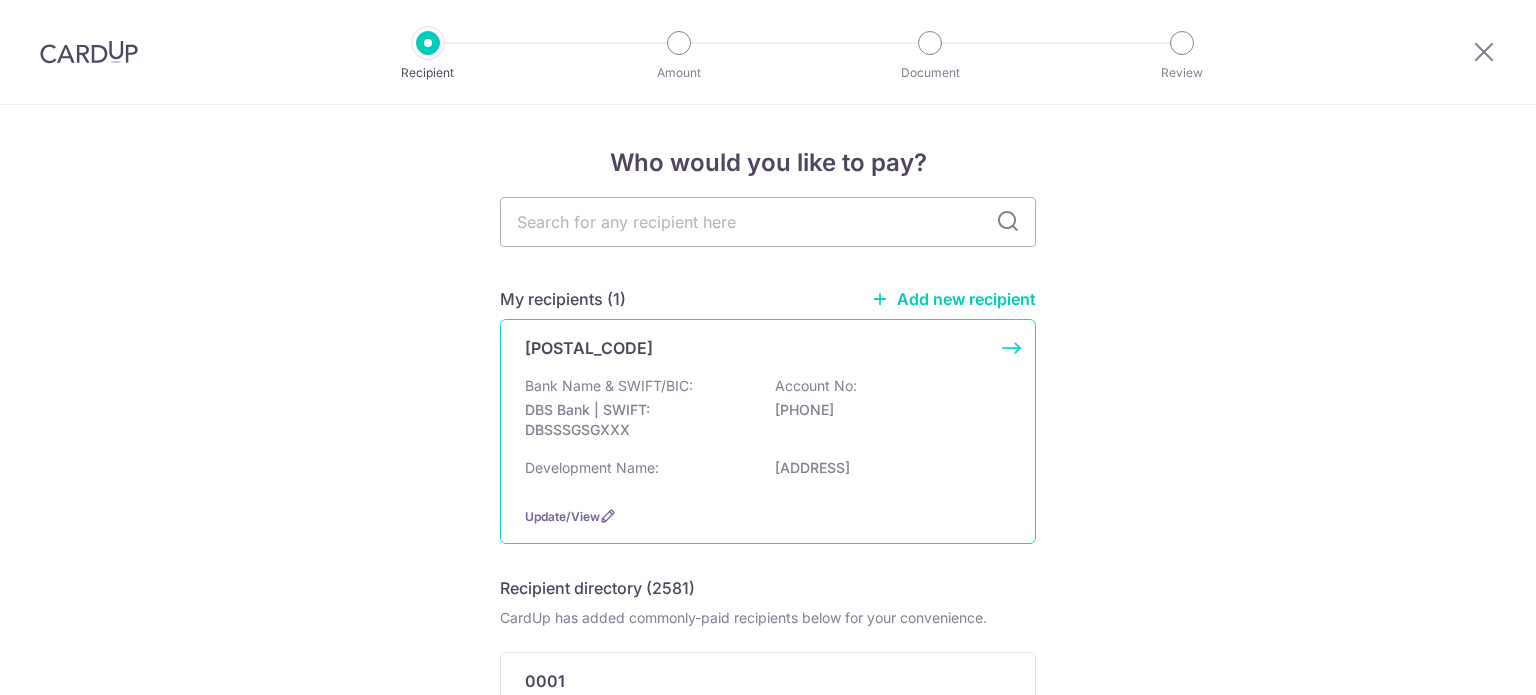 scroll, scrollTop: 0, scrollLeft: 0, axis: both 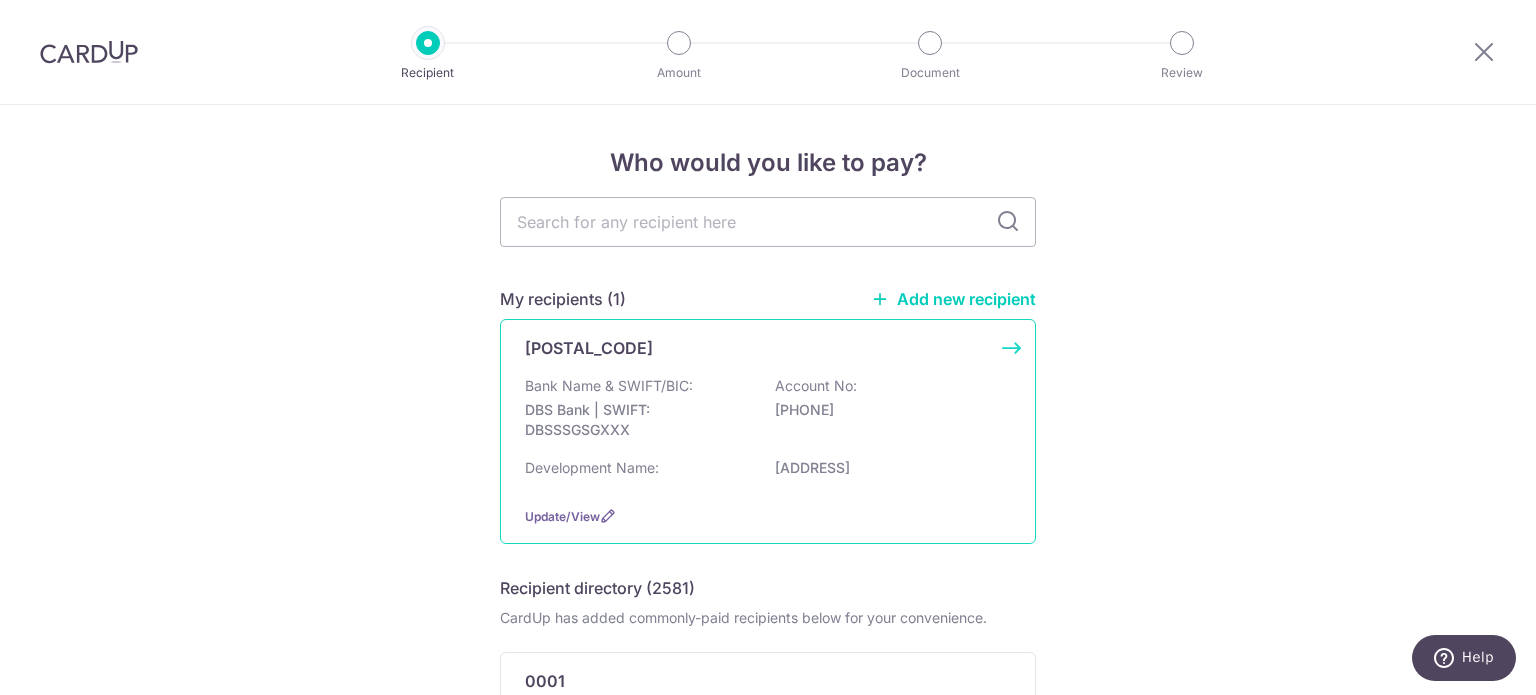 click on "[NUMBER]
Bank Name & SWIFT/BIC:
DBS Bank | SWIFT: DBSSSGSGXXX
Account No:
[ACCOUNT_NUMBER]
Development Name:
Casa al mare
Update/View" at bounding box center (768, 431) 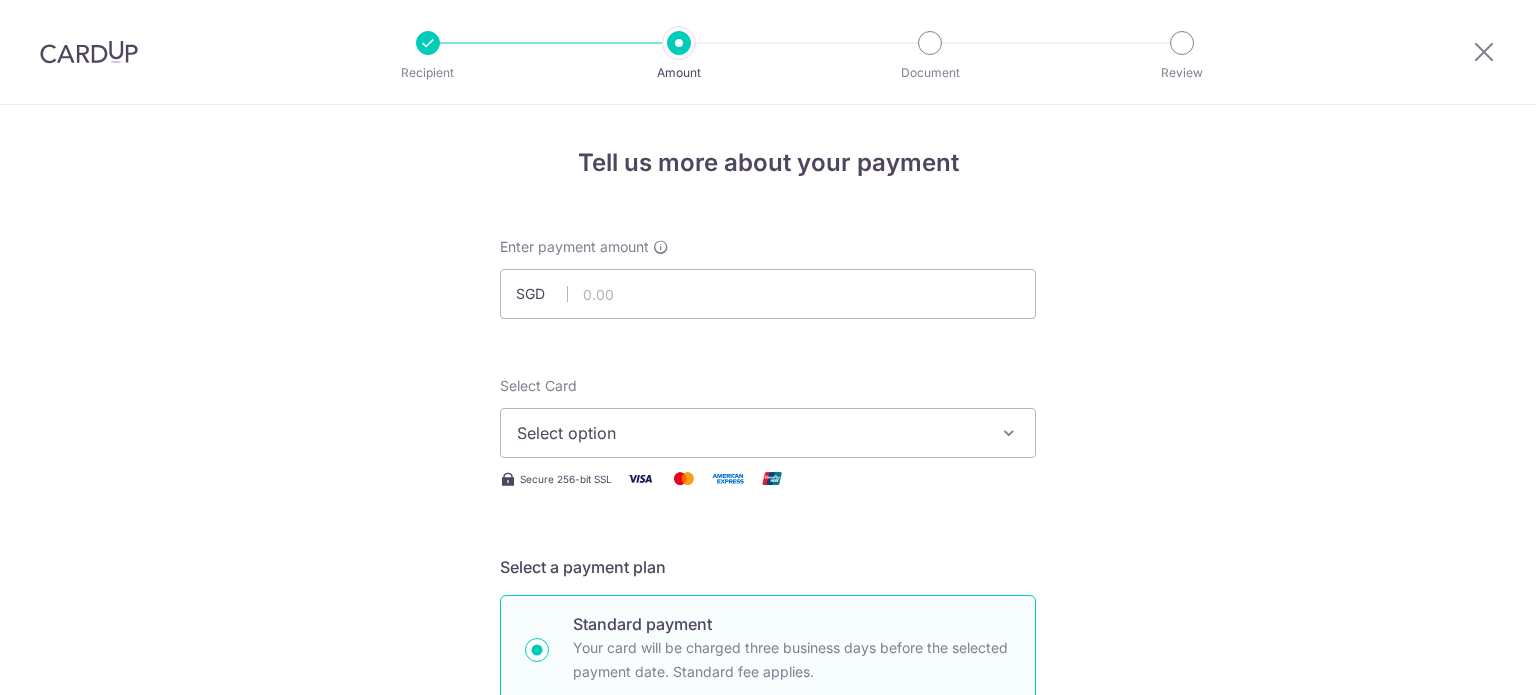 scroll, scrollTop: 0, scrollLeft: 0, axis: both 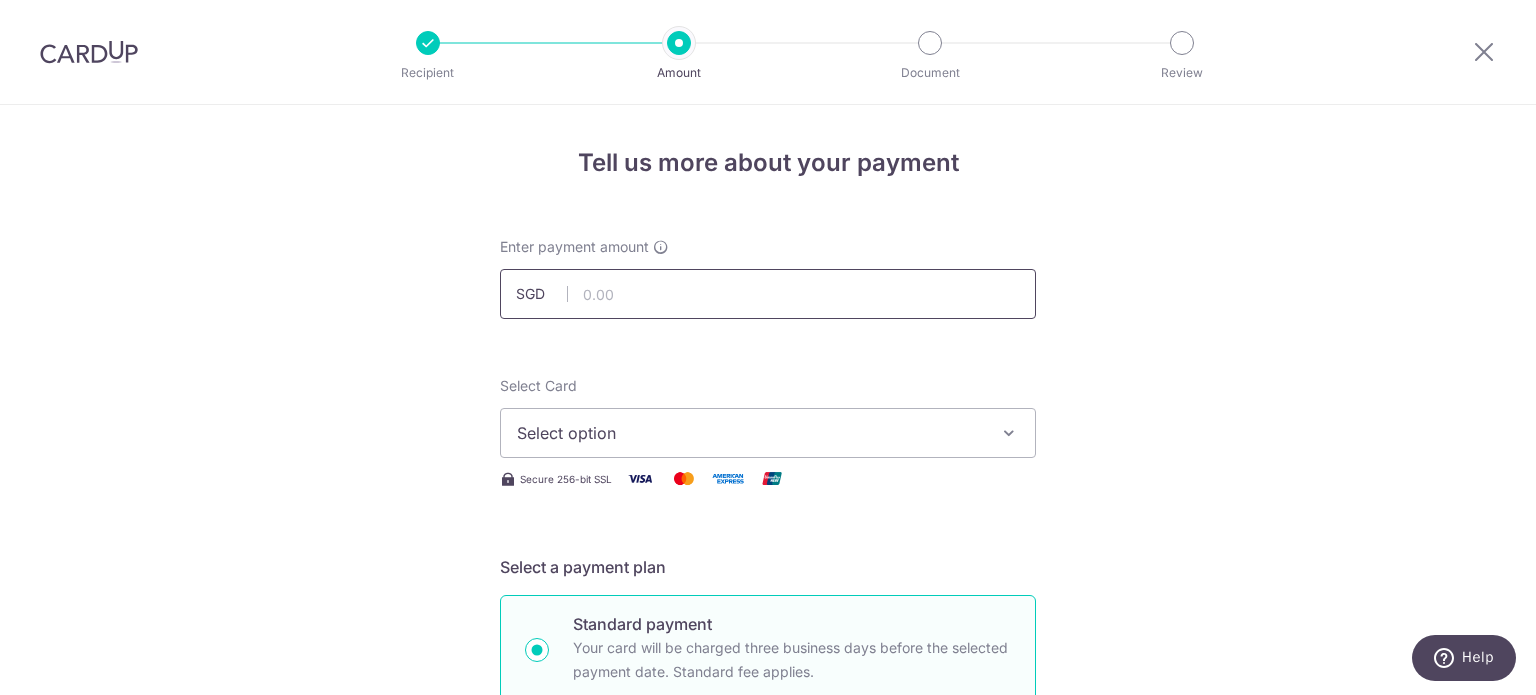 click at bounding box center [768, 294] 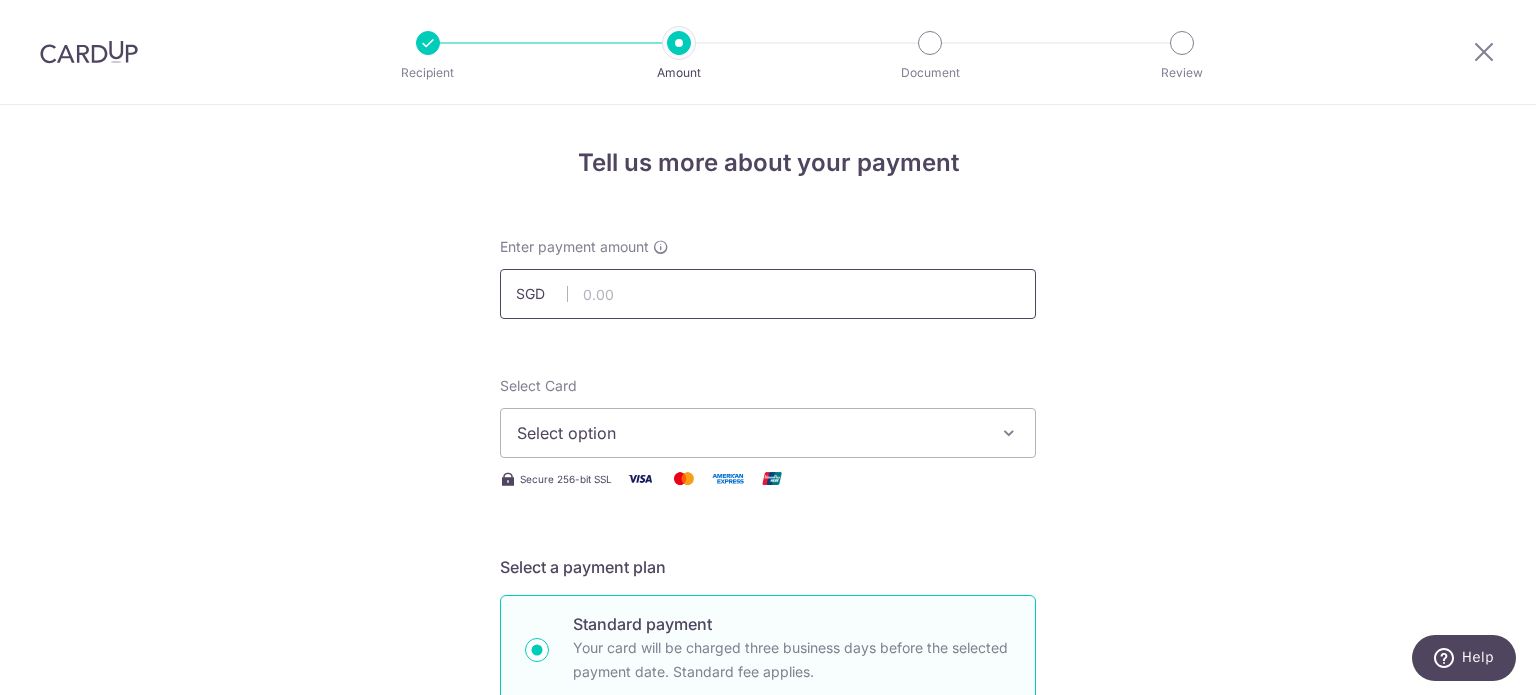 type on "990.00" 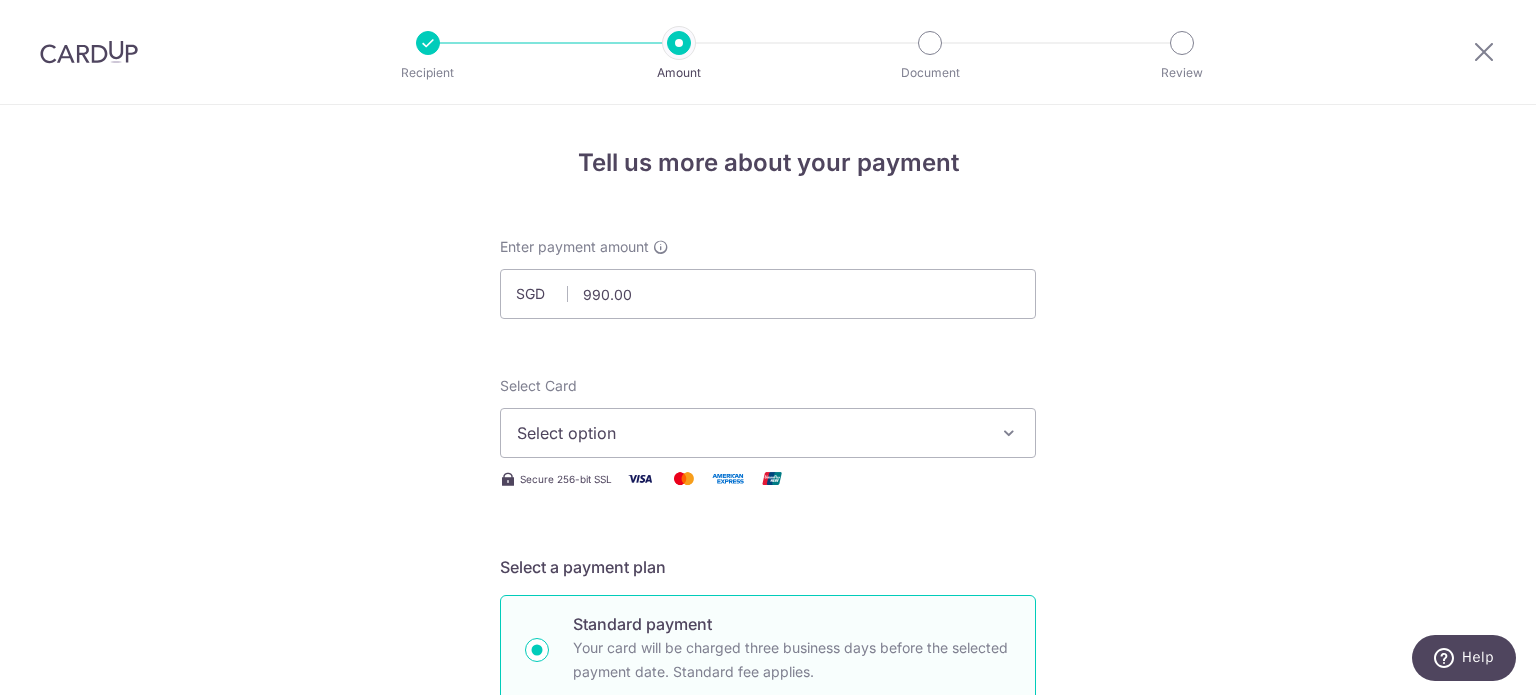click at bounding box center (1009, 433) 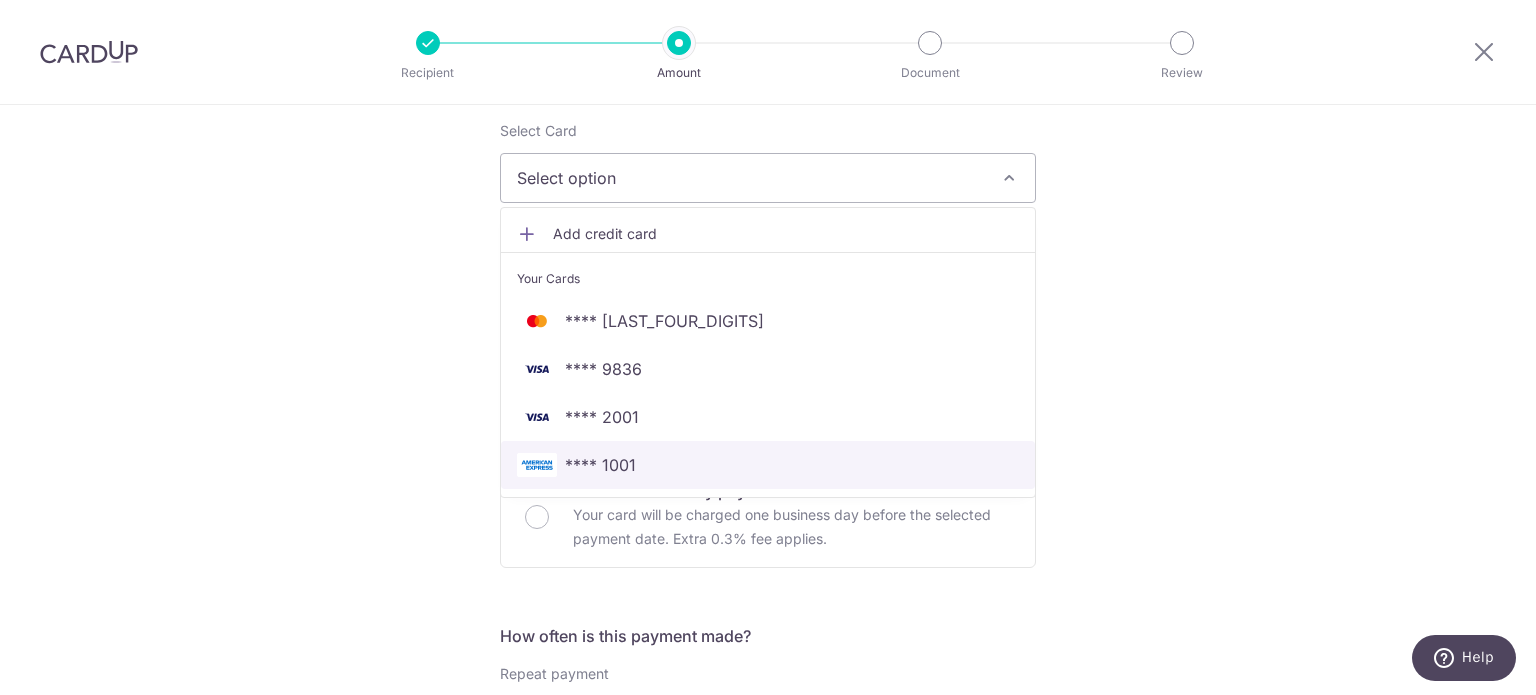 scroll, scrollTop: 300, scrollLeft: 0, axis: vertical 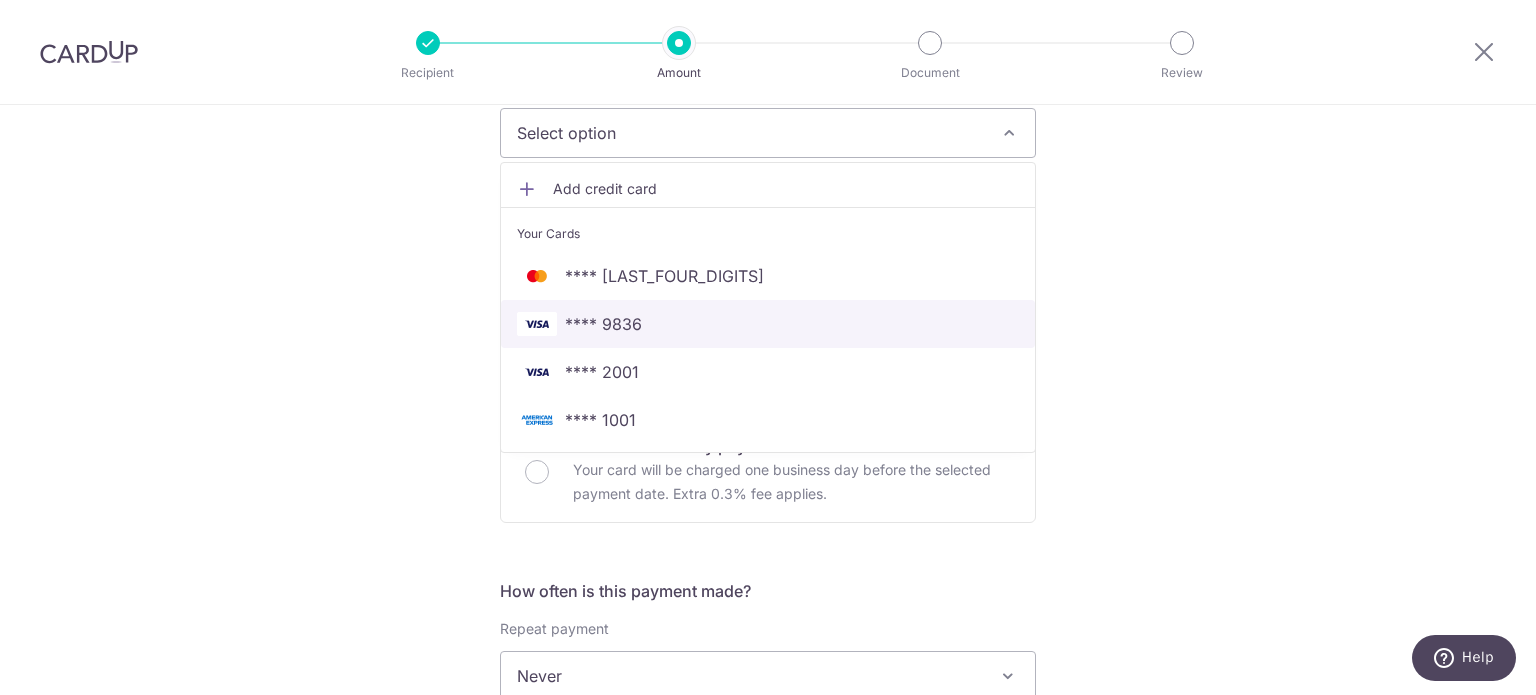 click on "**** 9836" at bounding box center [603, 324] 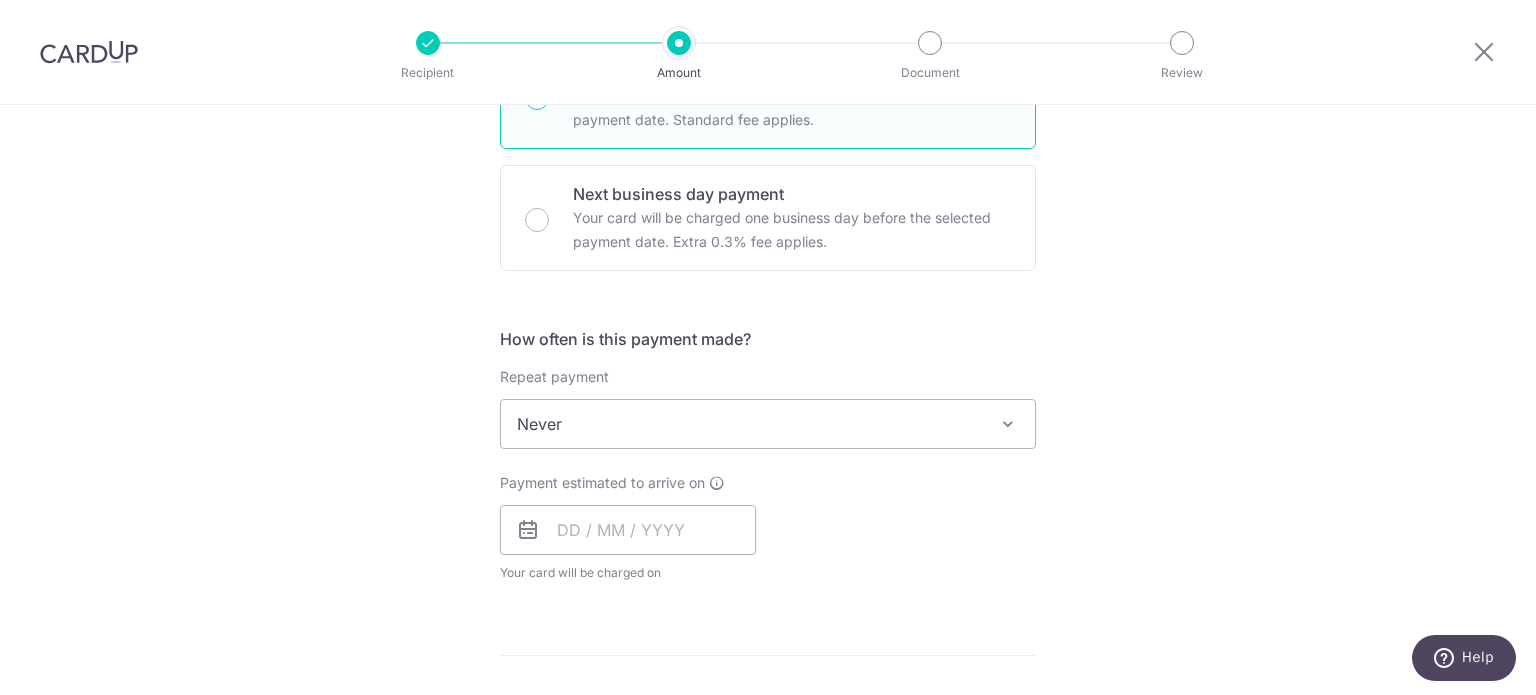scroll, scrollTop: 600, scrollLeft: 0, axis: vertical 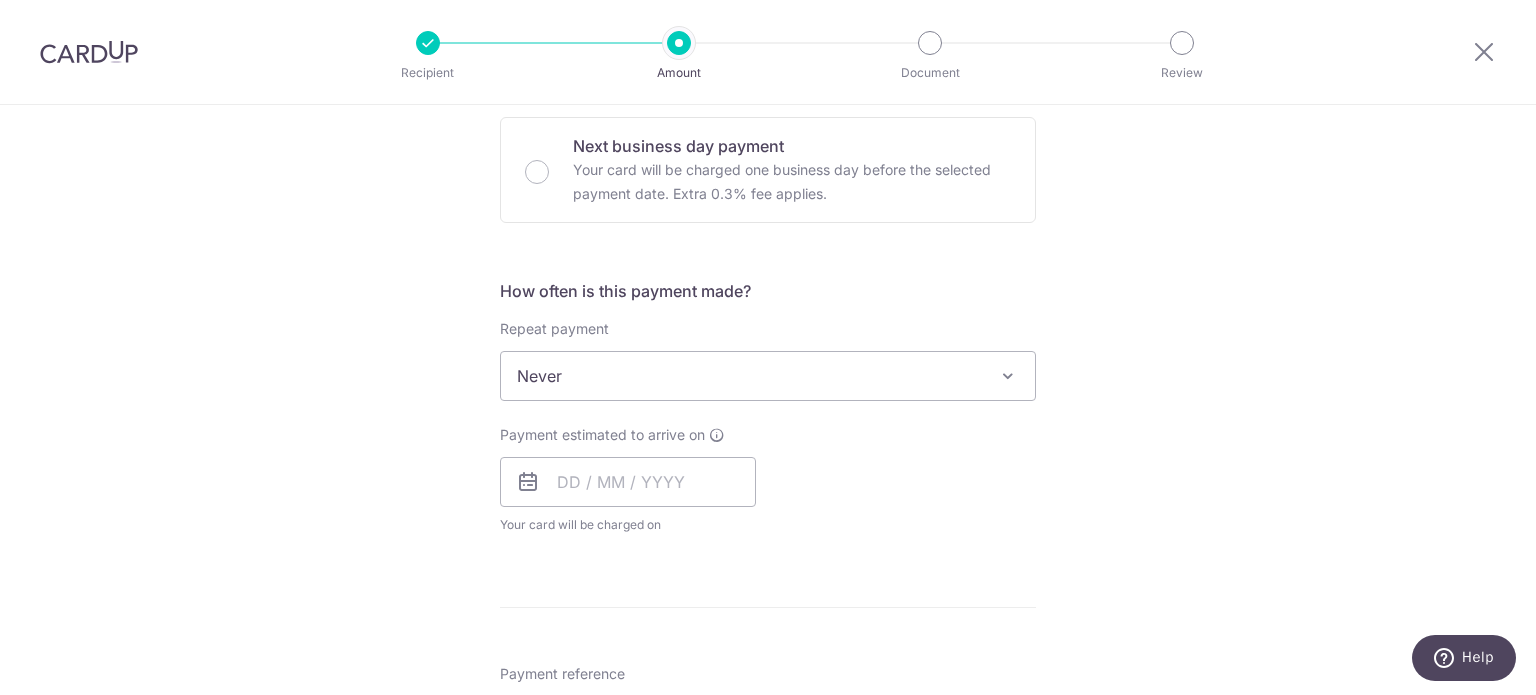 click at bounding box center (1008, 376) 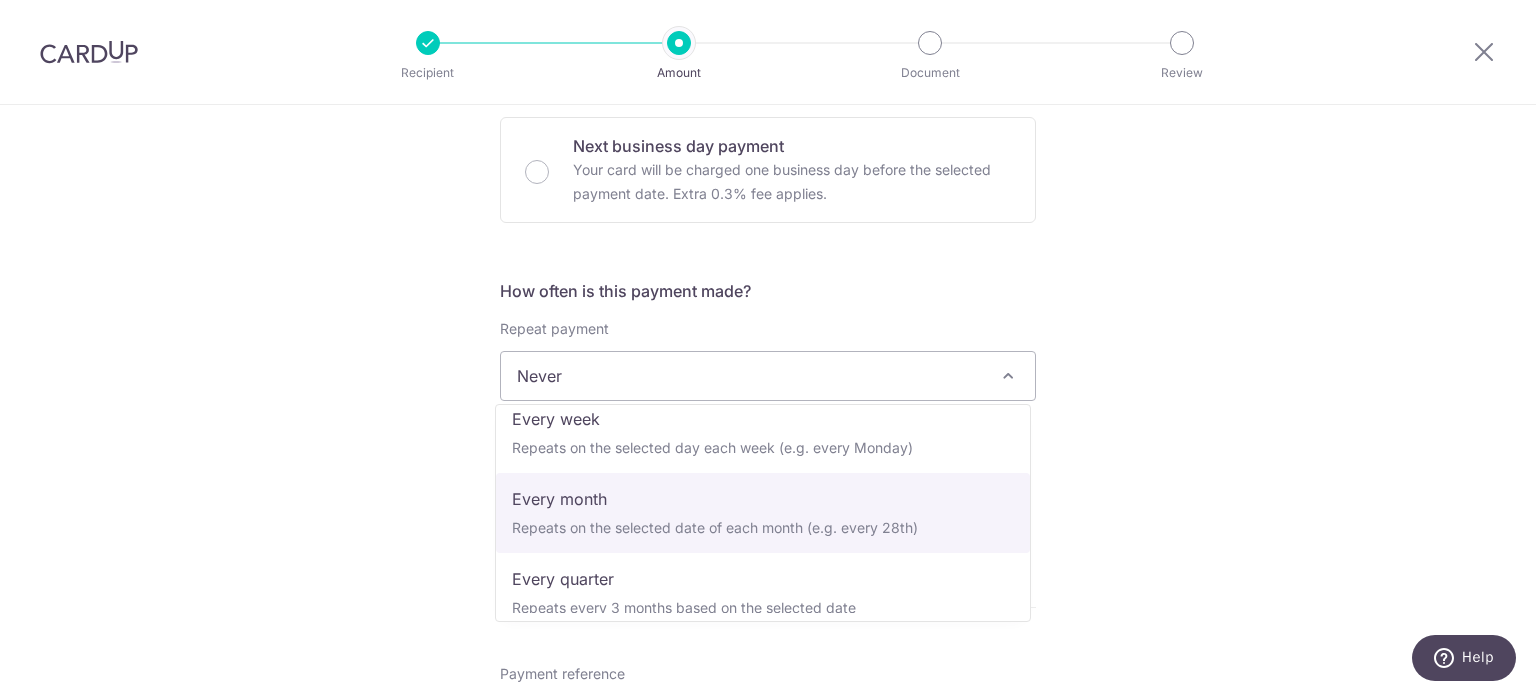 scroll, scrollTop: 200, scrollLeft: 0, axis: vertical 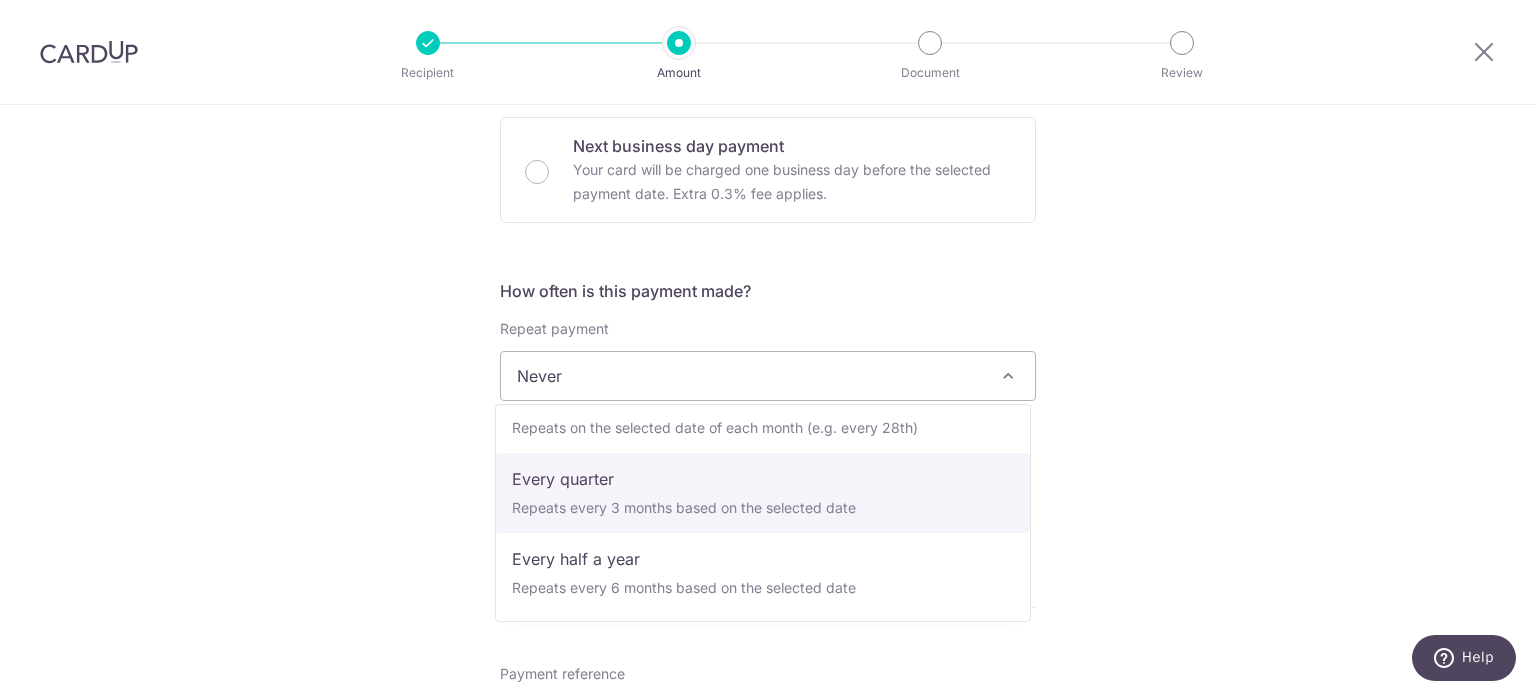 select on "4" 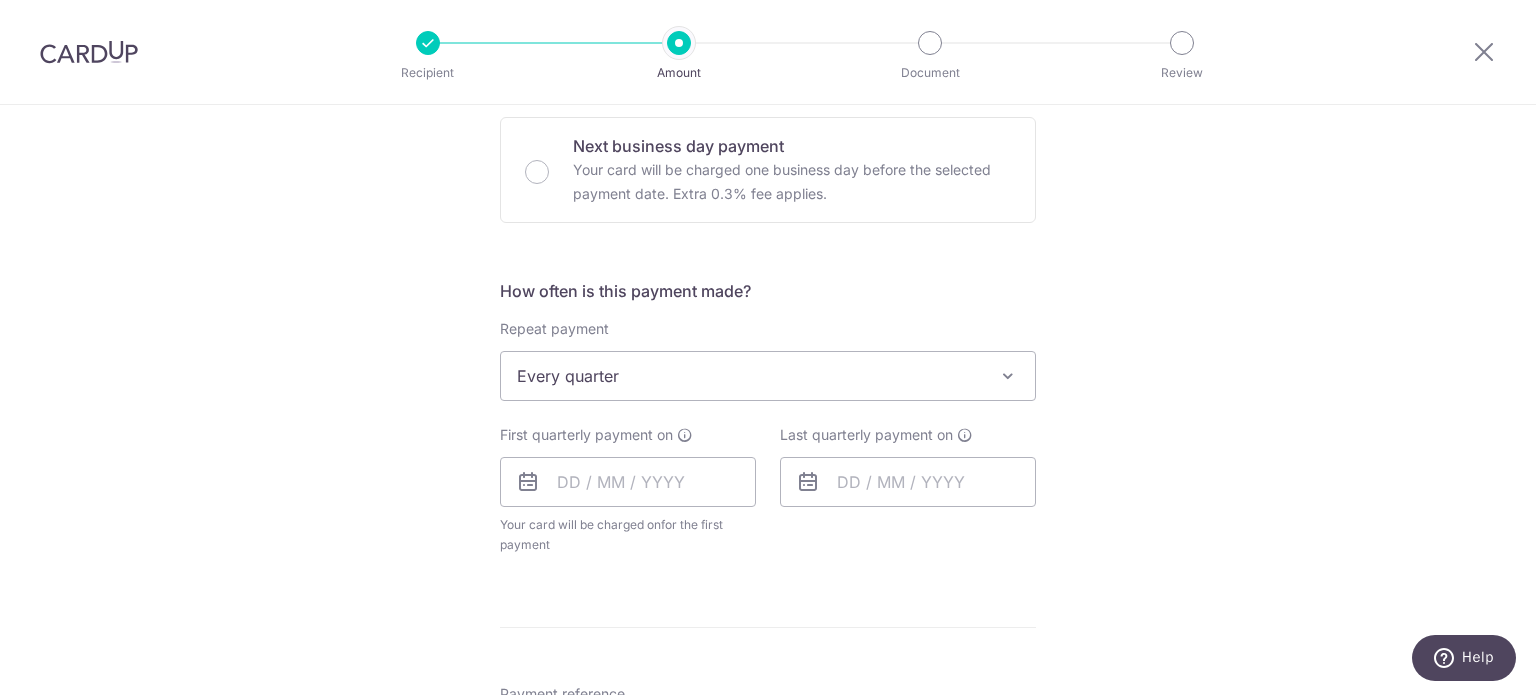 click at bounding box center [528, 482] 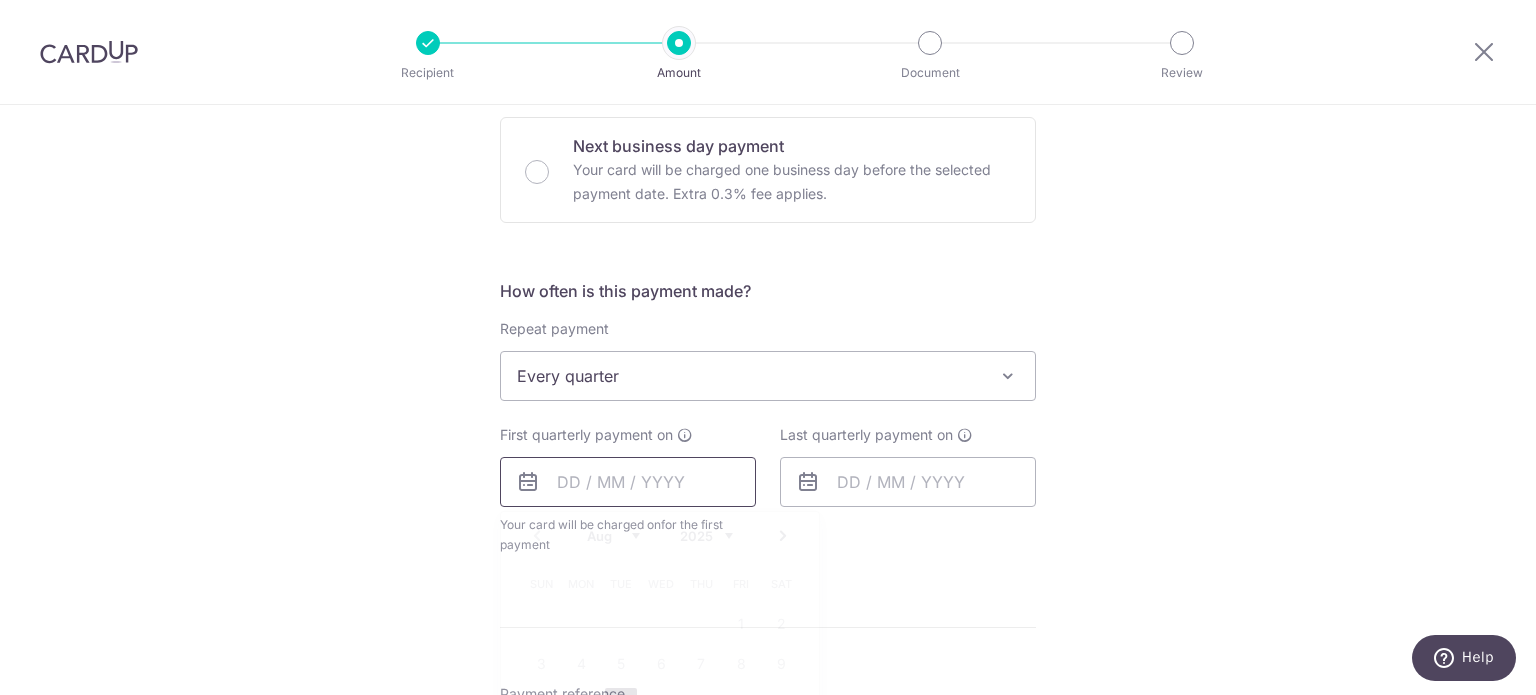 click at bounding box center (628, 482) 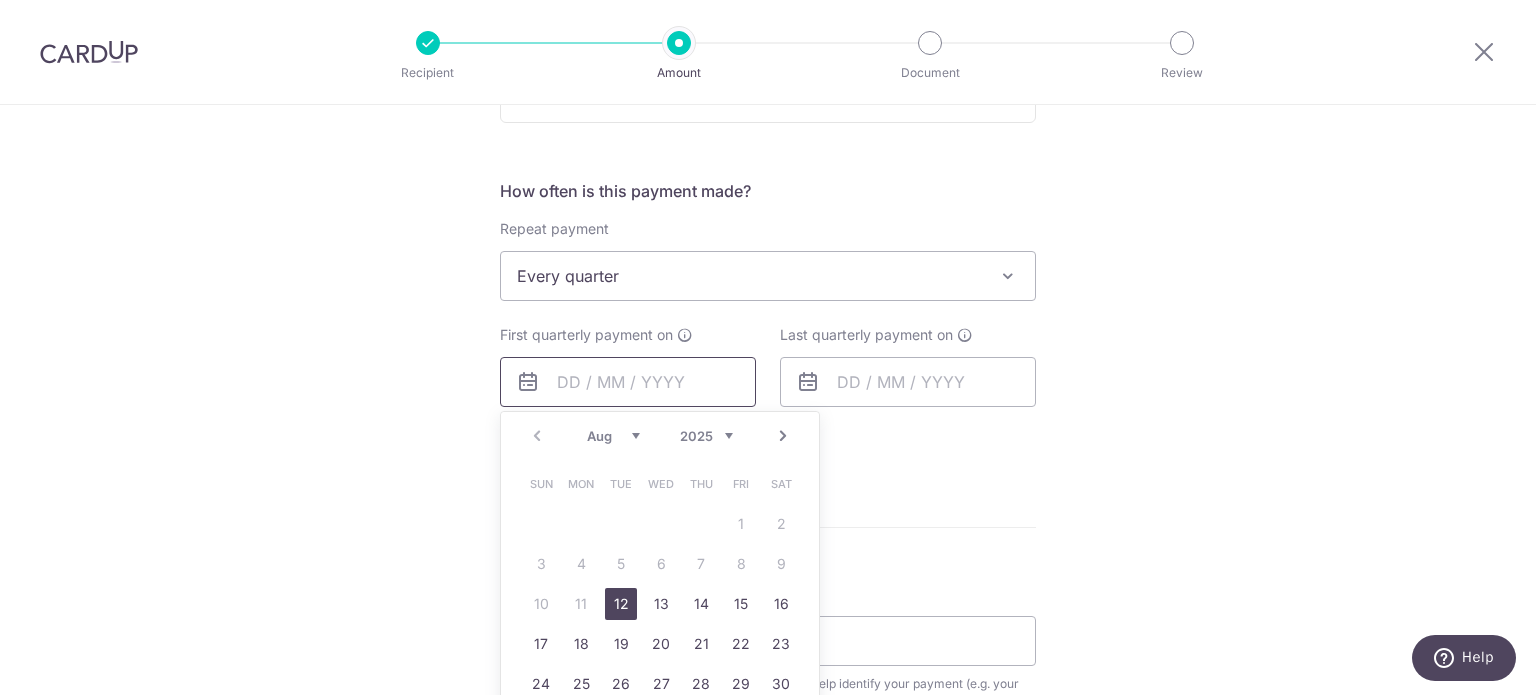 scroll, scrollTop: 800, scrollLeft: 0, axis: vertical 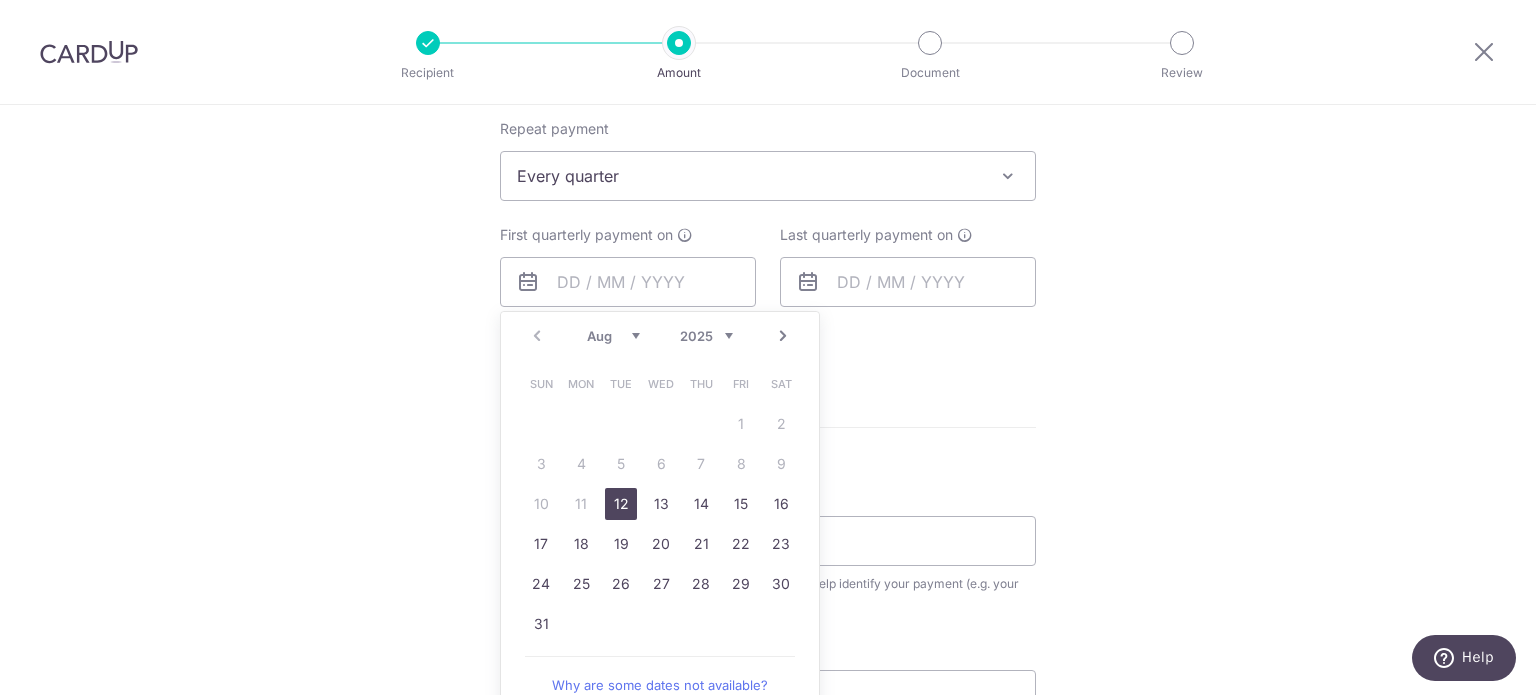 click on "12" at bounding box center [621, 504] 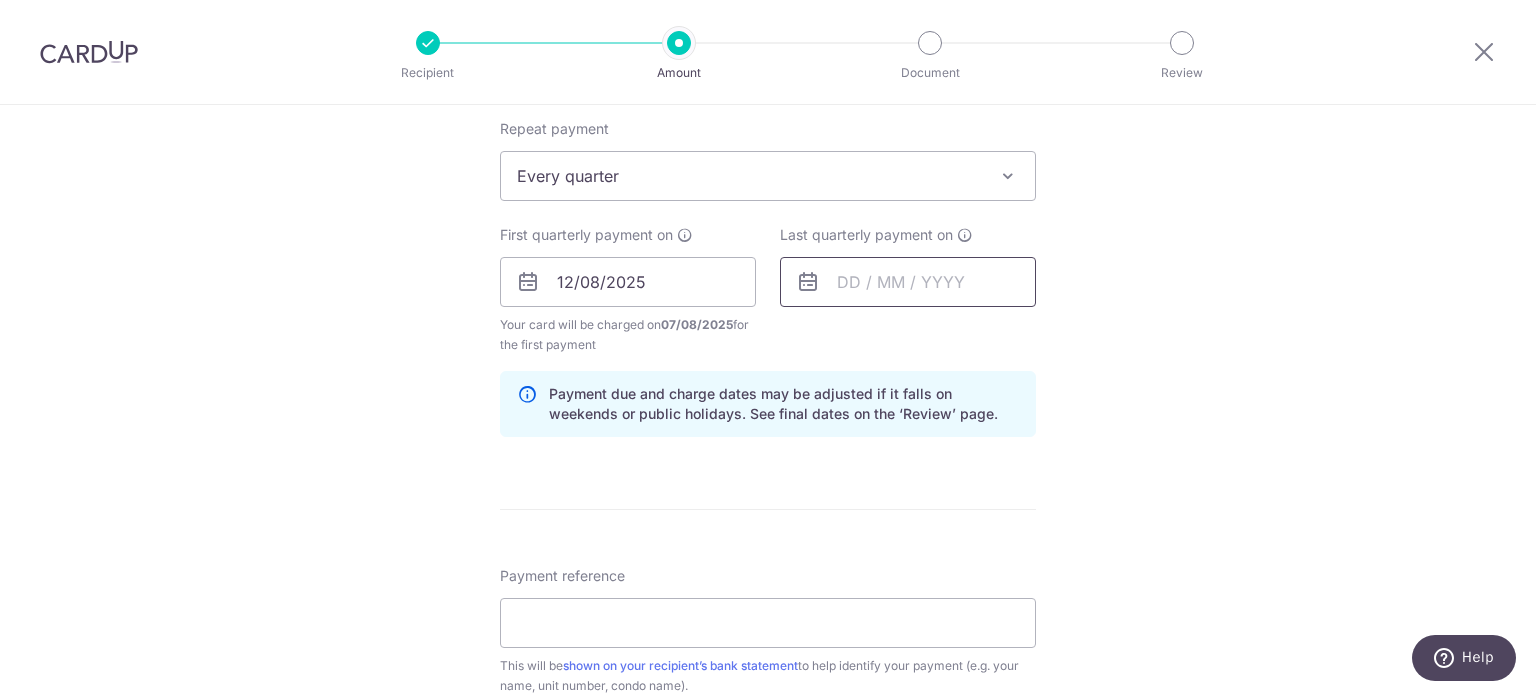 click at bounding box center [908, 282] 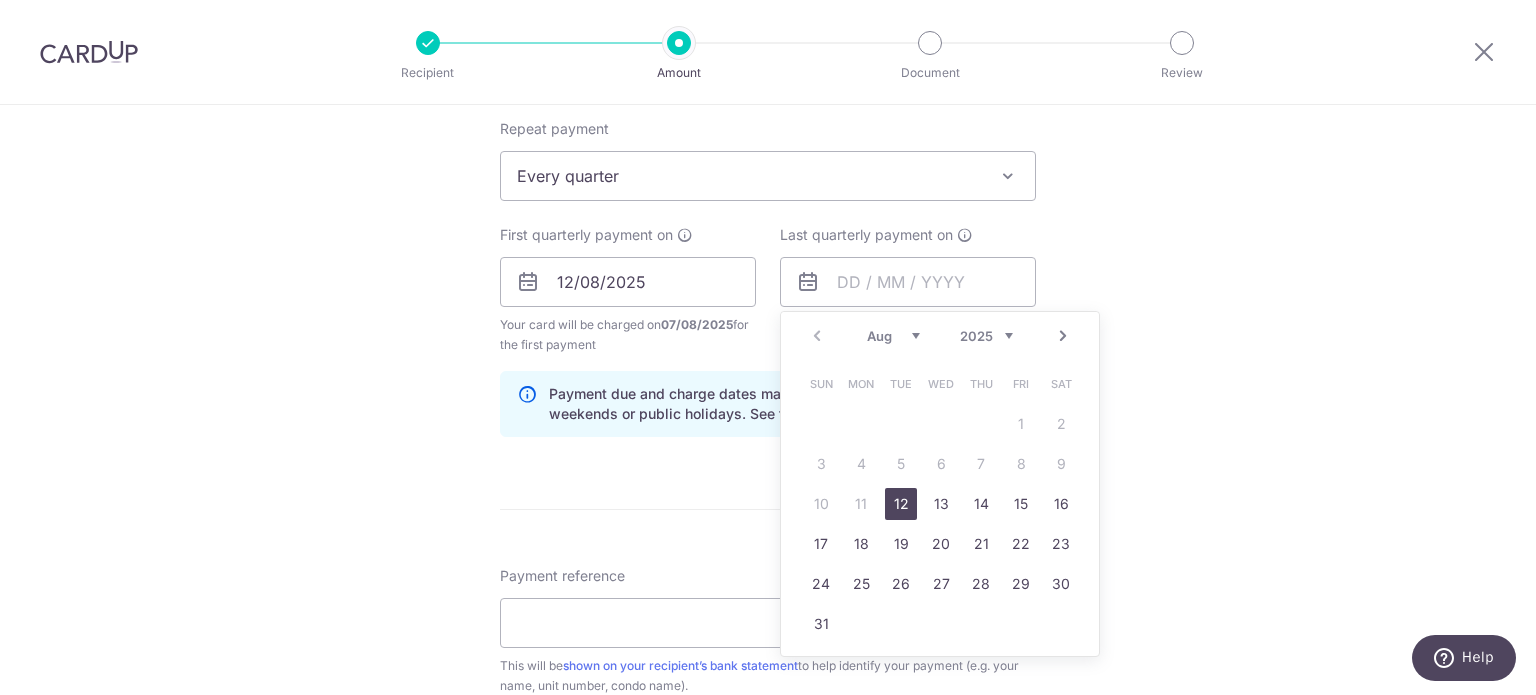 click on "2025 2026 2027 2028 2029 2030 2031 2032 2033 2034 2035" at bounding box center (986, 336) 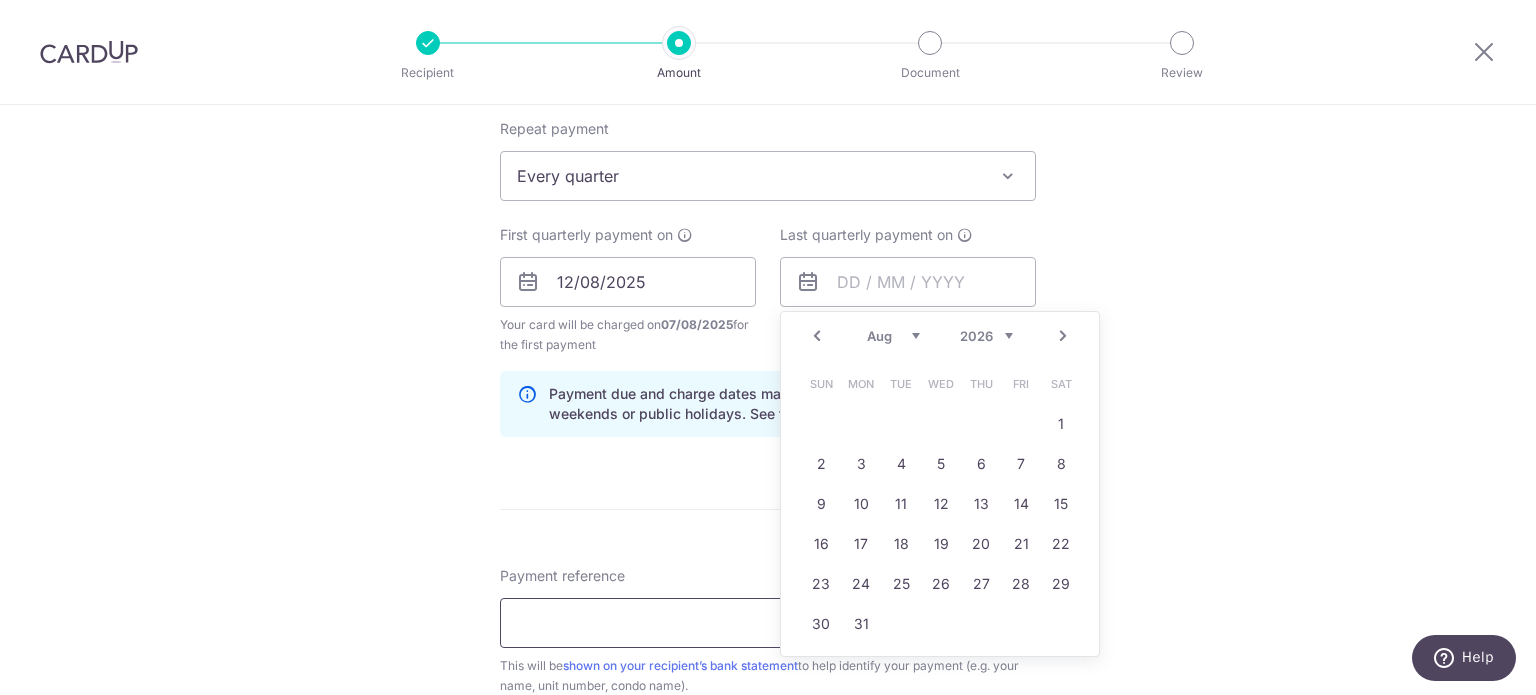 click on "Payment reference" at bounding box center (768, 623) 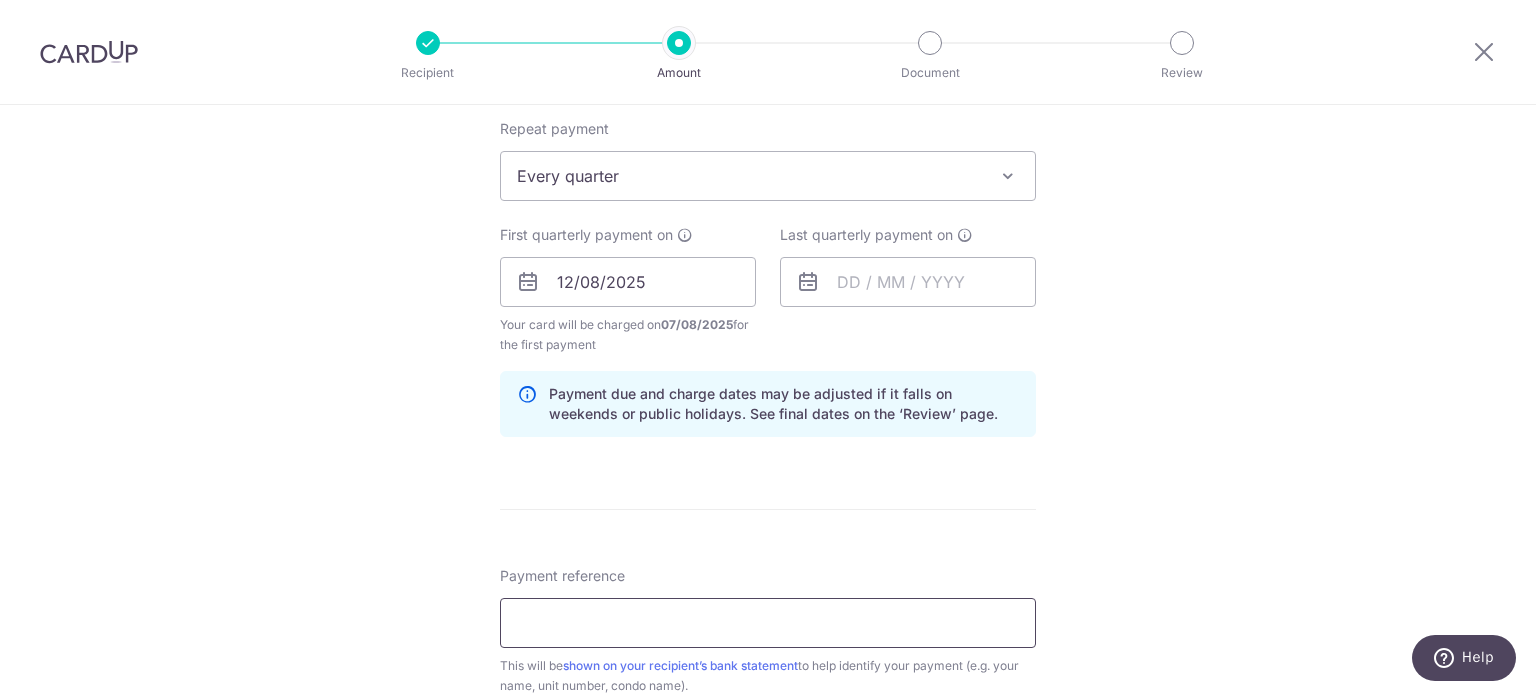 scroll, scrollTop: 900, scrollLeft: 0, axis: vertical 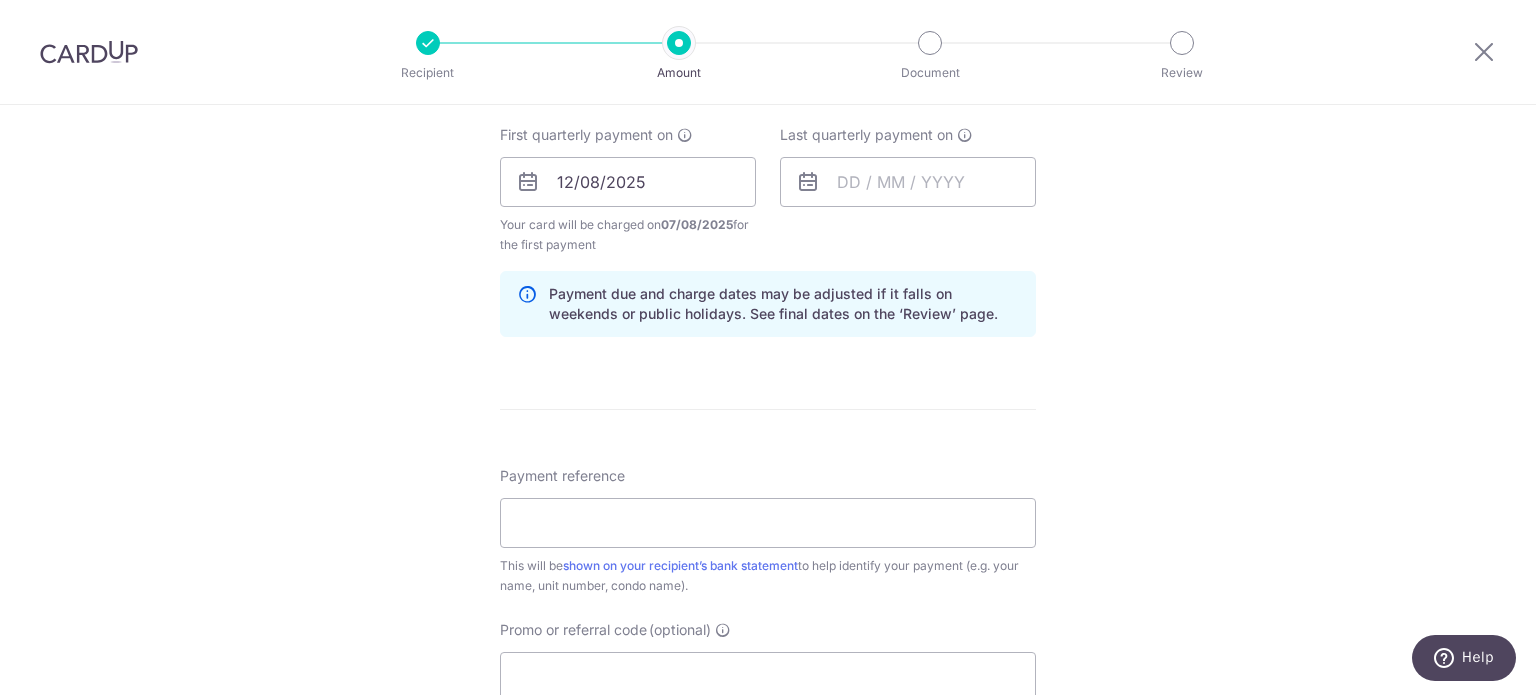 click on "Tell us more about your payment
Enter payment amount
SGD
990.00
990.00
Select Card
**** 9836
Add credit card
Your Cards
**** 4321
**** 9836
**** 2001
**** 1001
Secure 256-bit SSL
Text
New card details
Card" at bounding box center (768, 160) 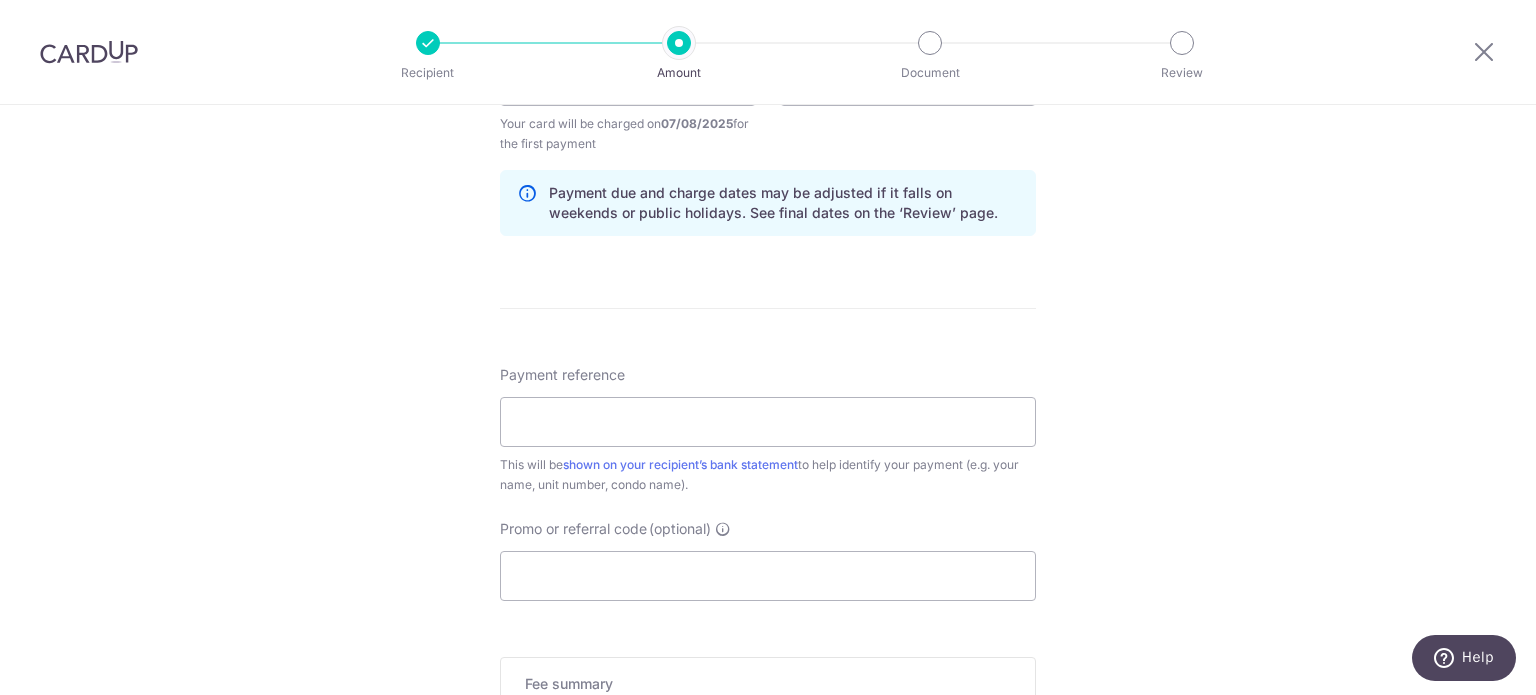 scroll, scrollTop: 1000, scrollLeft: 0, axis: vertical 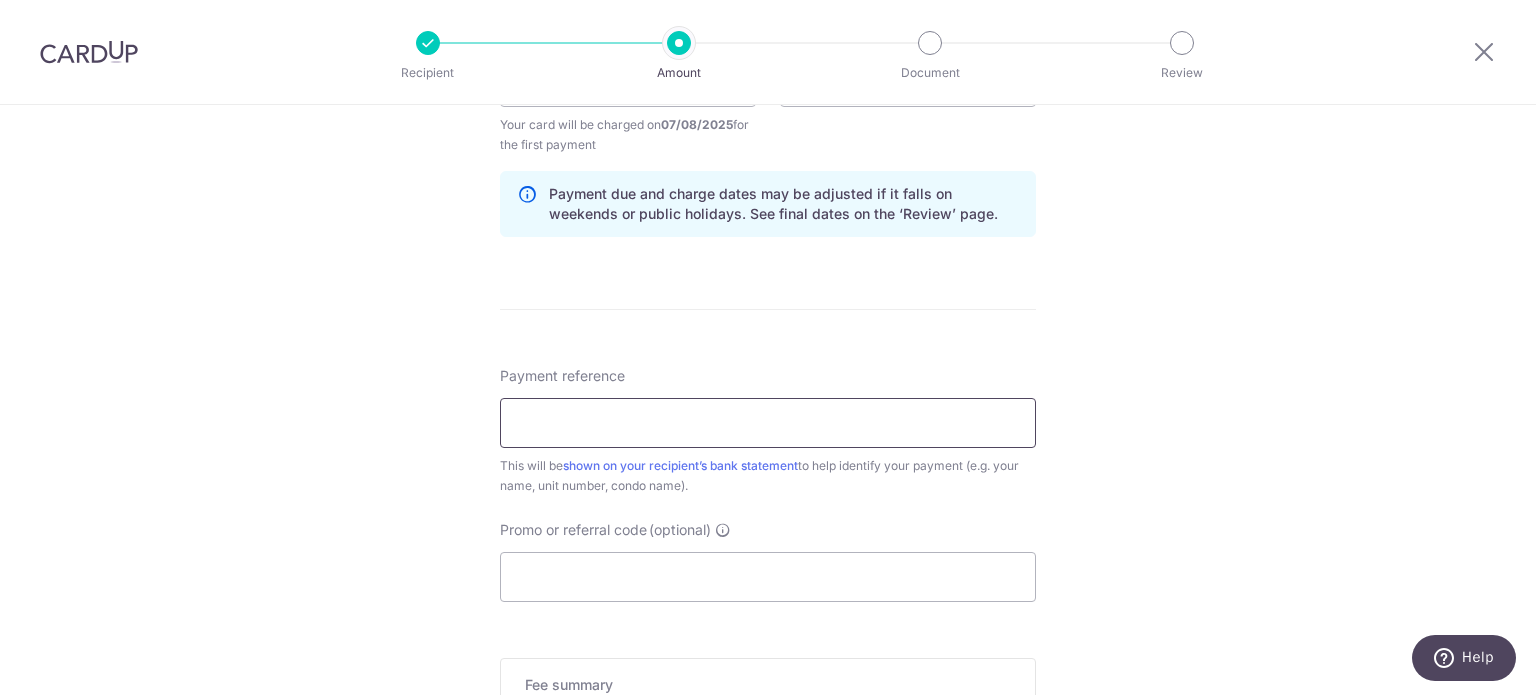 click on "Payment reference" at bounding box center (768, 423) 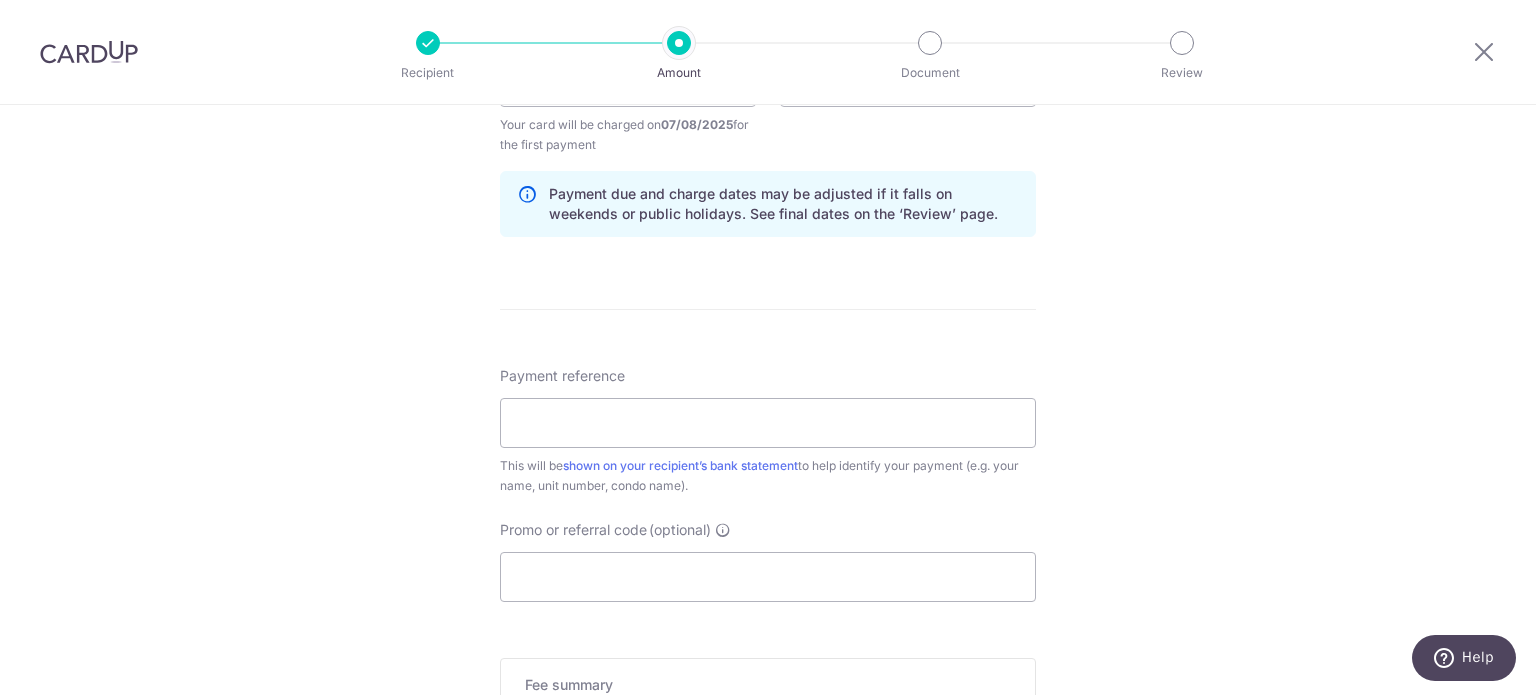 click on "Tell us more about your payment
Enter payment amount
SGD
990.00
990.00
Select Card
**** 9836
Add credit card
Your Cards
**** 4321
**** 9836
**** 2001
**** 1001
Secure 256-bit SSL
Text
New card details
Card" at bounding box center [768, 60] 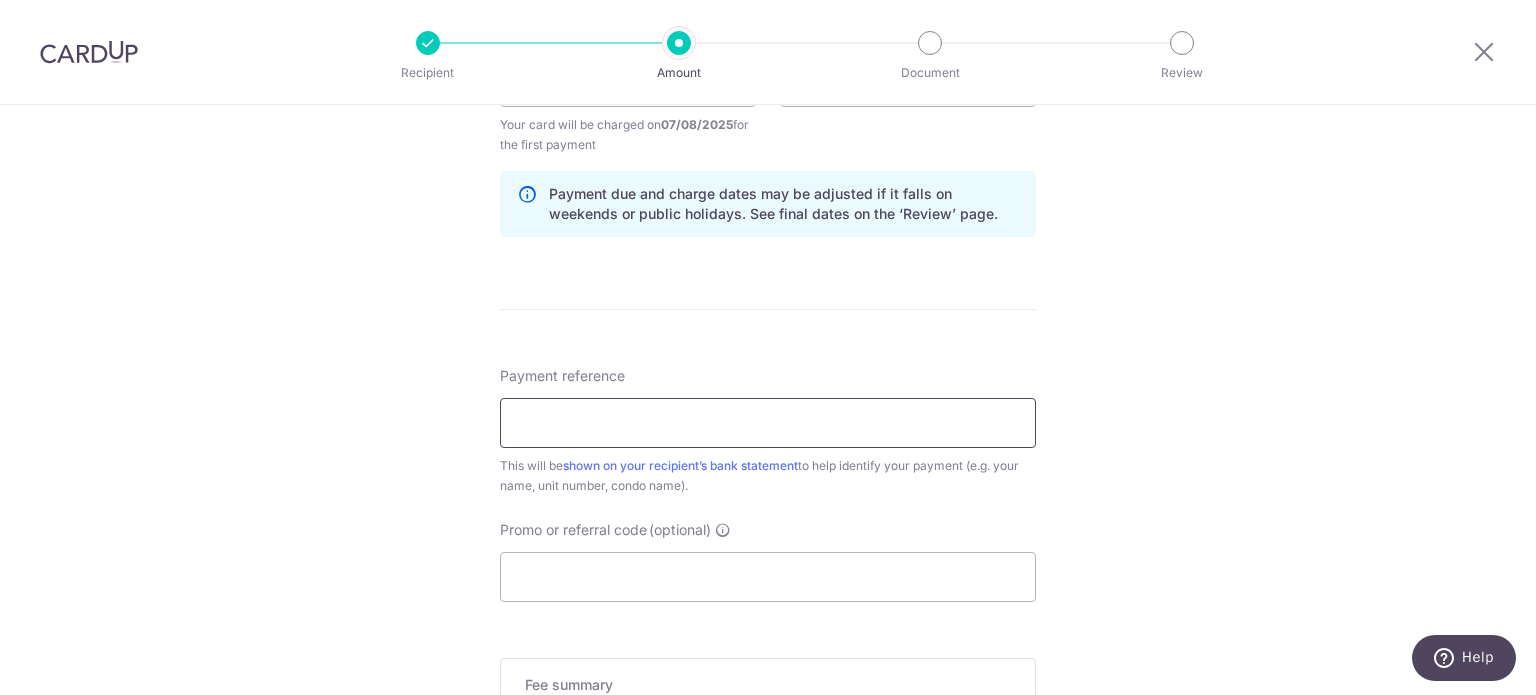 click on "Payment reference" at bounding box center [768, 423] 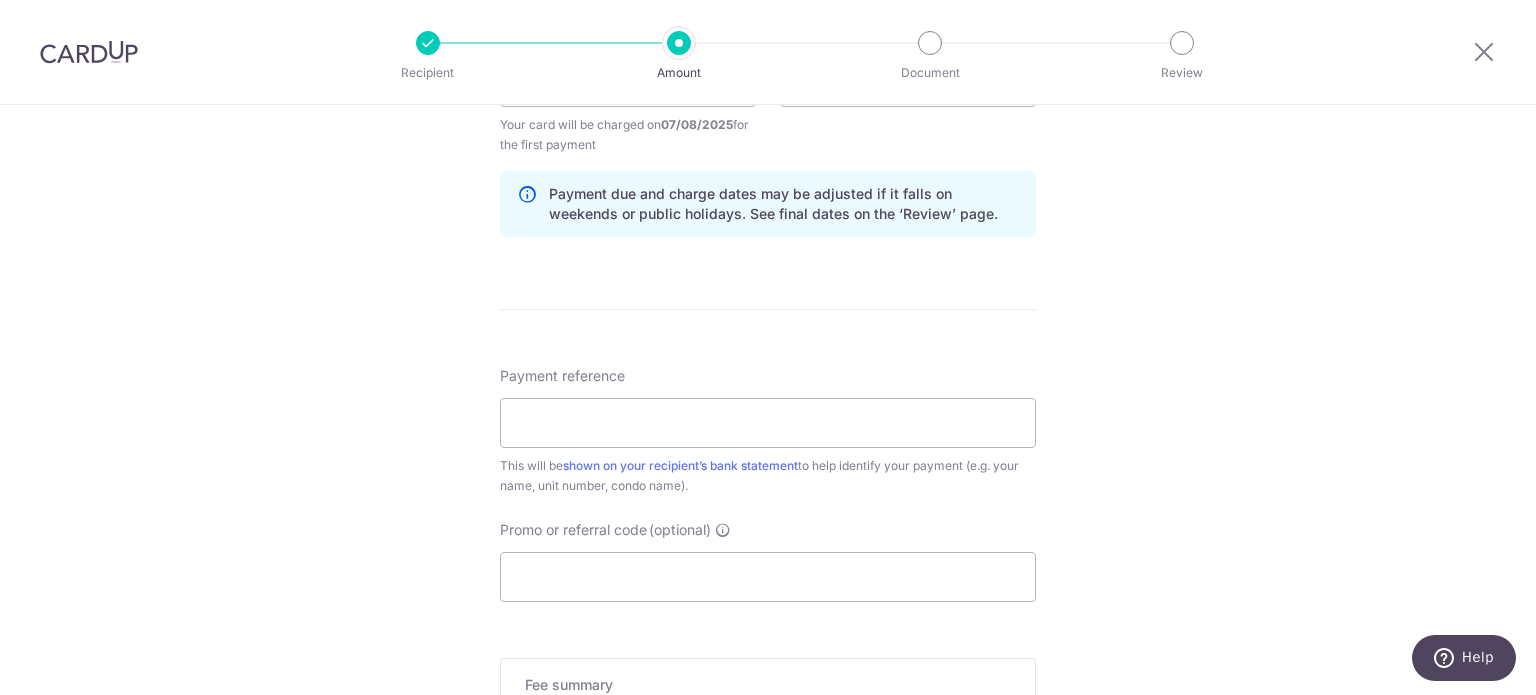 click on "Tell us more about your payment
Enter payment amount
SGD
990.00
990.00
Select Card
**** 9836
Add credit card
Your Cards
**** 4321
**** 9836
**** 2001
**** 1001
Secure 256-bit SSL
Text
New card details
Card" at bounding box center [768, 60] 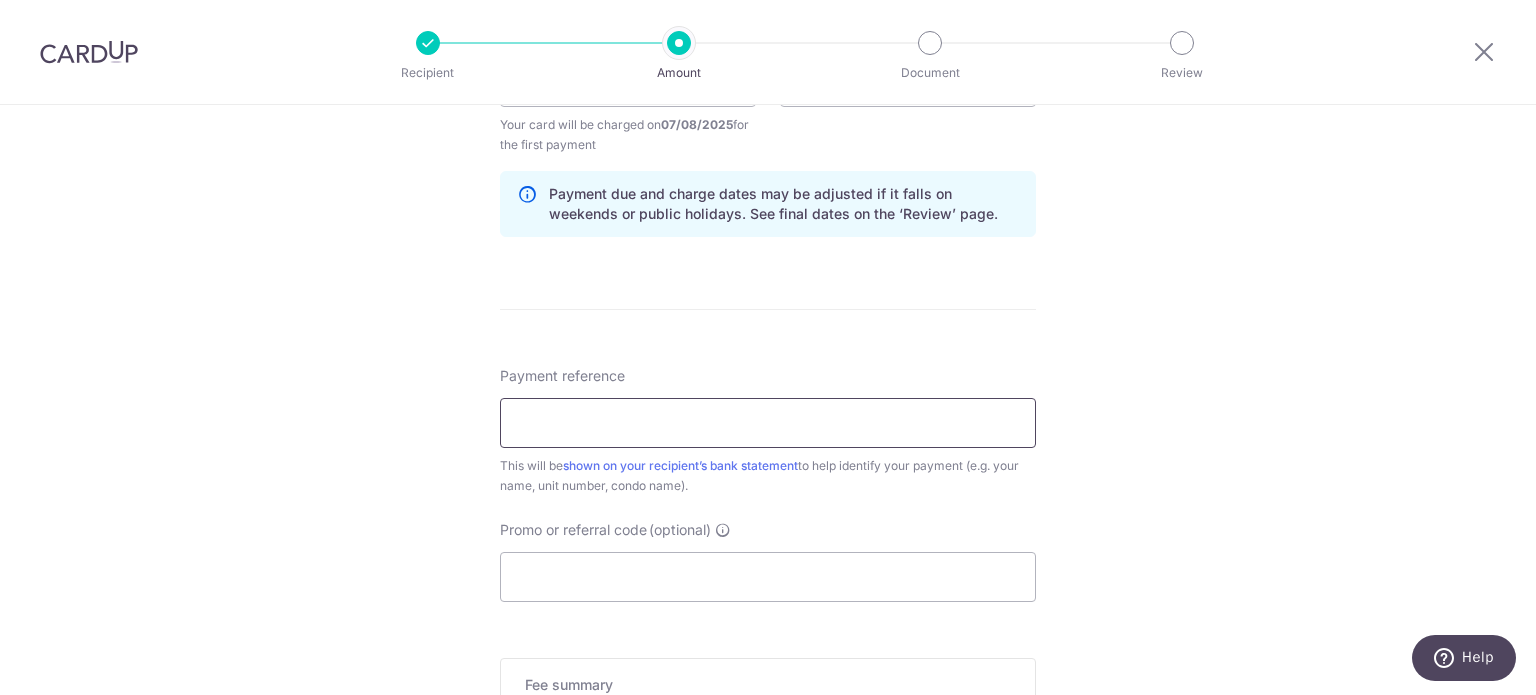 click on "Payment reference" at bounding box center (768, 423) 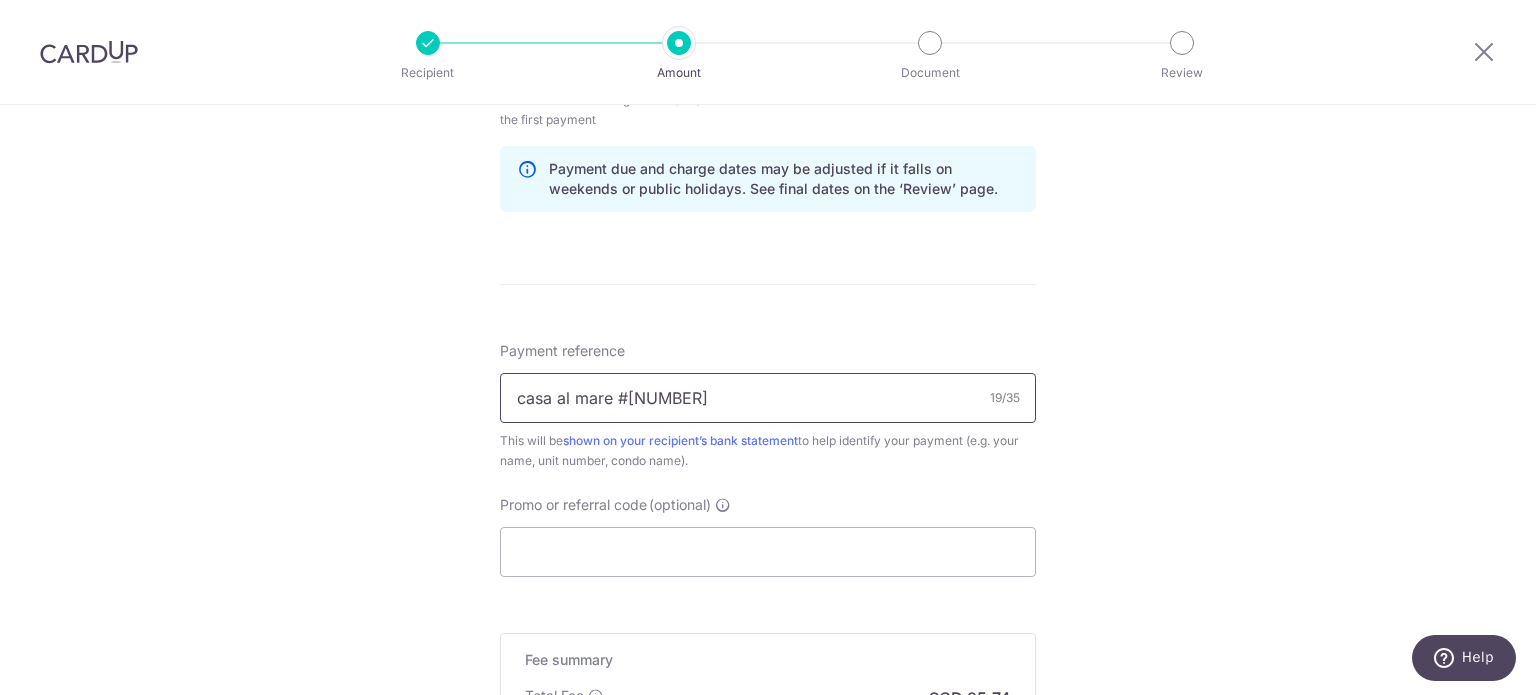 scroll, scrollTop: 1100, scrollLeft: 0, axis: vertical 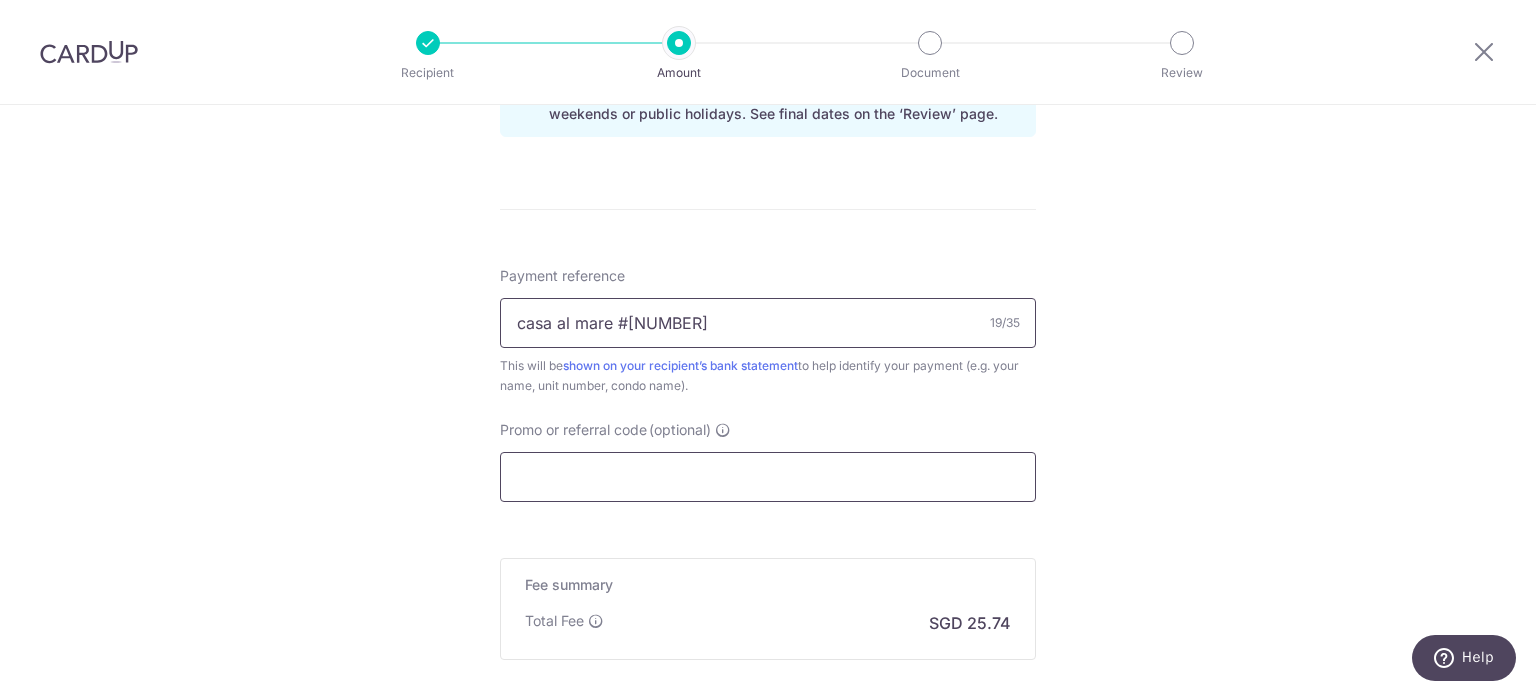 type on "casa al mare #03-05" 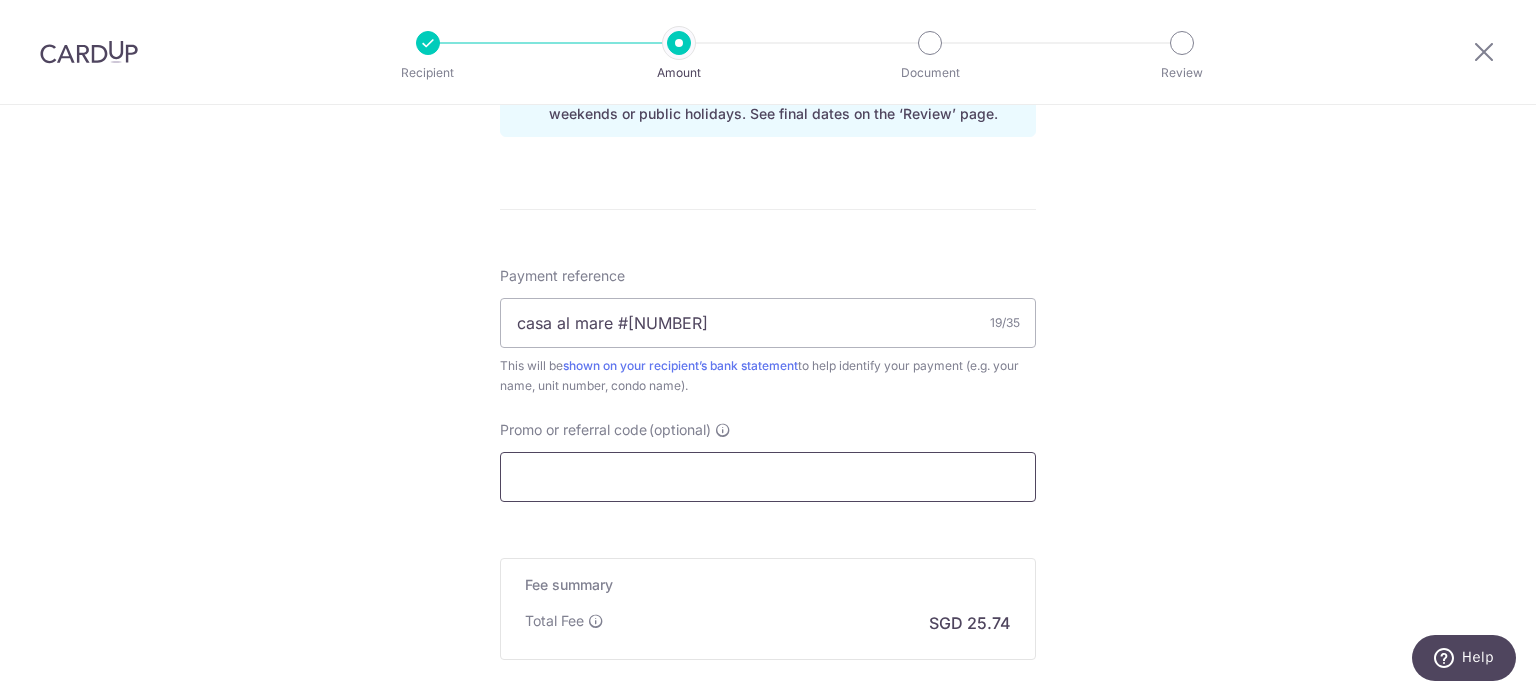 click on "Promo or referral code
(optional)" at bounding box center (768, 477) 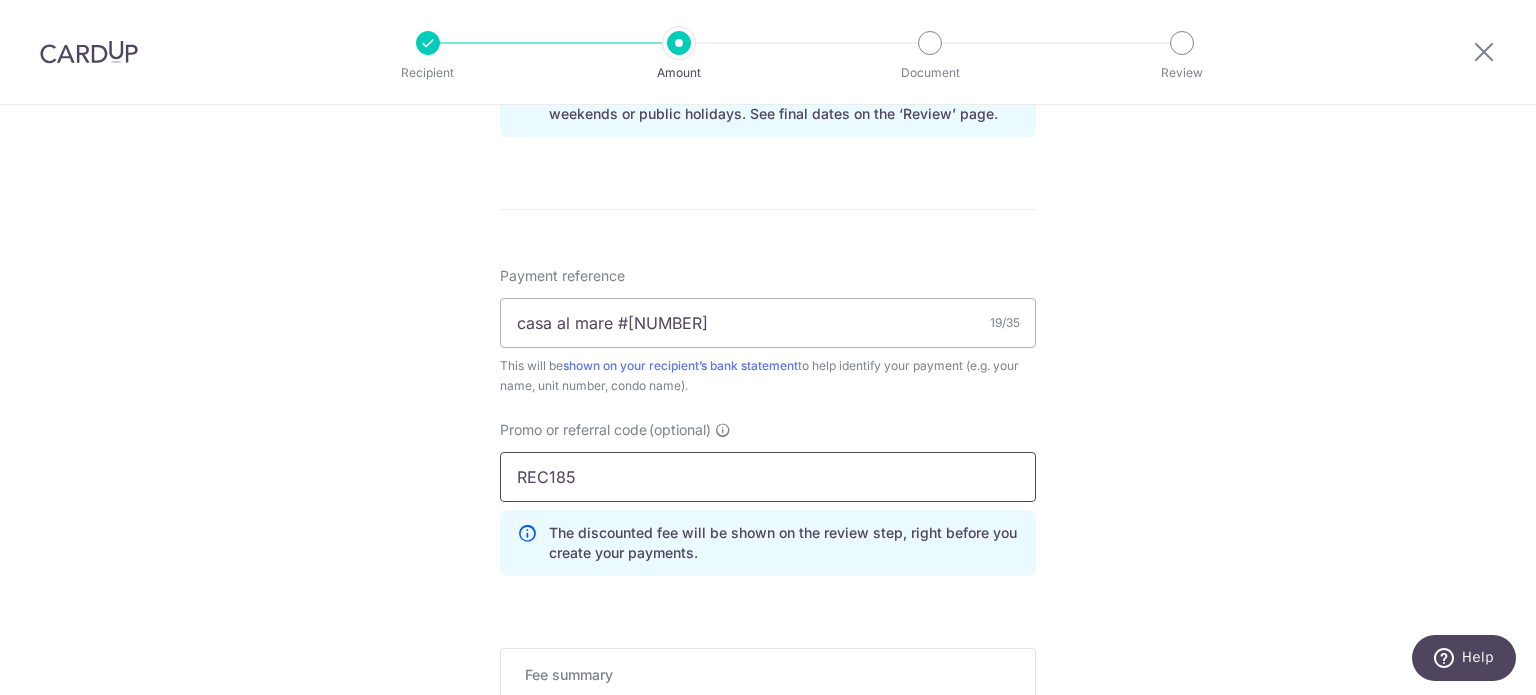 type on "REC185" 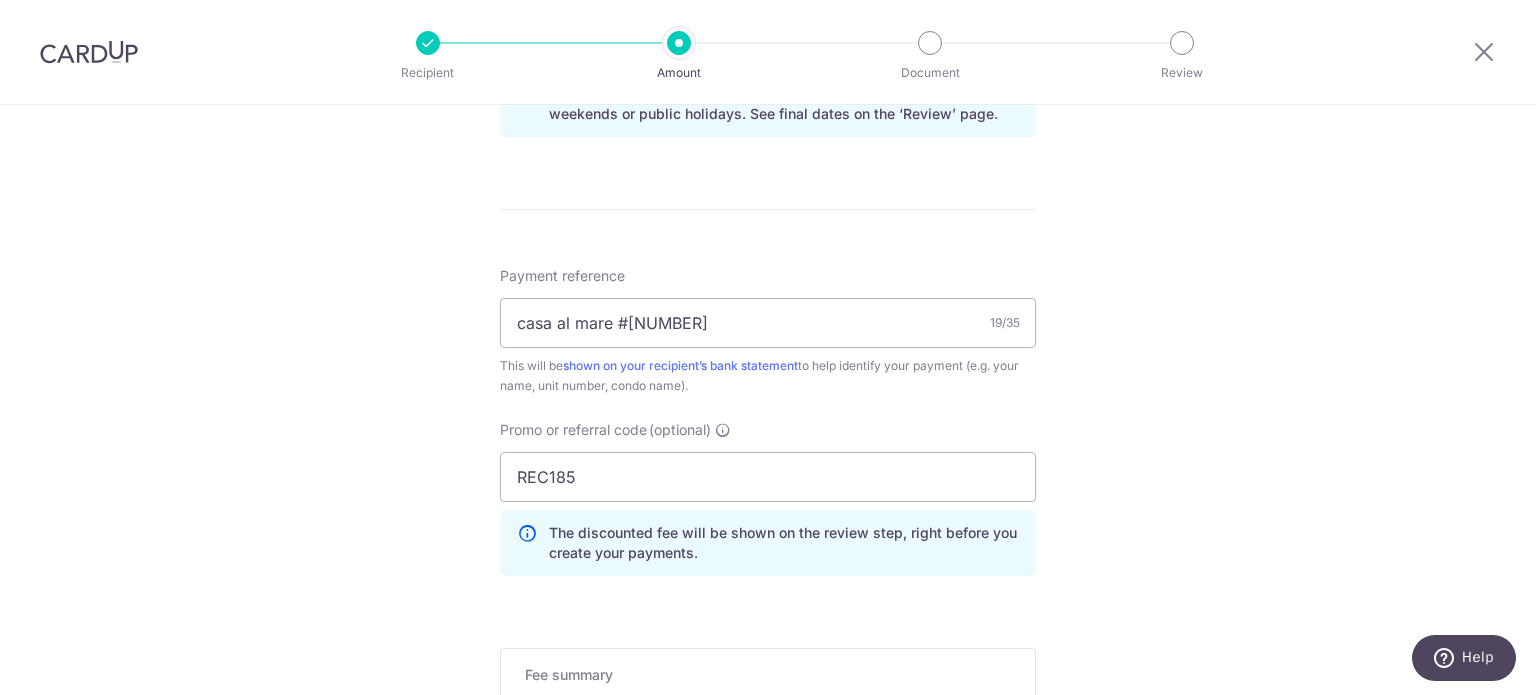click on "Tell us more about your payment
Enter payment amount
SGD
990.00
990.00
Select Card
**** 9836
Add credit card
Your Cards
**** 4321
**** 9836
**** 2001
**** 1001
Secure 256-bit SSL
Text
New card details
Card" at bounding box center [768, 5] 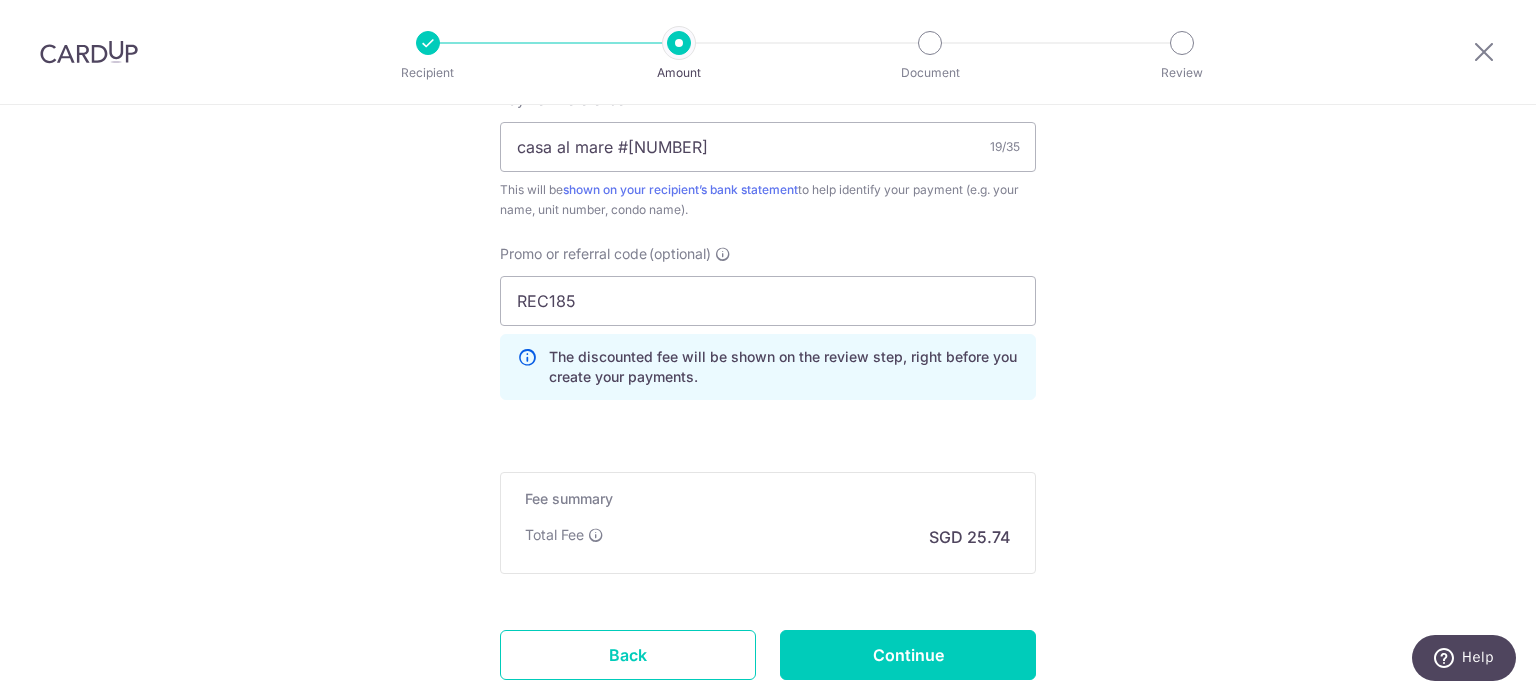 scroll, scrollTop: 1300, scrollLeft: 0, axis: vertical 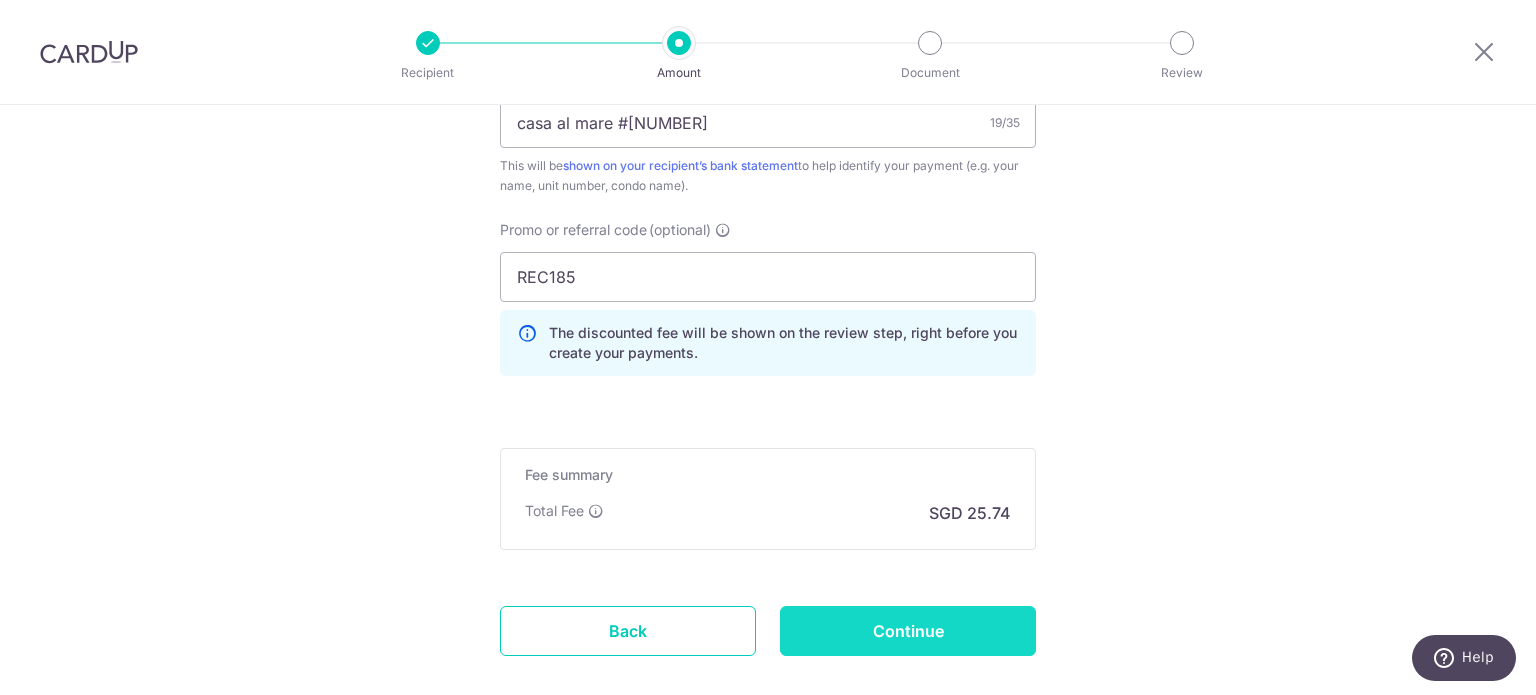 click on "Continue" at bounding box center [908, 631] 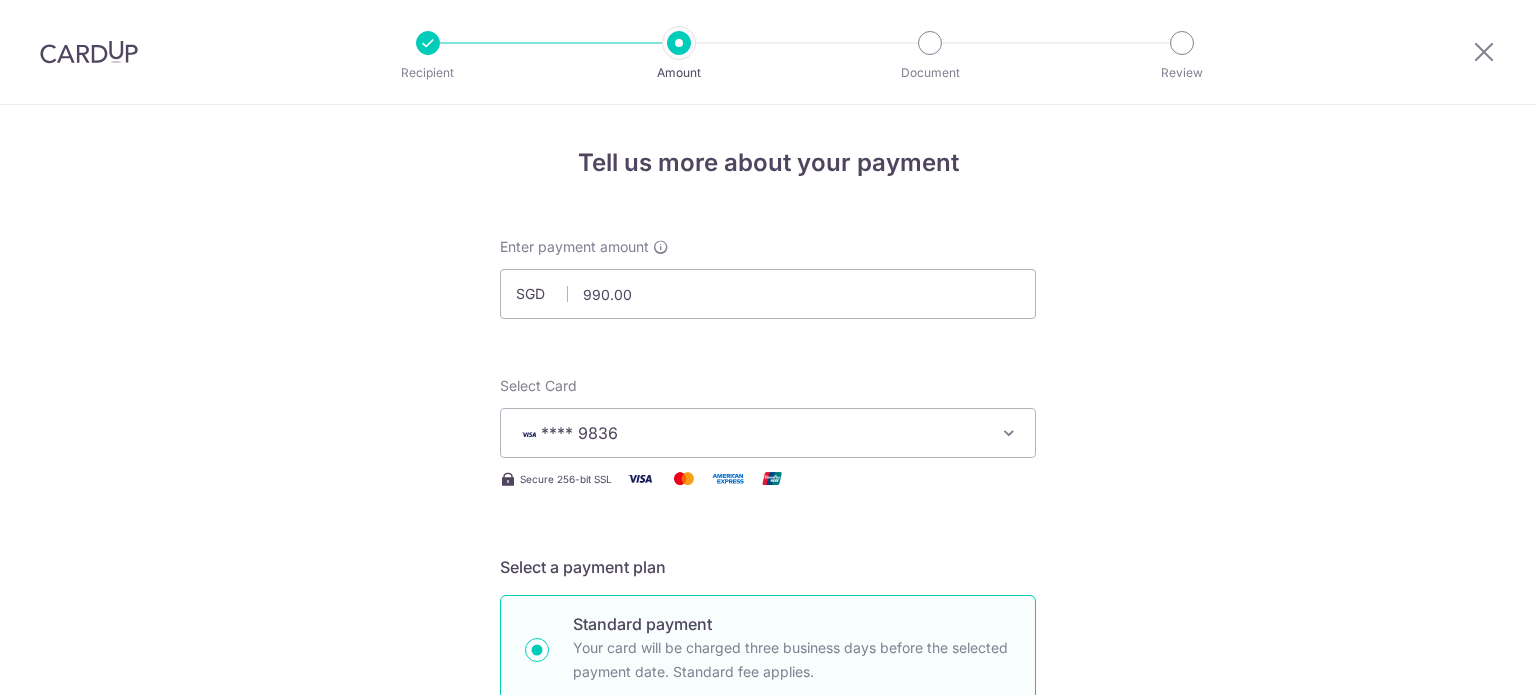 scroll, scrollTop: 0, scrollLeft: 0, axis: both 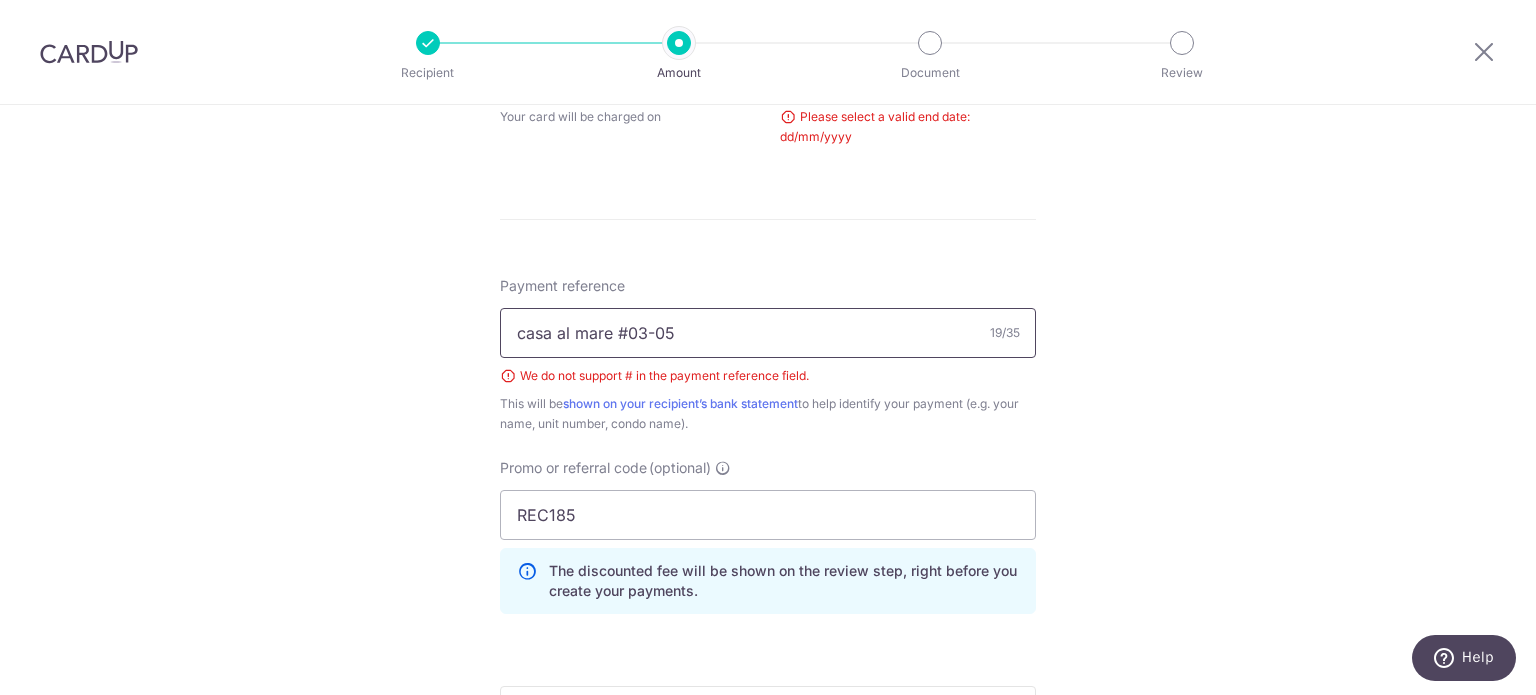 click on "casa al mare #03-05" at bounding box center (768, 333) 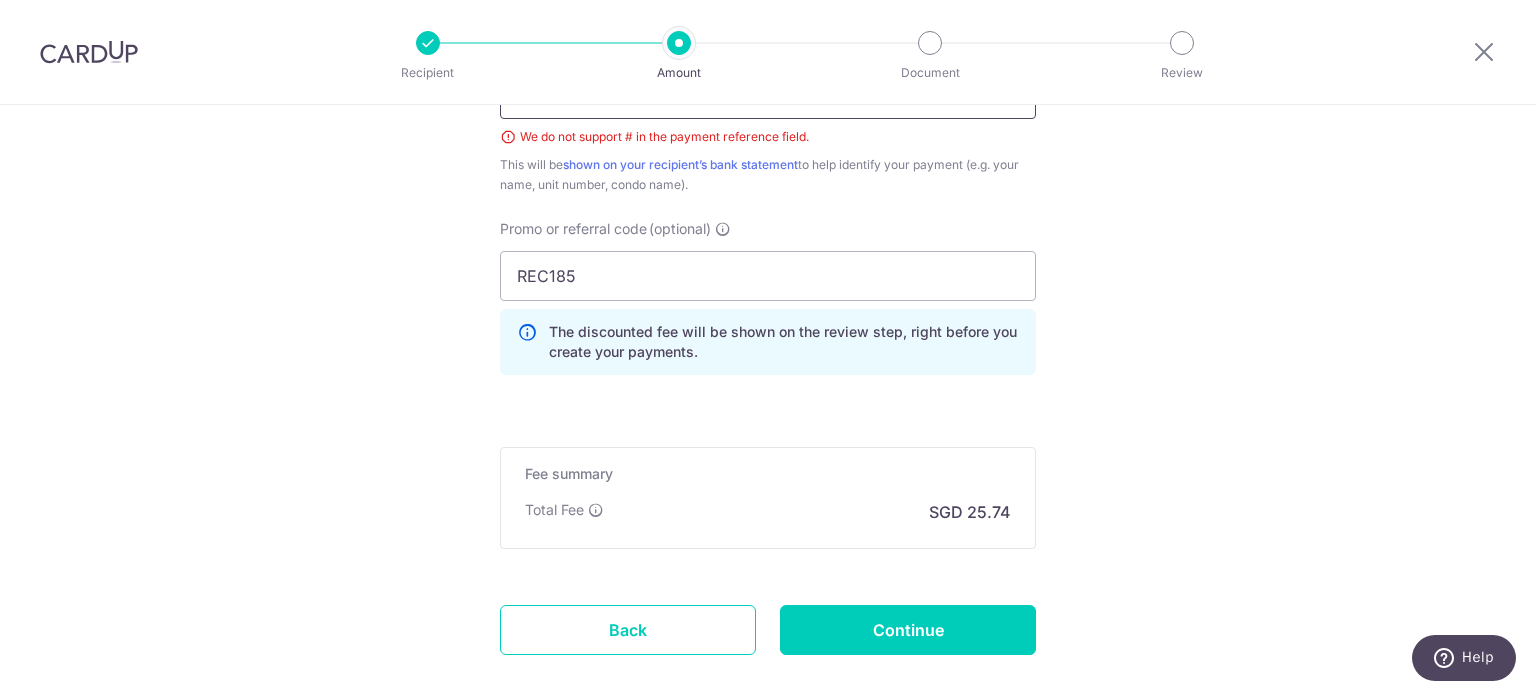 scroll, scrollTop: 1308, scrollLeft: 0, axis: vertical 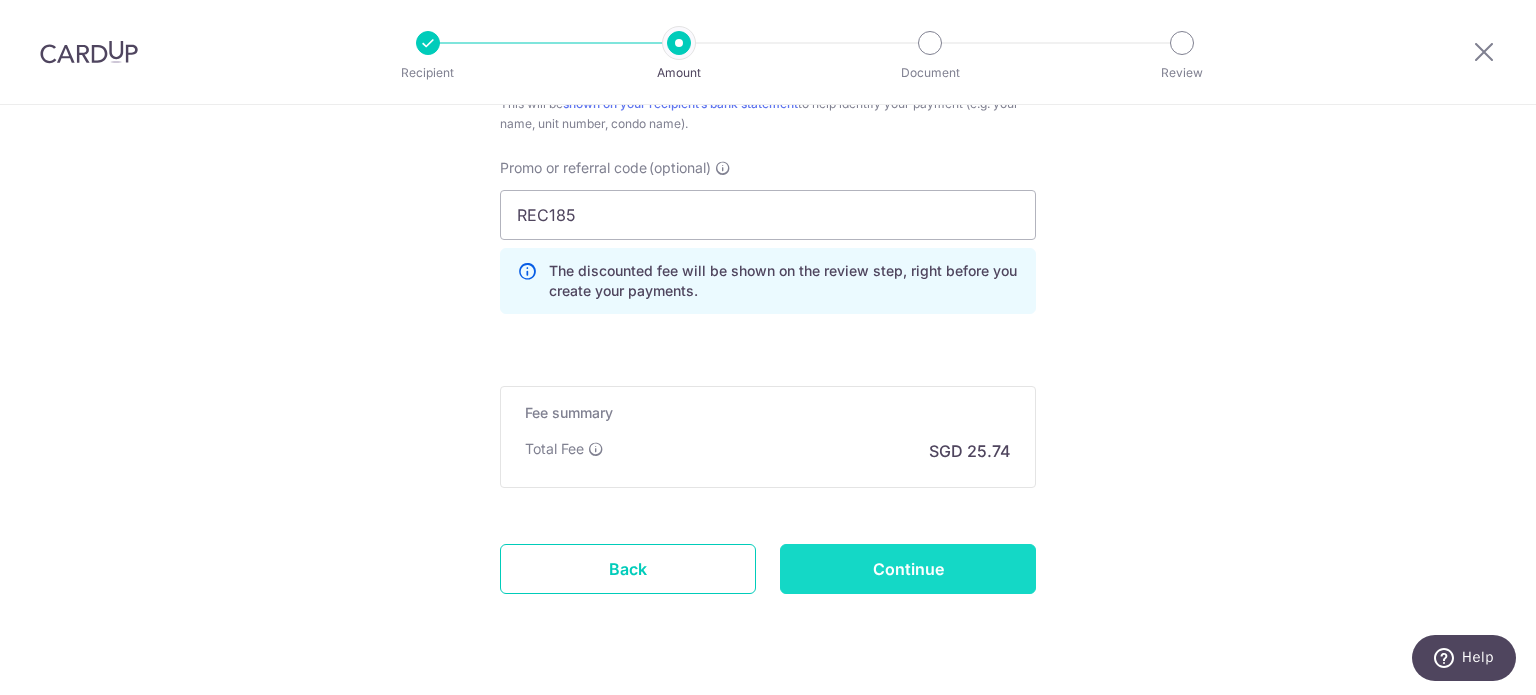 type on "casa al mare 03-05" 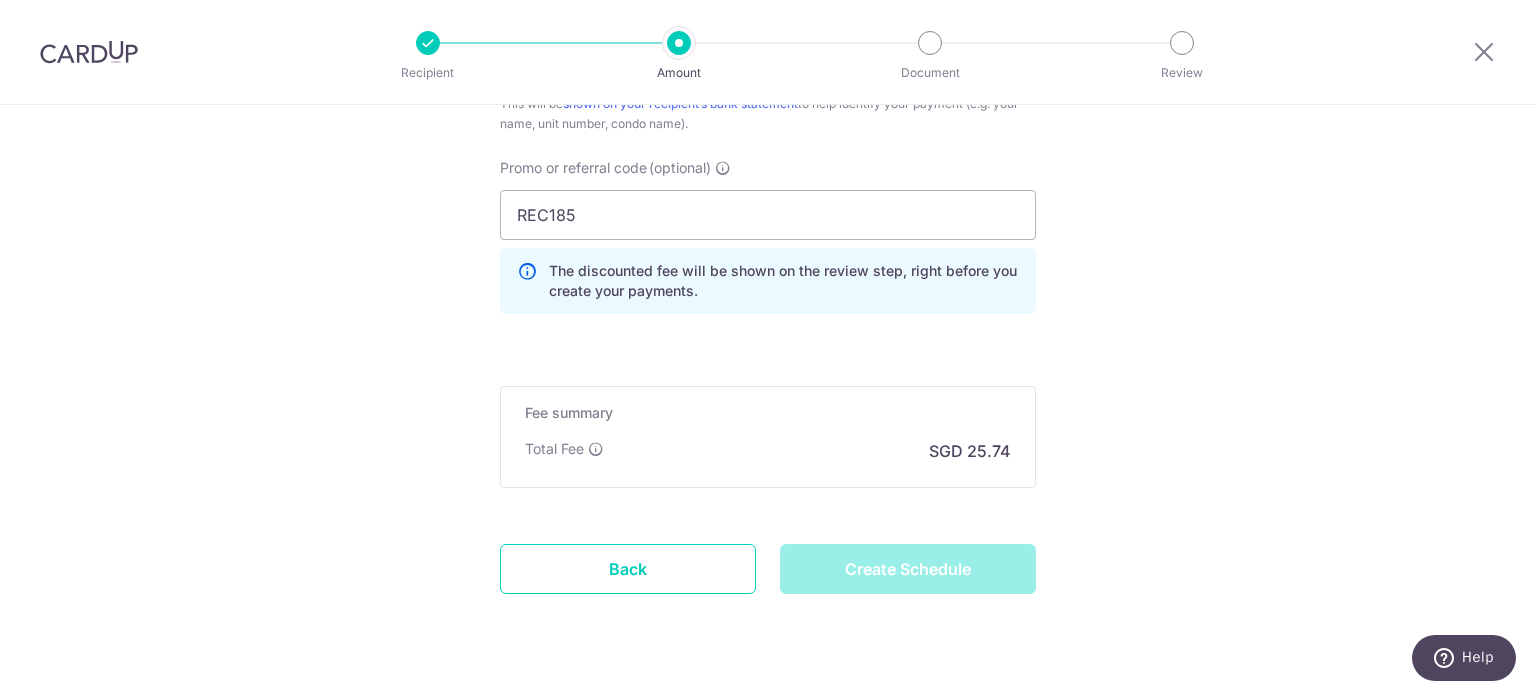 type on "Create Schedule" 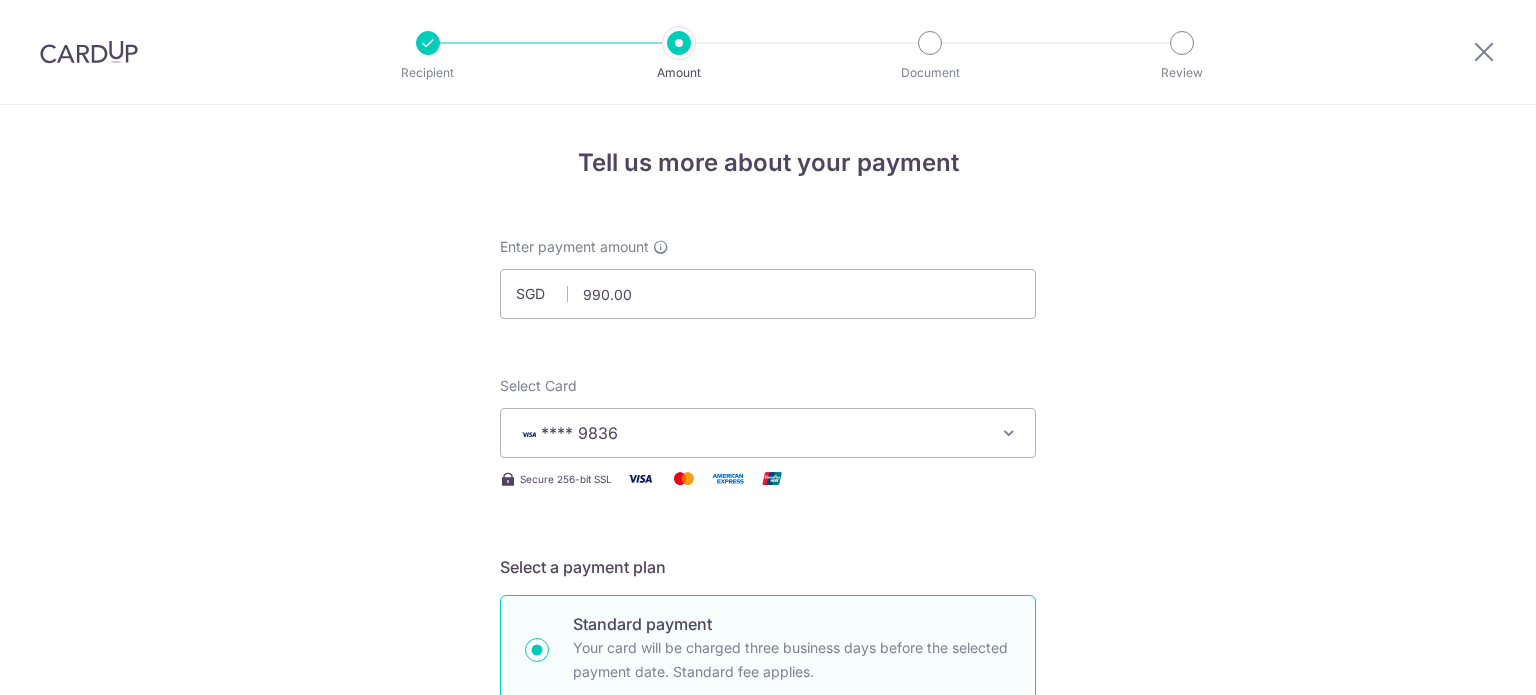 scroll, scrollTop: 0, scrollLeft: 0, axis: both 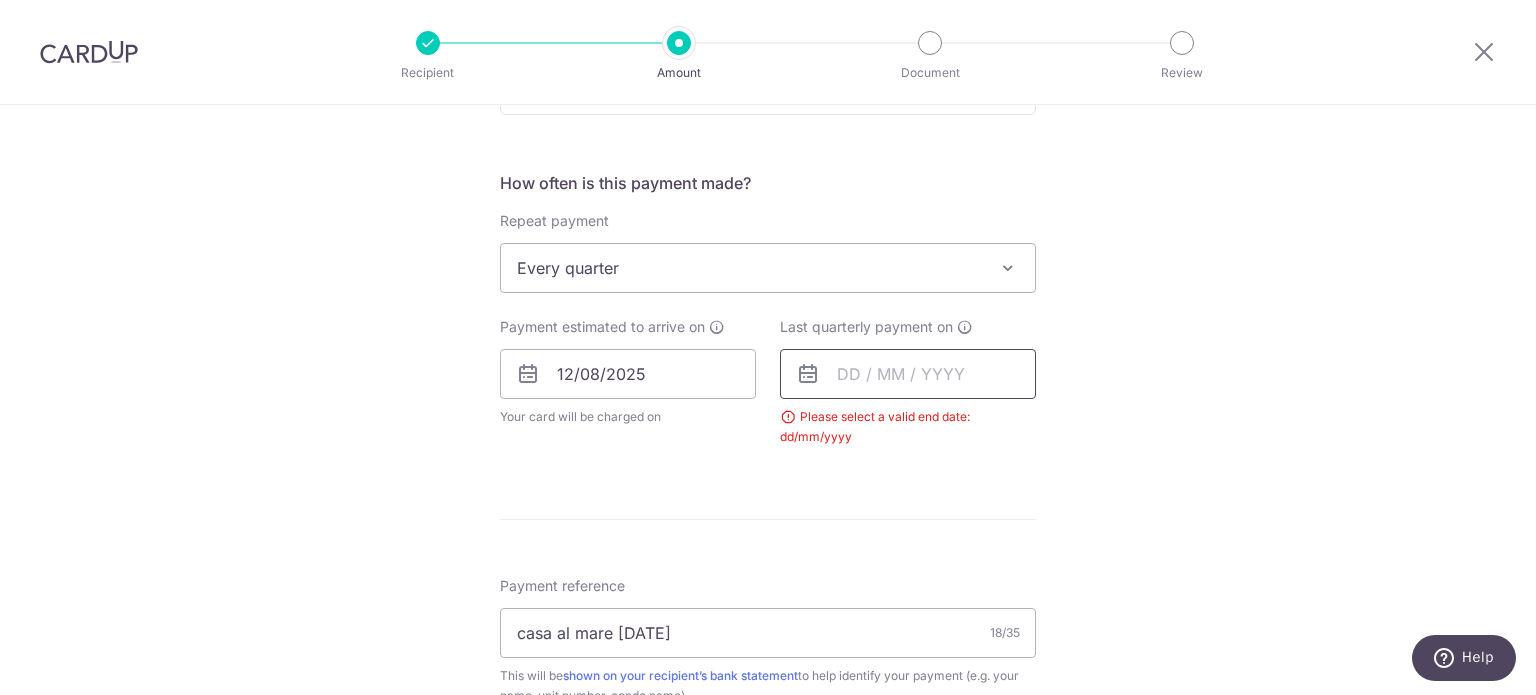 click at bounding box center [908, 374] 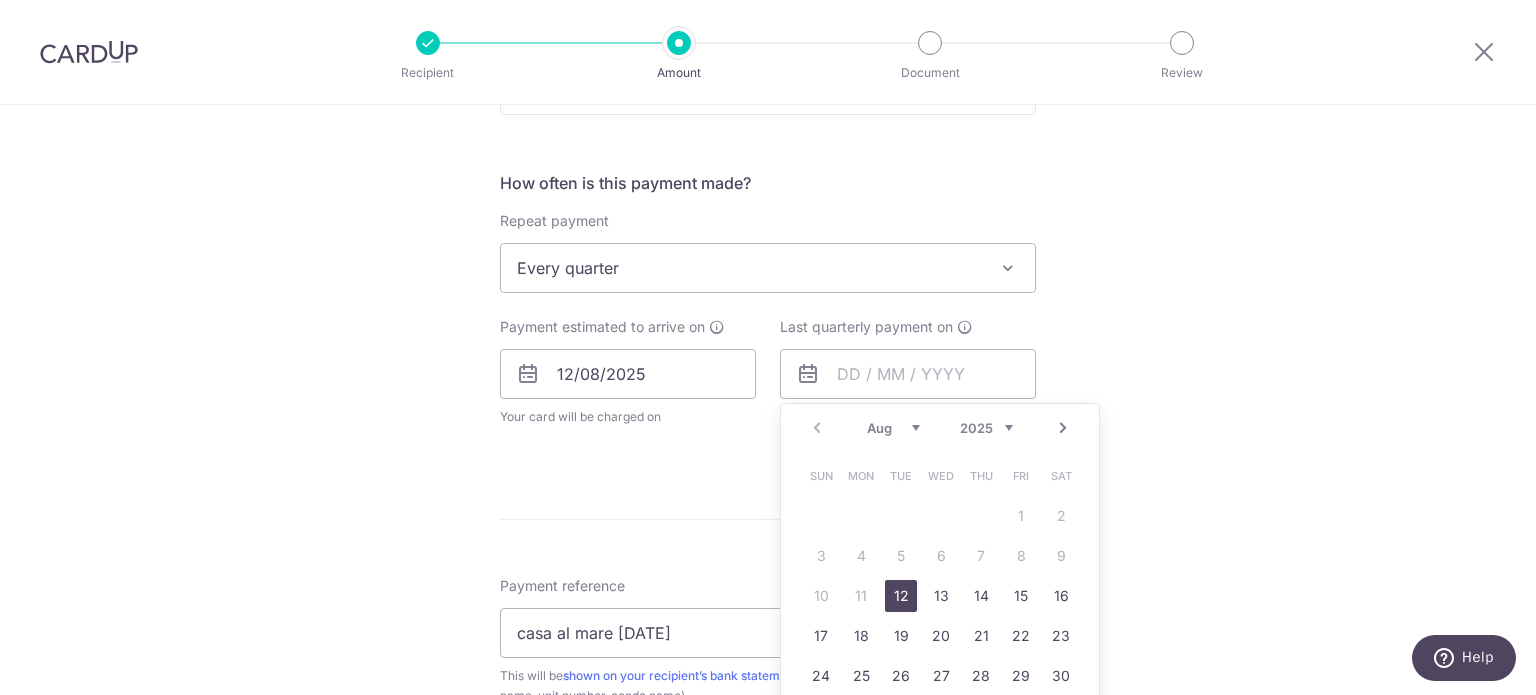 click on "2025 2026 2027 2028 2029 2030 2031 2032 2033 2034 2035" at bounding box center (986, 428) 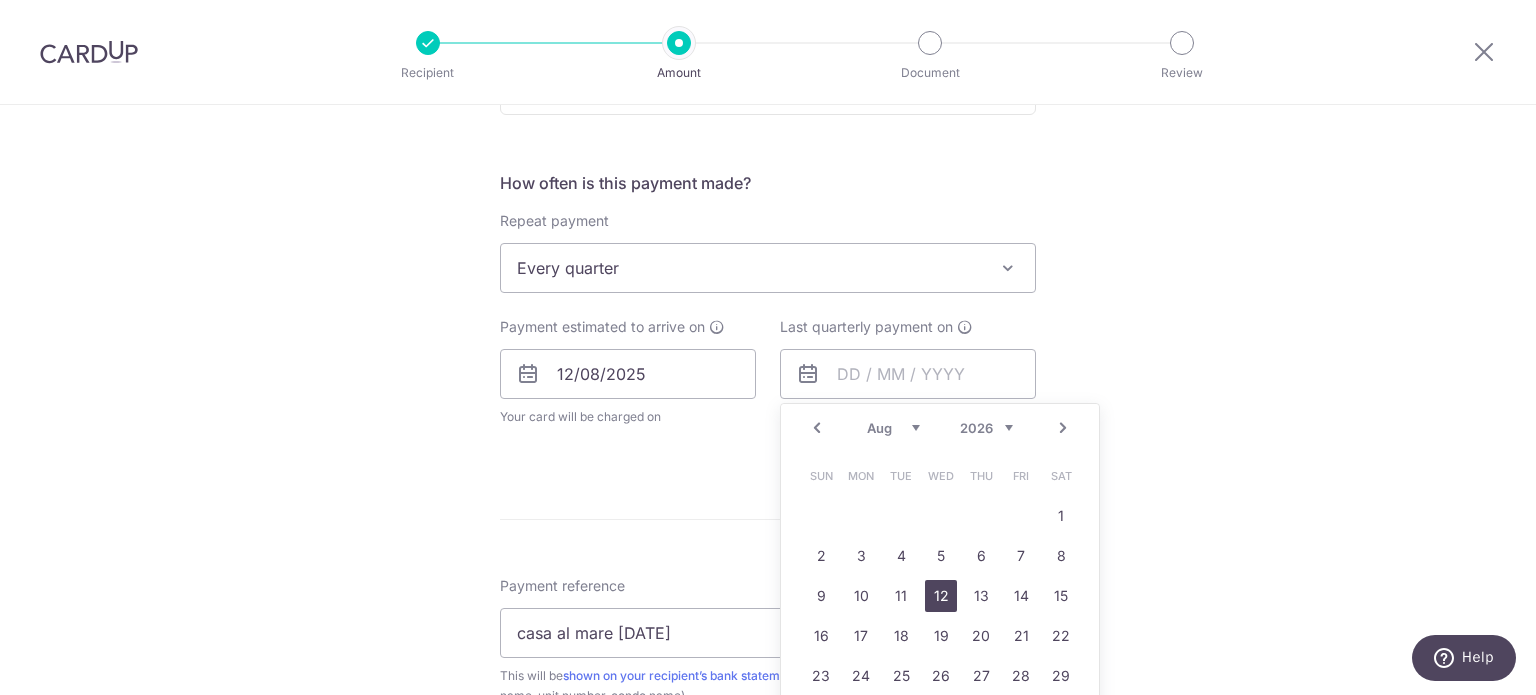 click on "12" at bounding box center (941, 596) 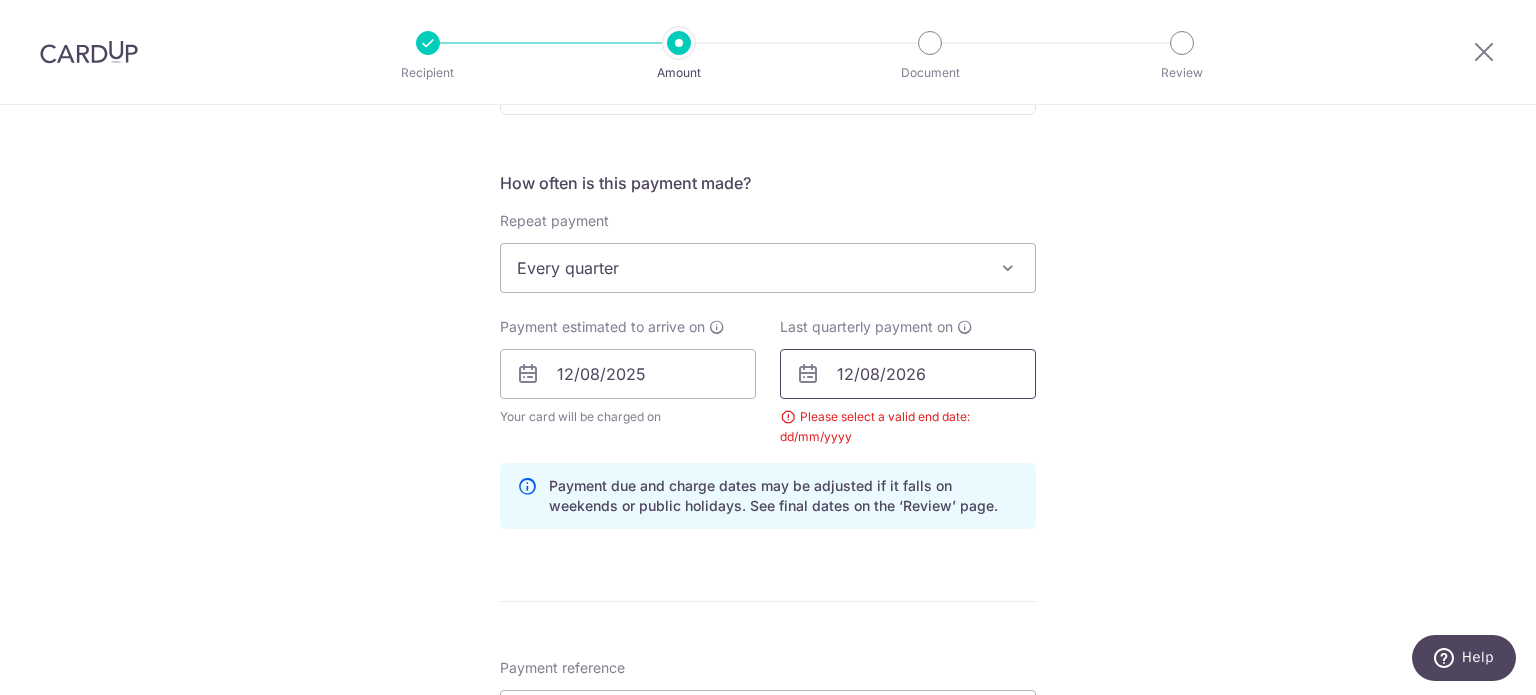 click on "12/08/2026" at bounding box center [908, 374] 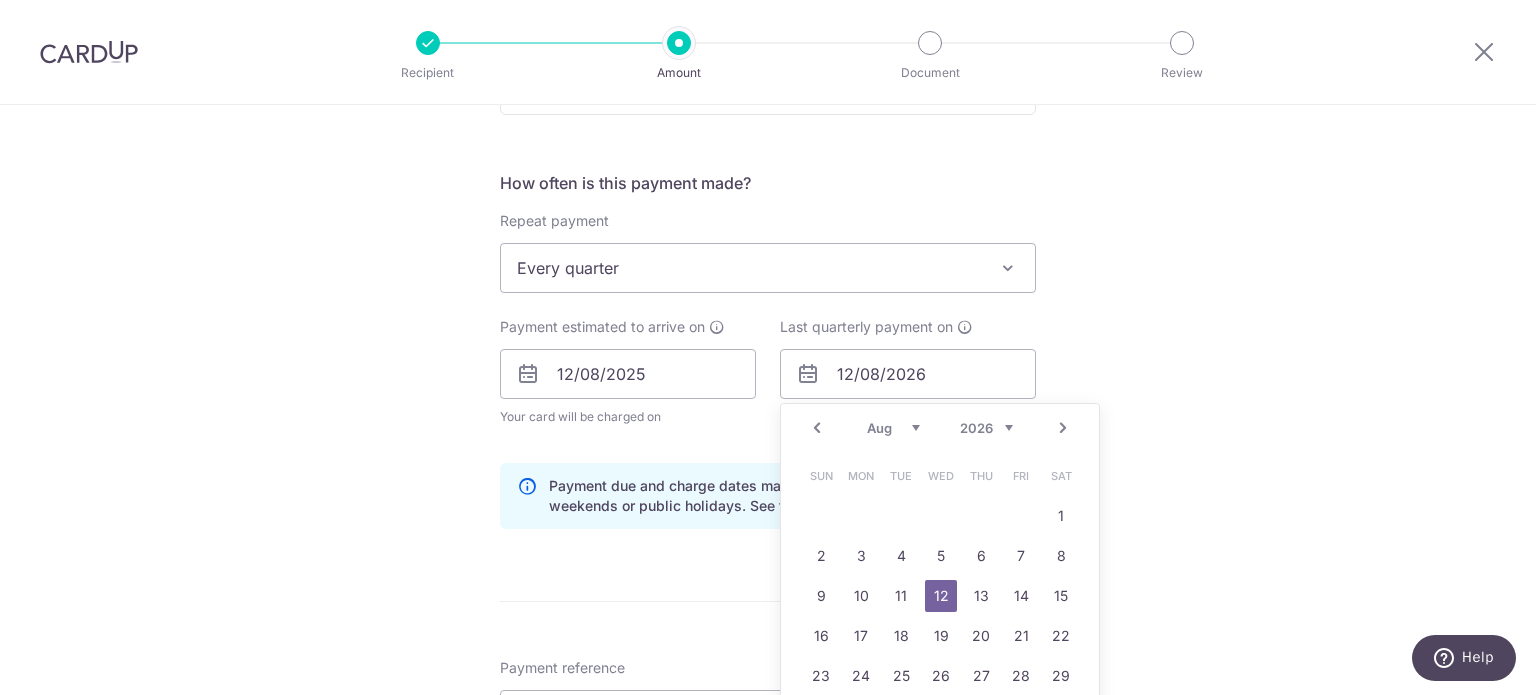 click on "2025 2026 2027 2028 2029 2030 2031 2032 2033 2034 2035" at bounding box center (986, 428) 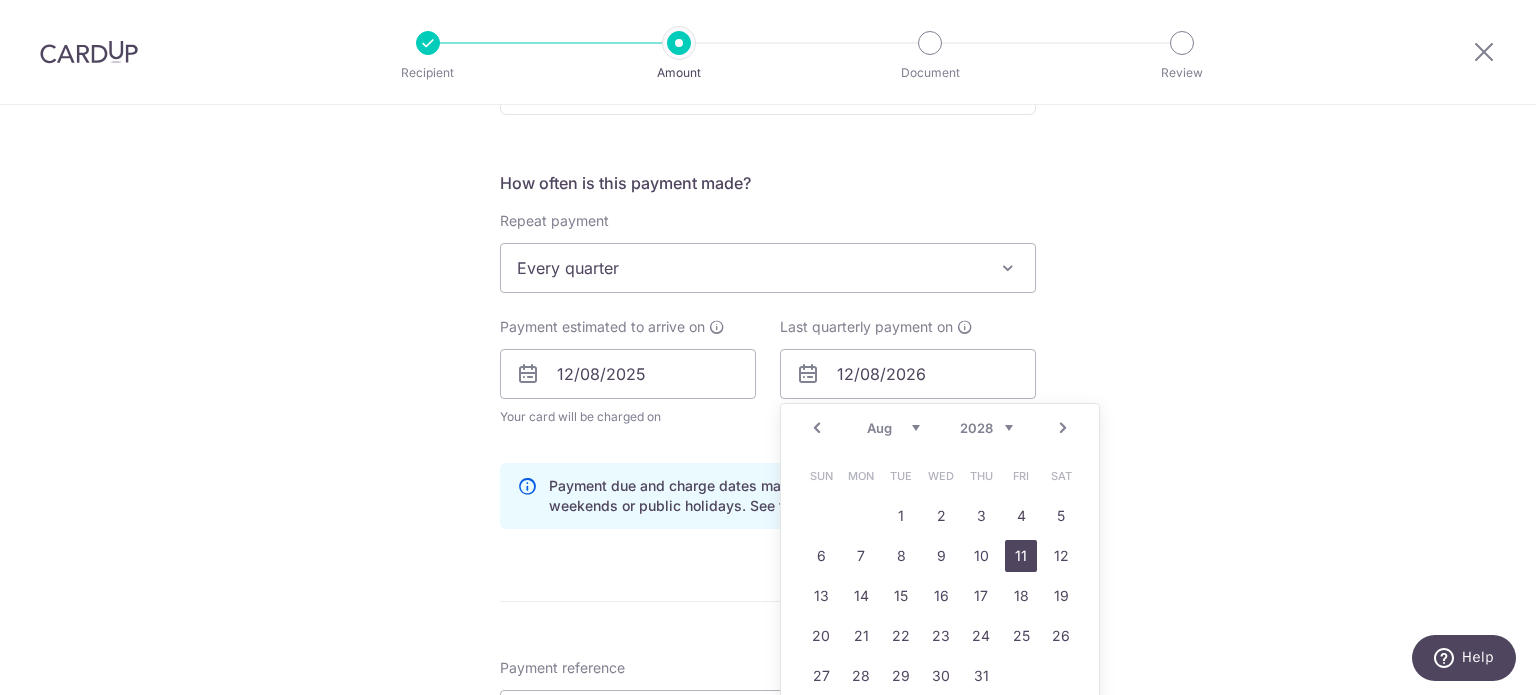 click on "11" at bounding box center (1021, 556) 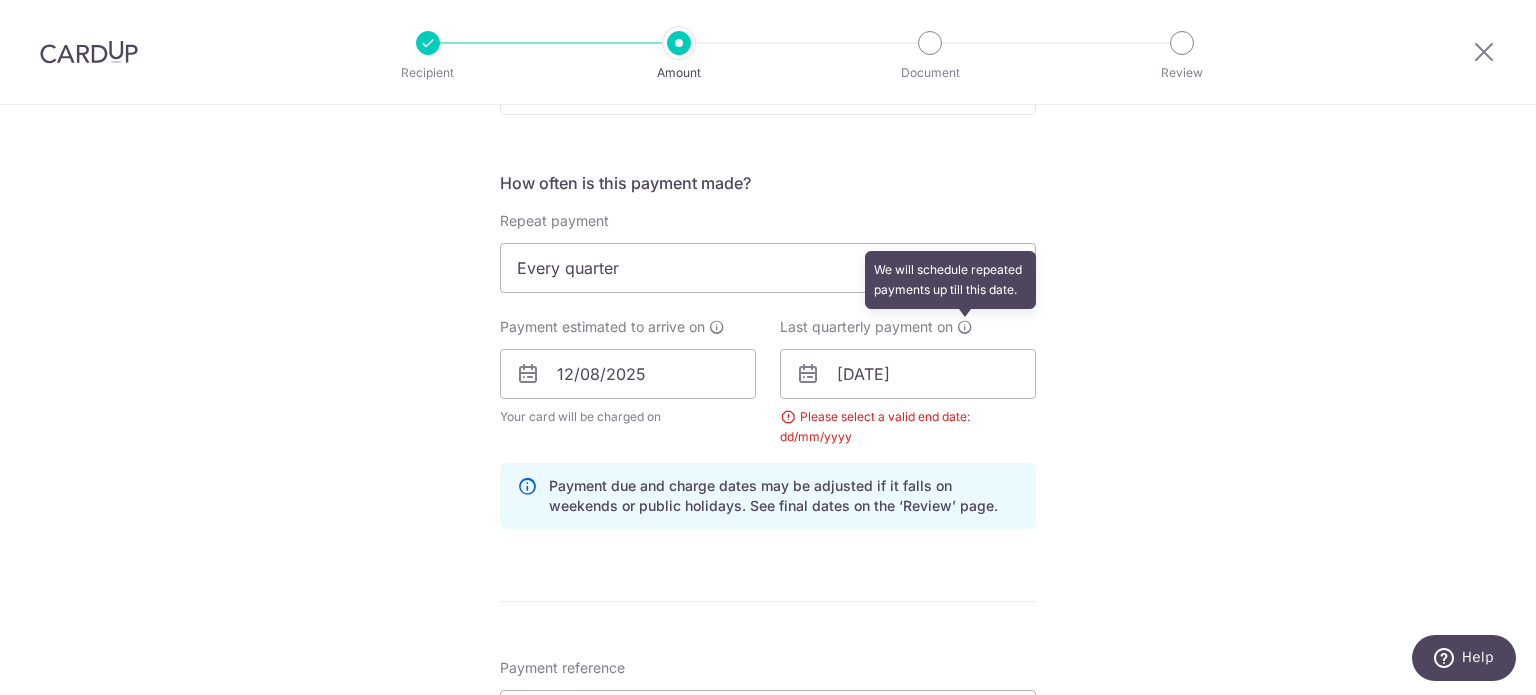 click at bounding box center (965, 327) 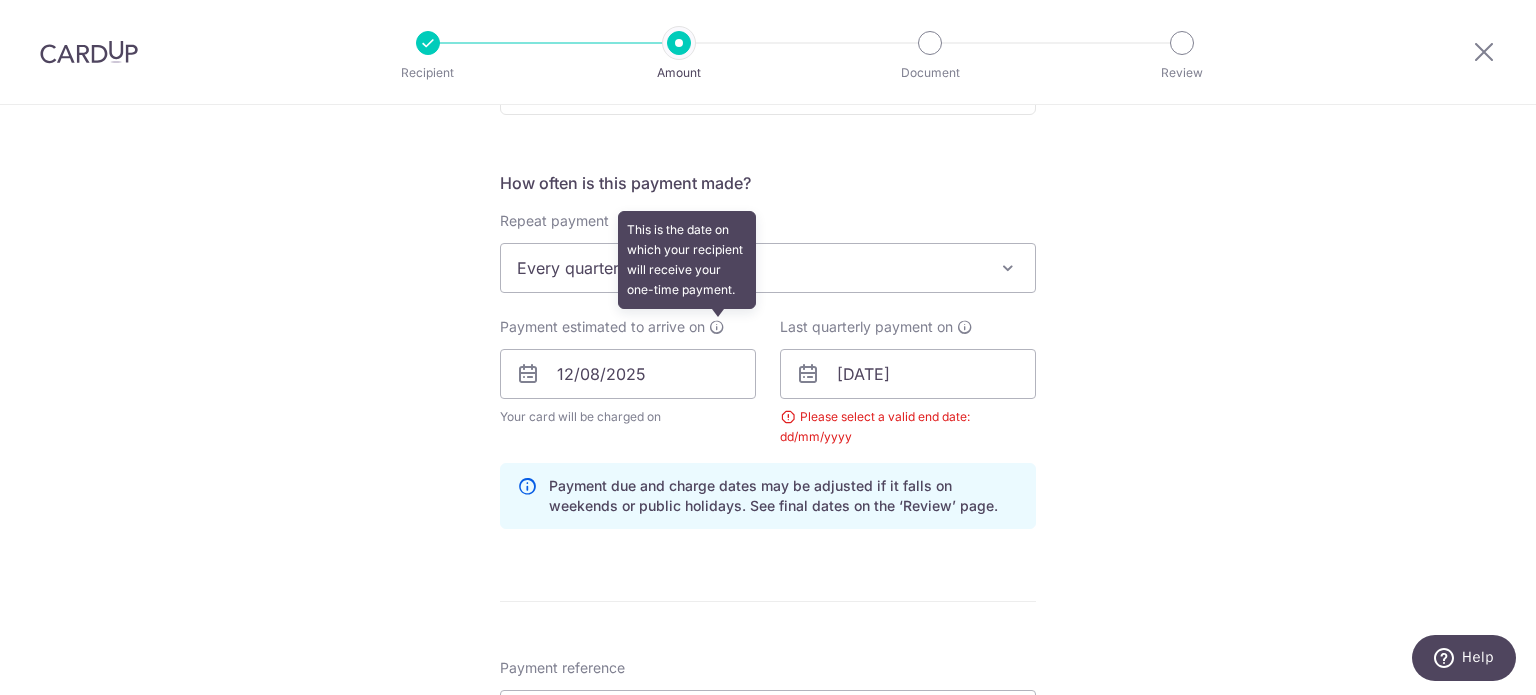 click at bounding box center [717, 327] 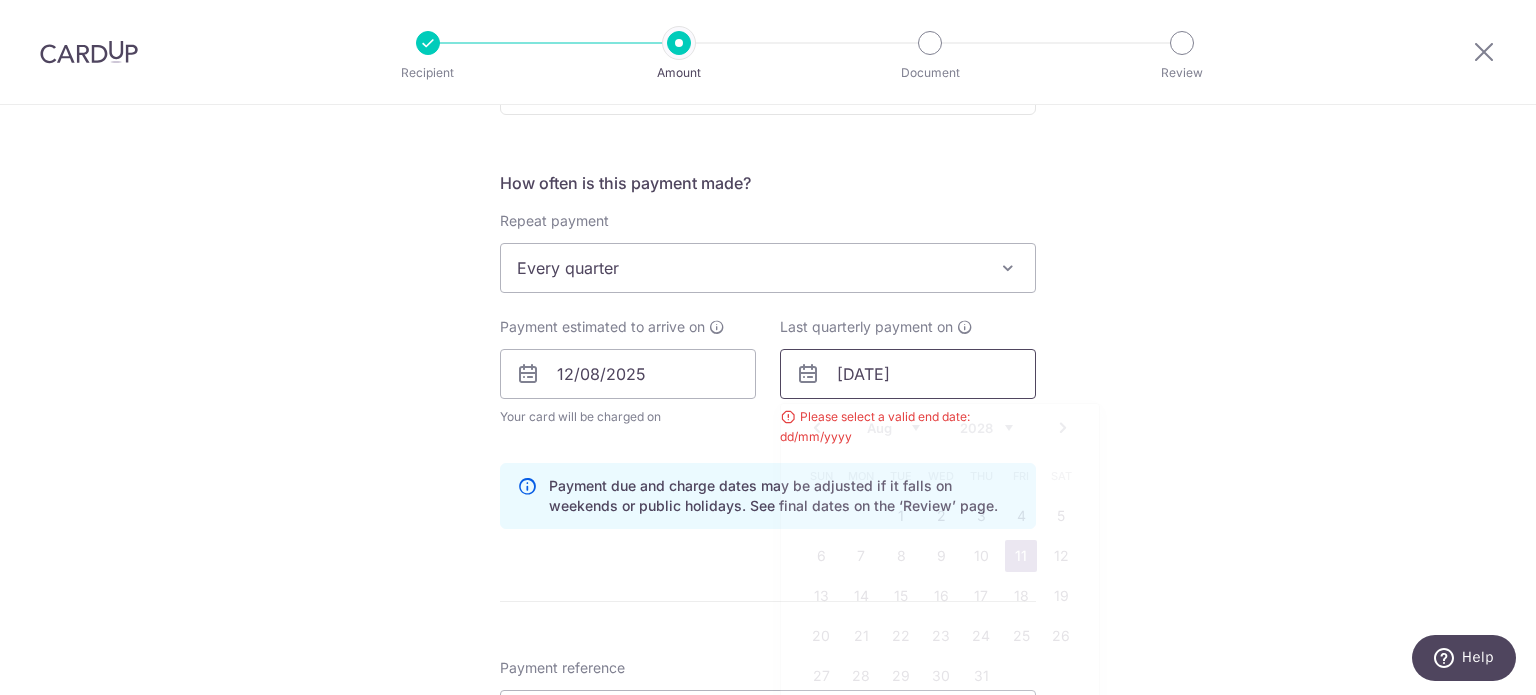 click on "11/08/2028" at bounding box center (908, 374) 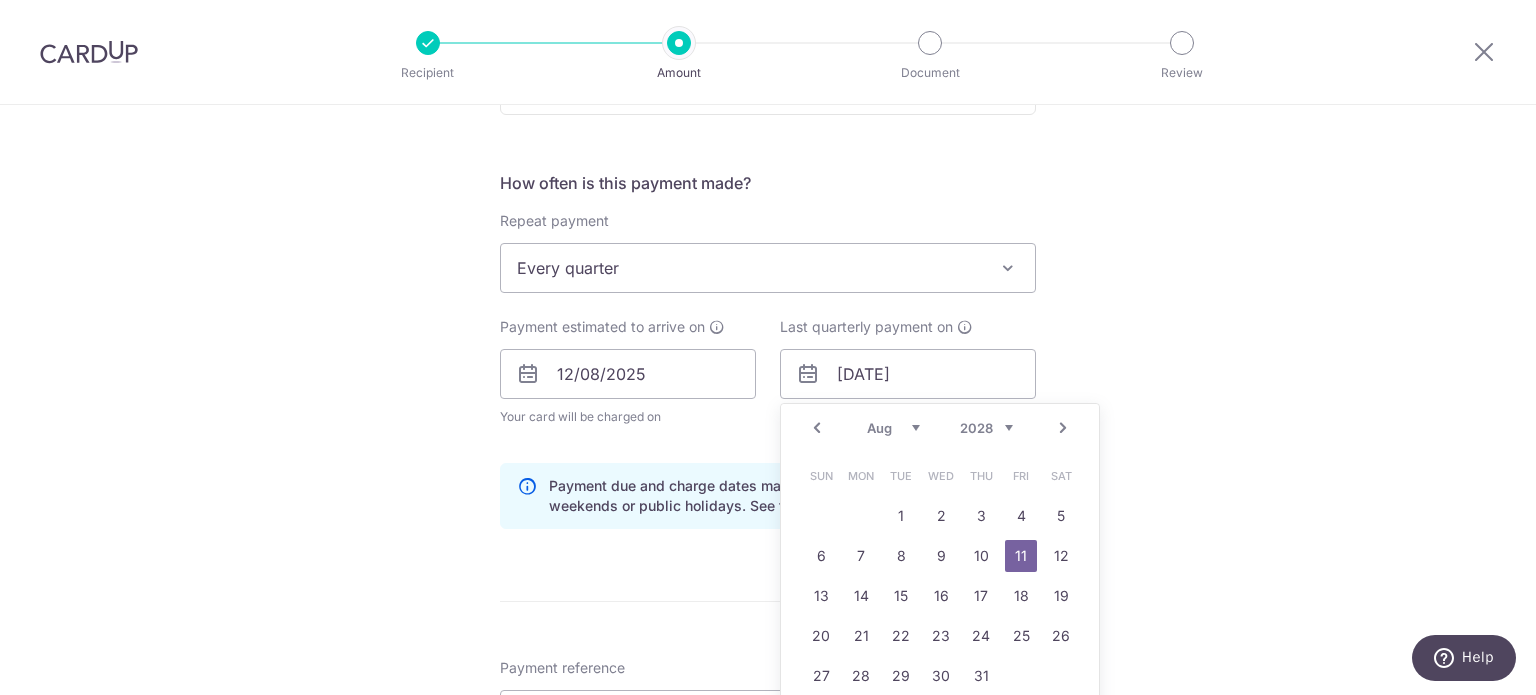 click on "Jan Feb Mar Apr May Jun Jul Aug Sep Oct Nov Dec" at bounding box center [893, 428] 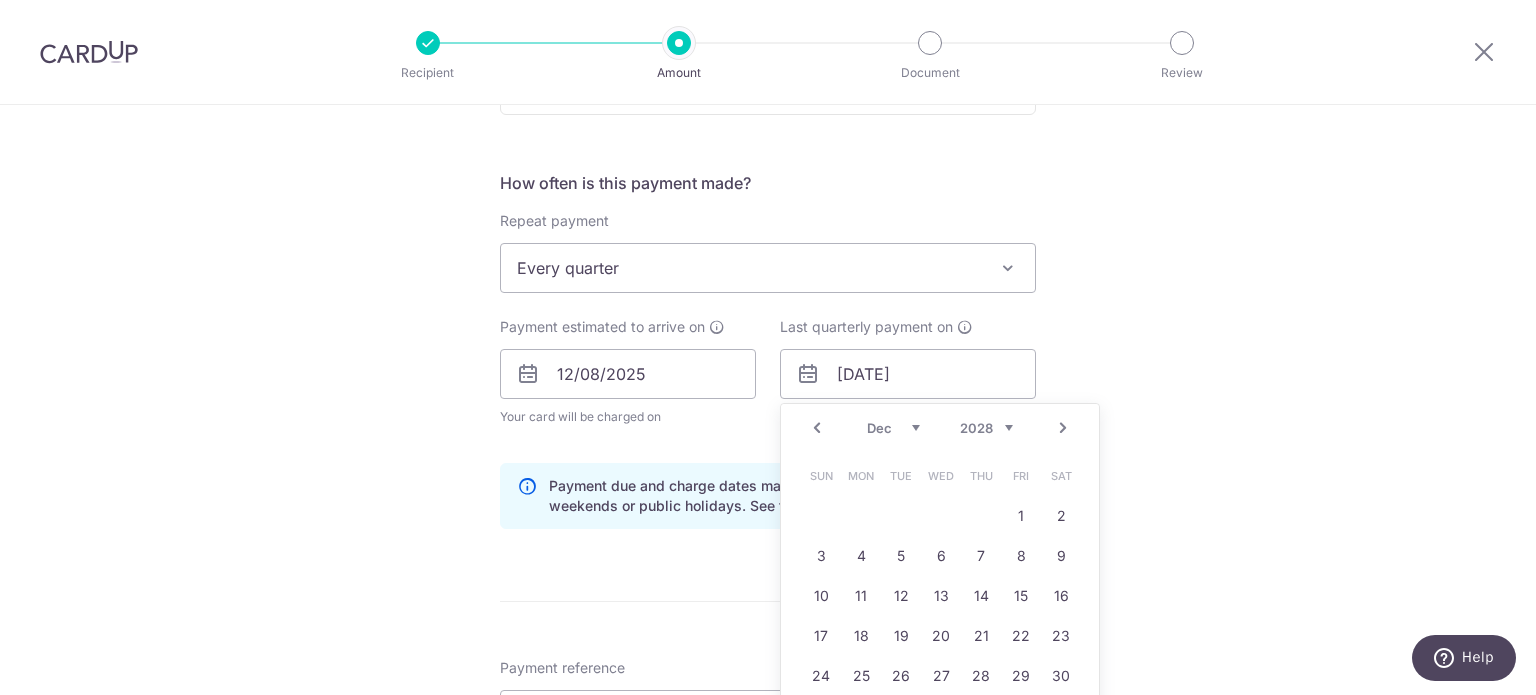 click on "Jan Feb Mar Apr May Jun Jul Aug Sep Oct Nov Dec" at bounding box center (893, 428) 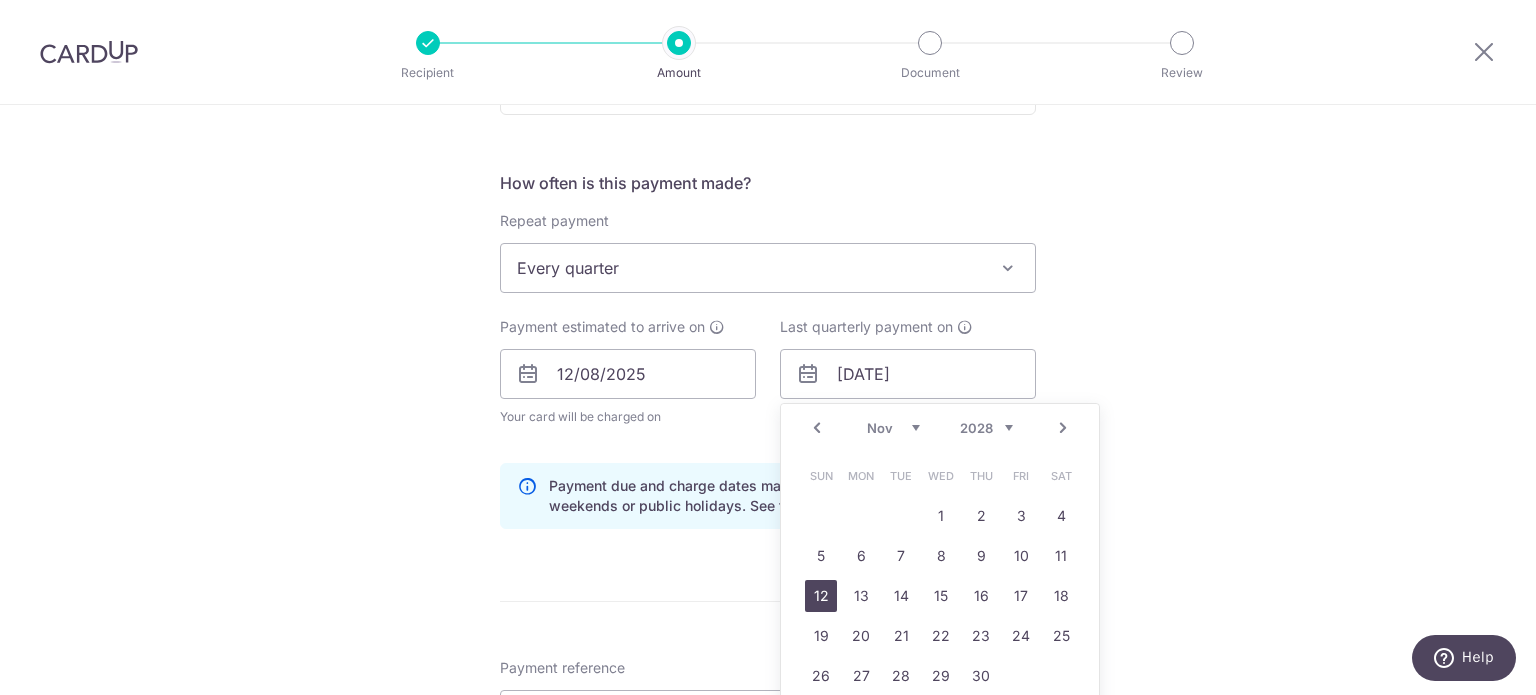 click on "12" at bounding box center [821, 596] 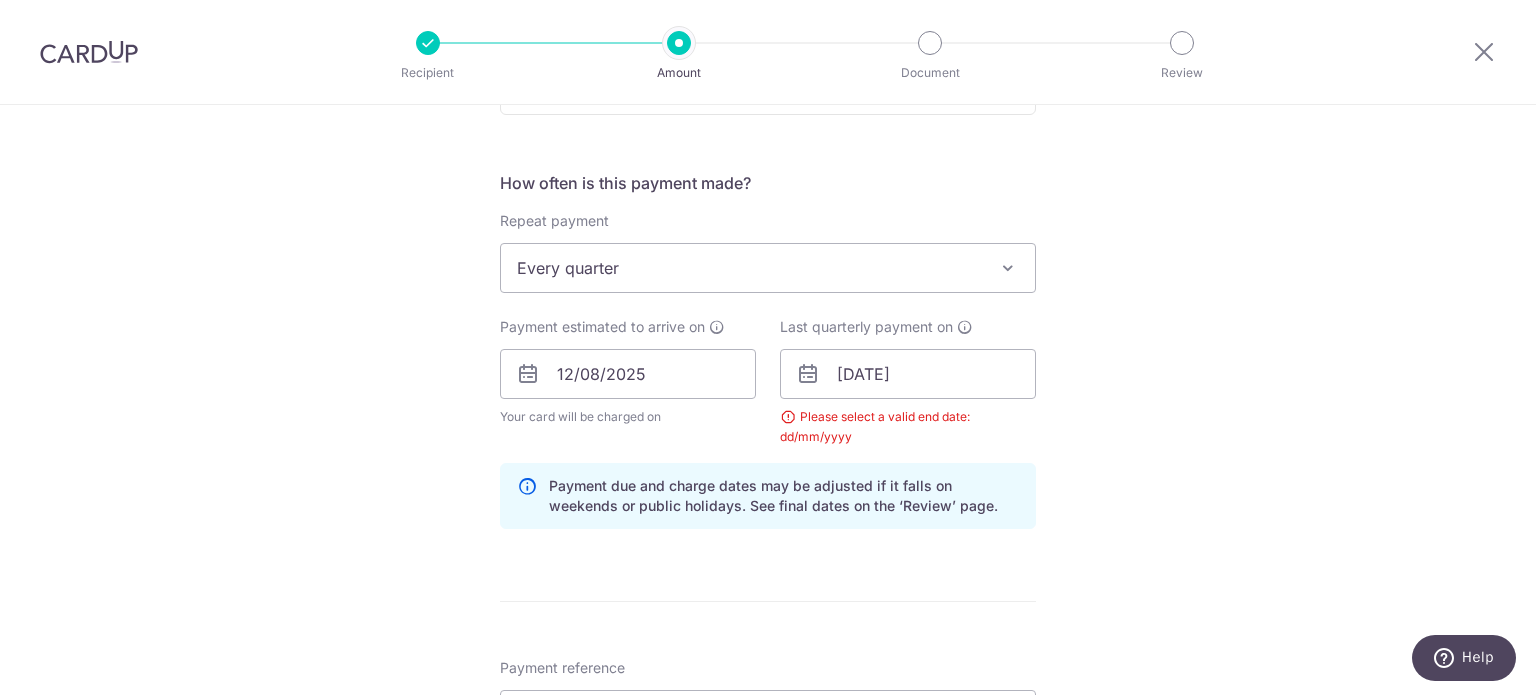 click on "Last quarterly payment on
12/11/2028
Prev Next Jan Feb Mar Apr May Jun Jul Aug Sep Oct Nov Dec 2025 2026 2027 2028 2029 2030 2031 2032 2033 2034 2035 Sun Mon Tue Wed Thu Fri Sat       1 2 3 4 5 6 7 8 9 10 11 12 13 14 15 16 17 18 19 20 21 22 23 24 25 26 27 28 29 30
Please select a valid end date: dd/mm/yyyy" at bounding box center (908, 382) 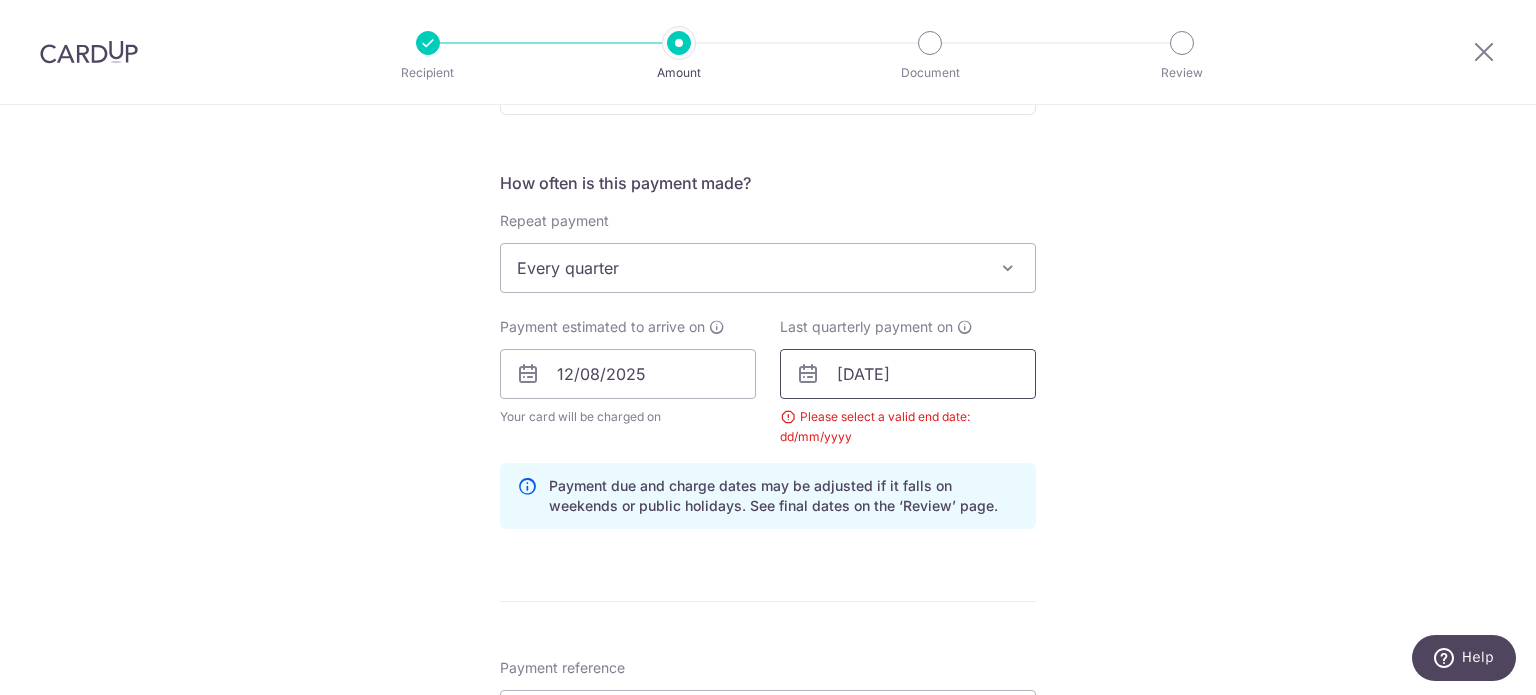 click on "12/11/2028" at bounding box center (908, 374) 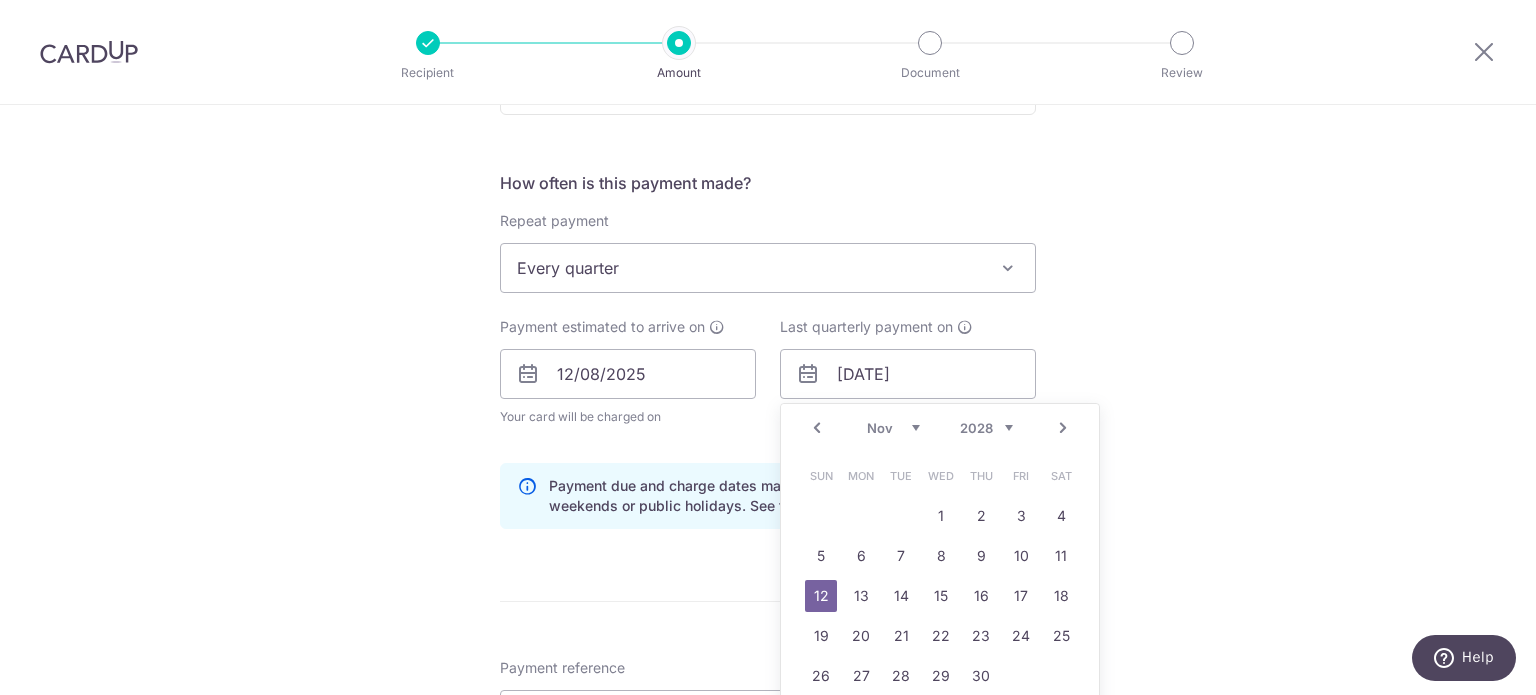 click on "2025 2026 2027 2028 2029 2030 2031 2032 2033 2034 2035" at bounding box center [986, 428] 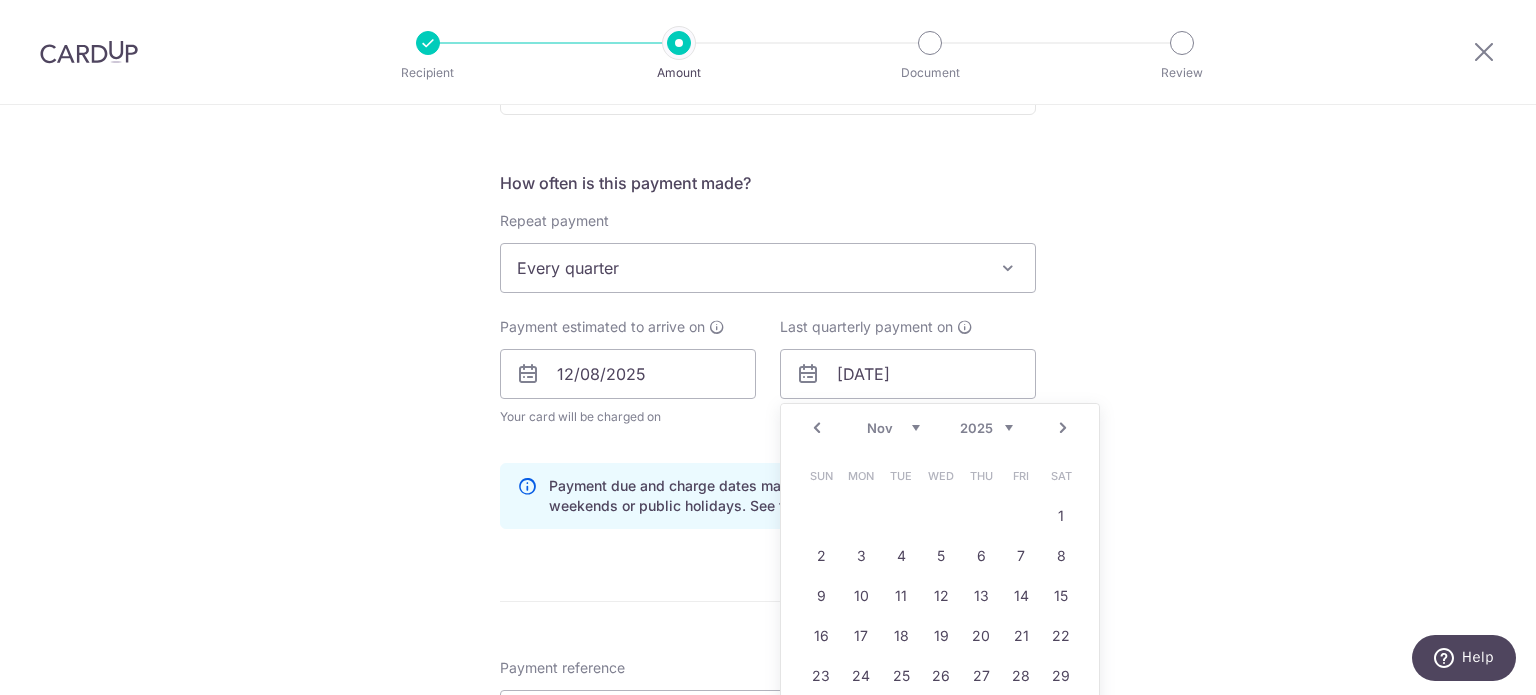 click on "2025 2026 2027 2028 2029 2030 2031 2032 2033 2034 2035" at bounding box center (986, 428) 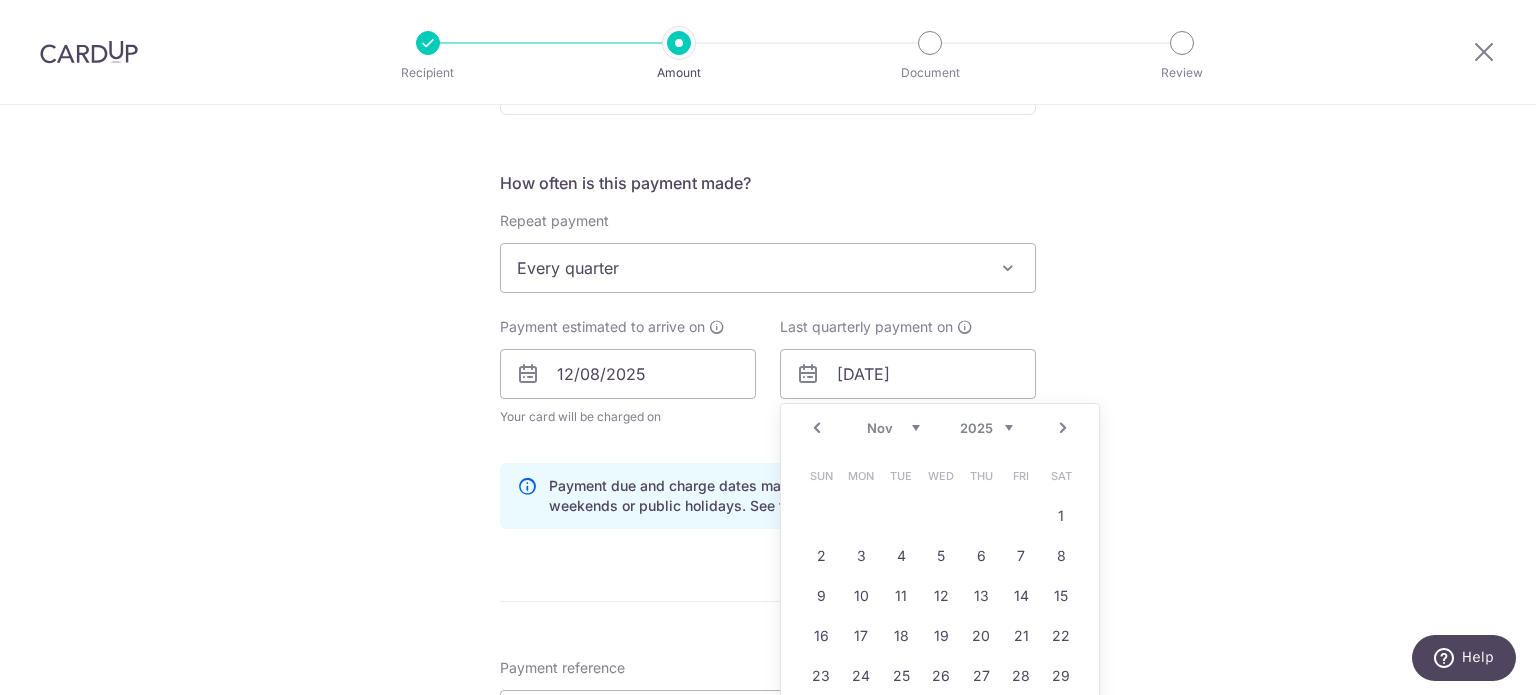 click on "2025 2026 2027 2028 2029 2030 2031 2032 2033 2034 2035" at bounding box center [986, 428] 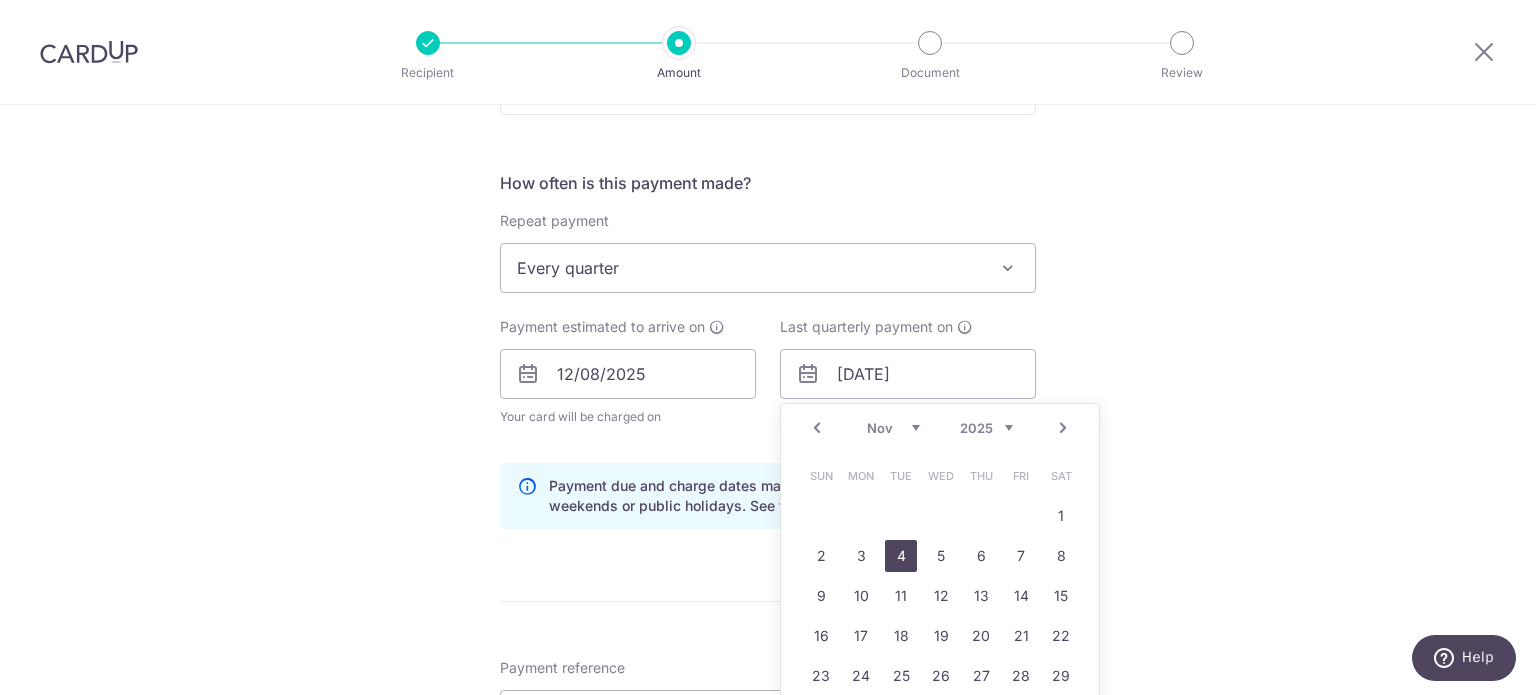 click on "4" at bounding box center (901, 556) 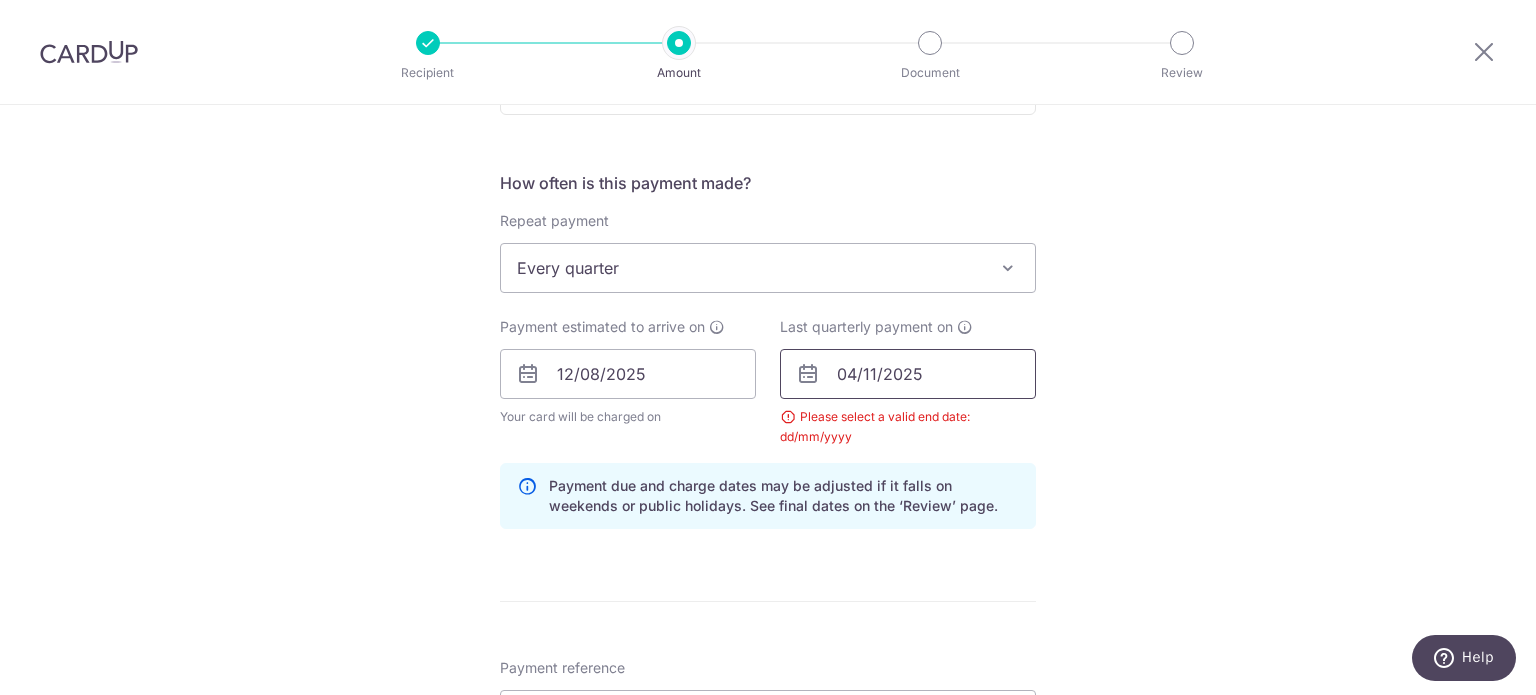 click on "04/11/2025" at bounding box center (908, 374) 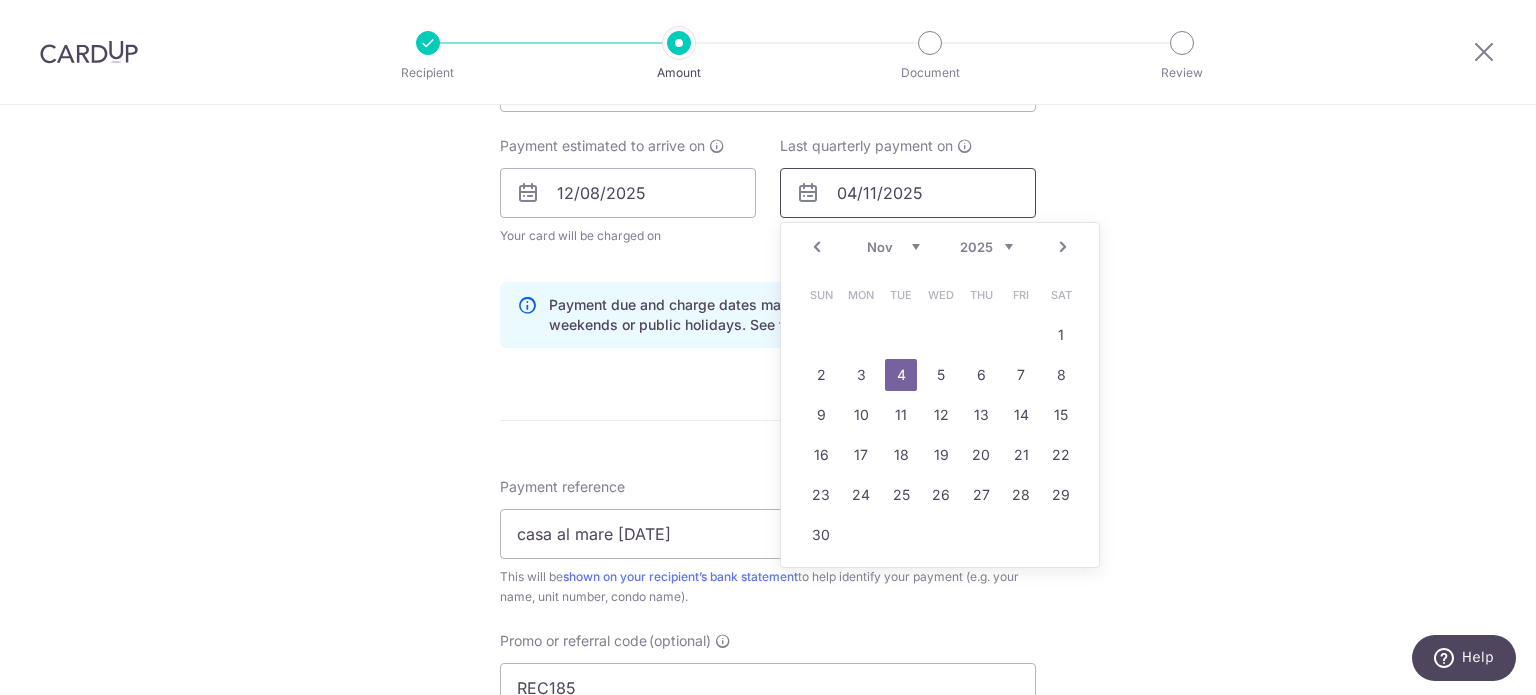 scroll, scrollTop: 908, scrollLeft: 0, axis: vertical 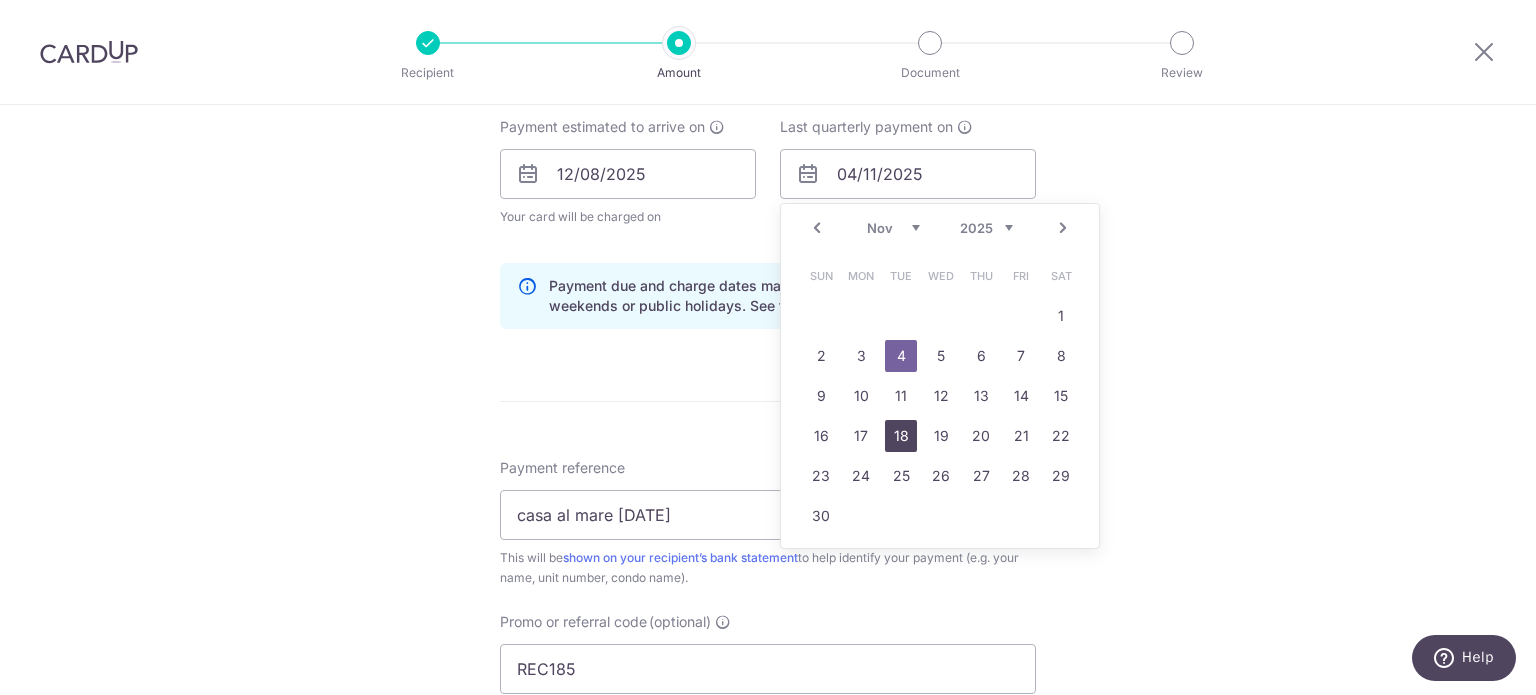 click on "18" at bounding box center [901, 436] 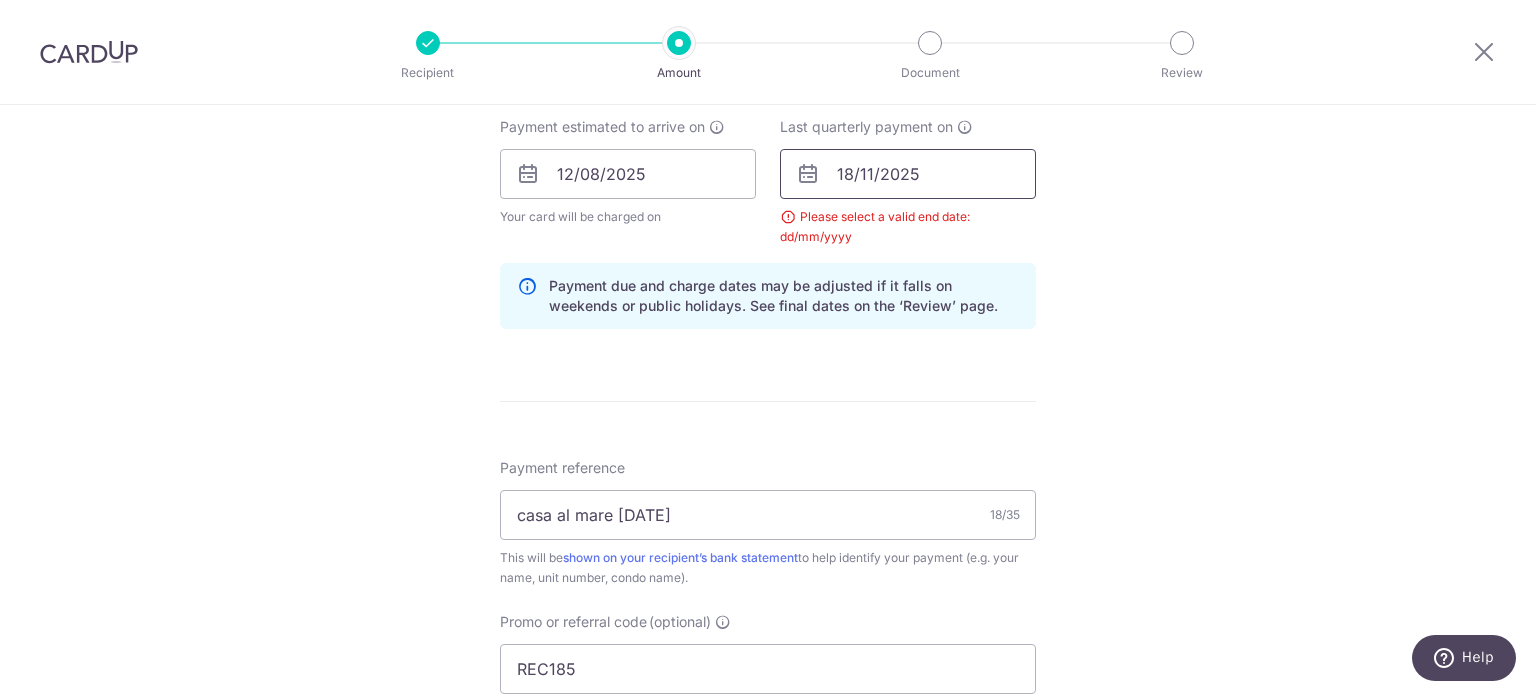 click on "18/11/2025" at bounding box center [908, 174] 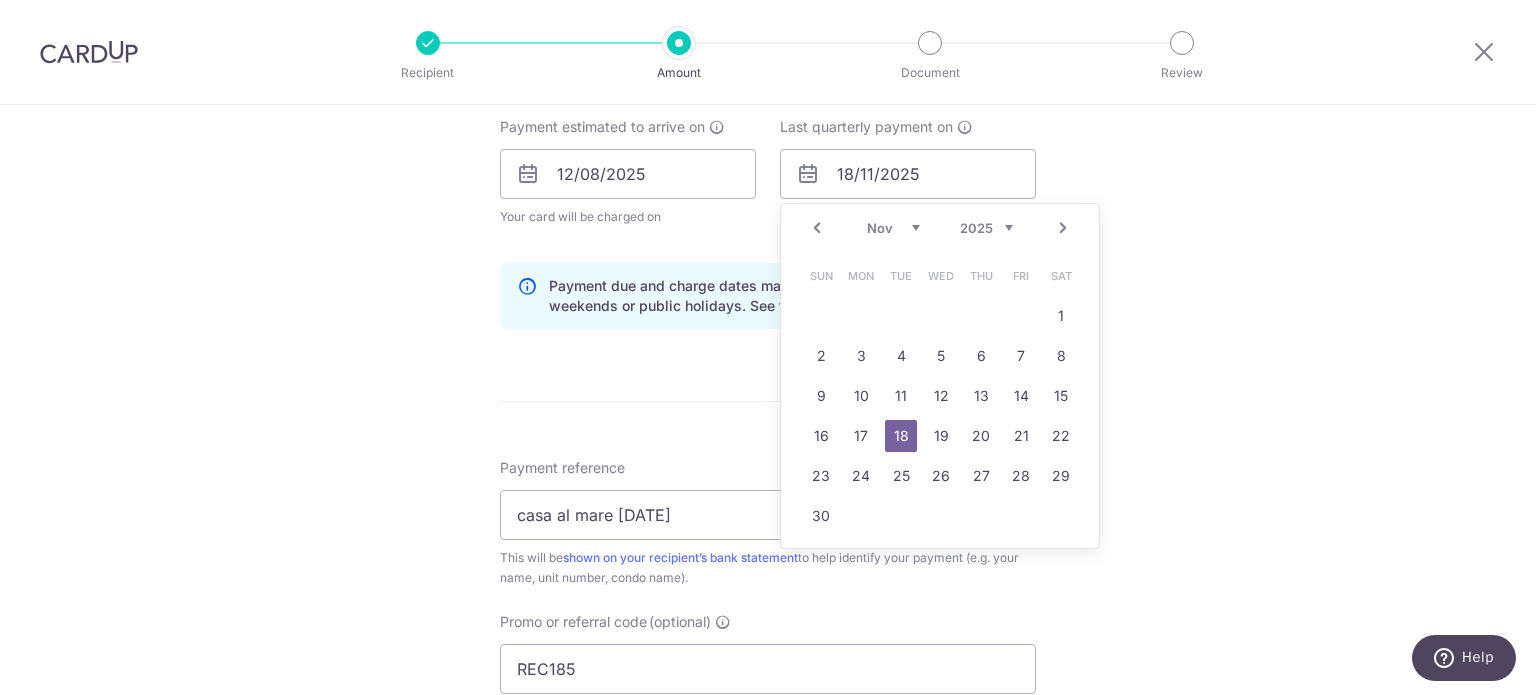 click on "Aug Sep Oct Nov Dec" at bounding box center (893, 228) 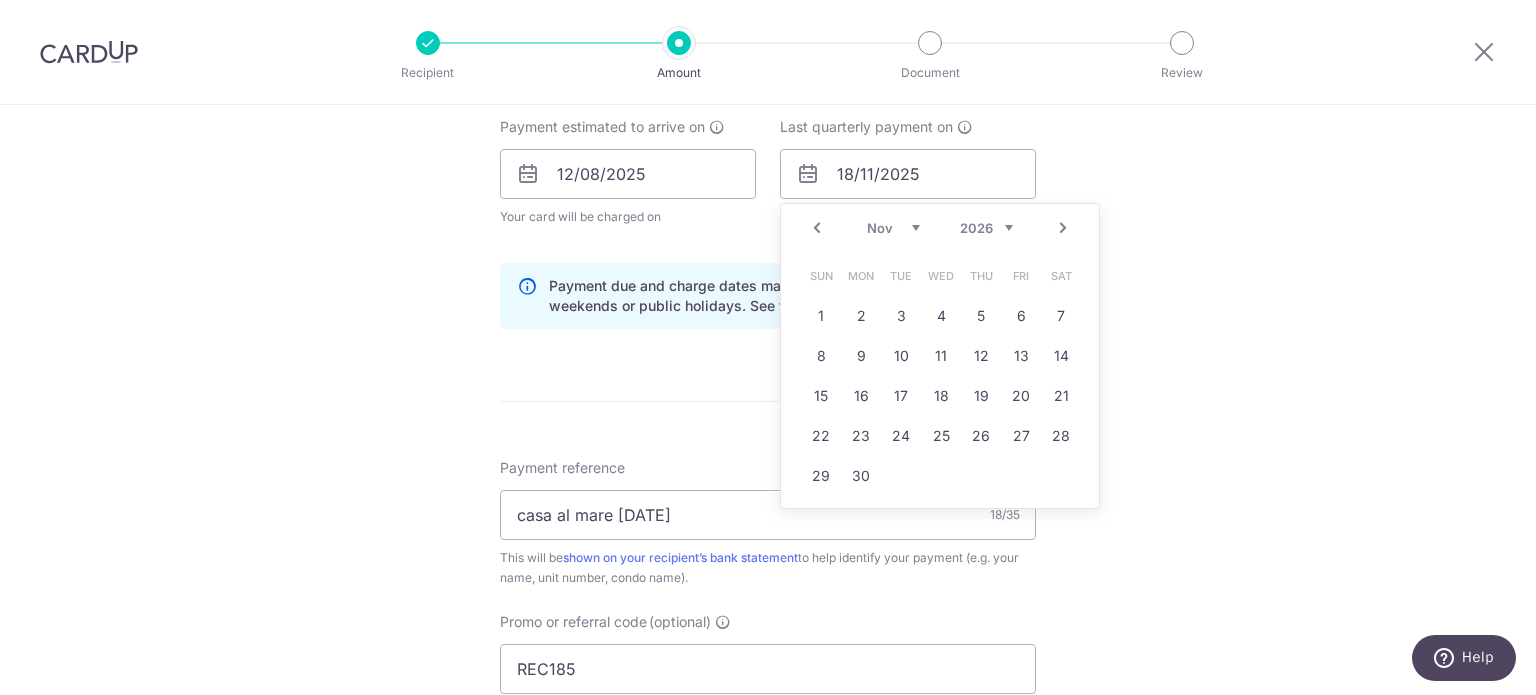 click on "1" at bounding box center (821, 316) 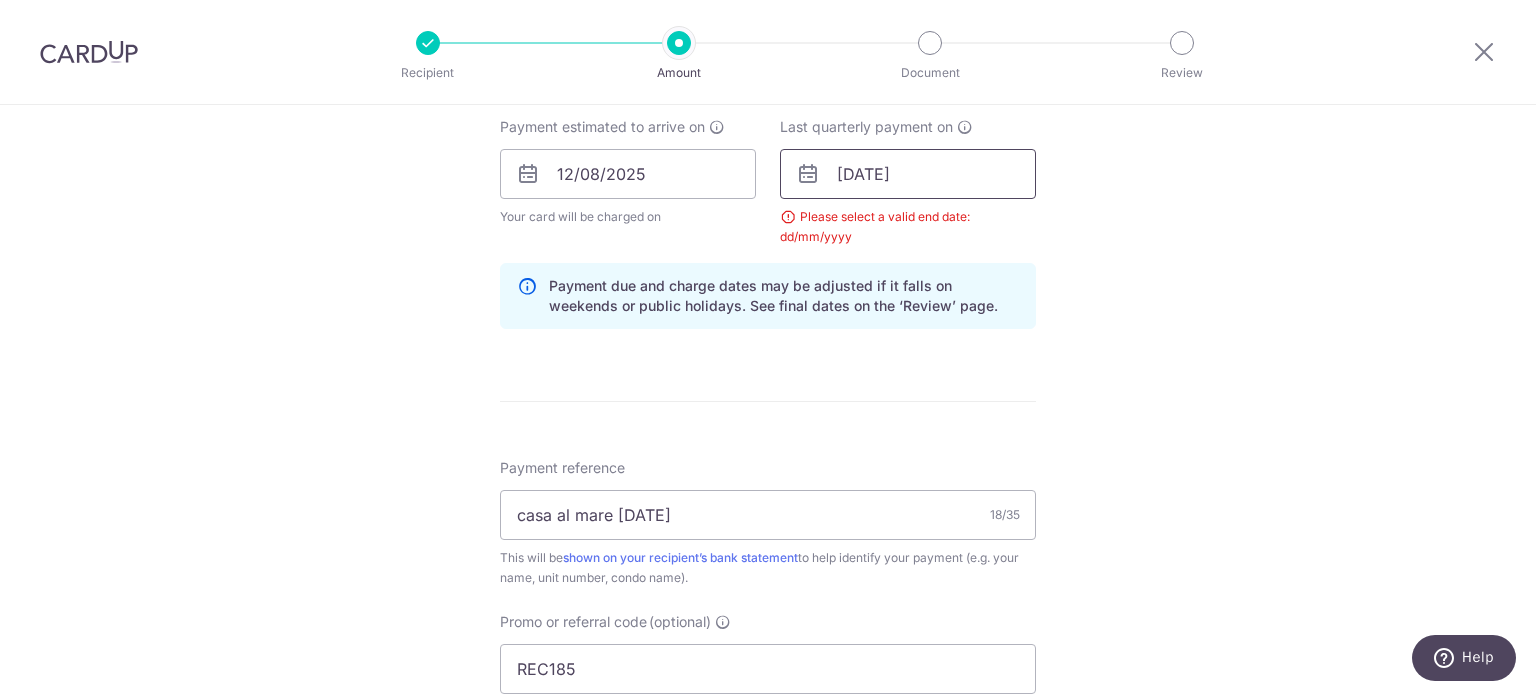 click on "01/11/2026" at bounding box center [908, 174] 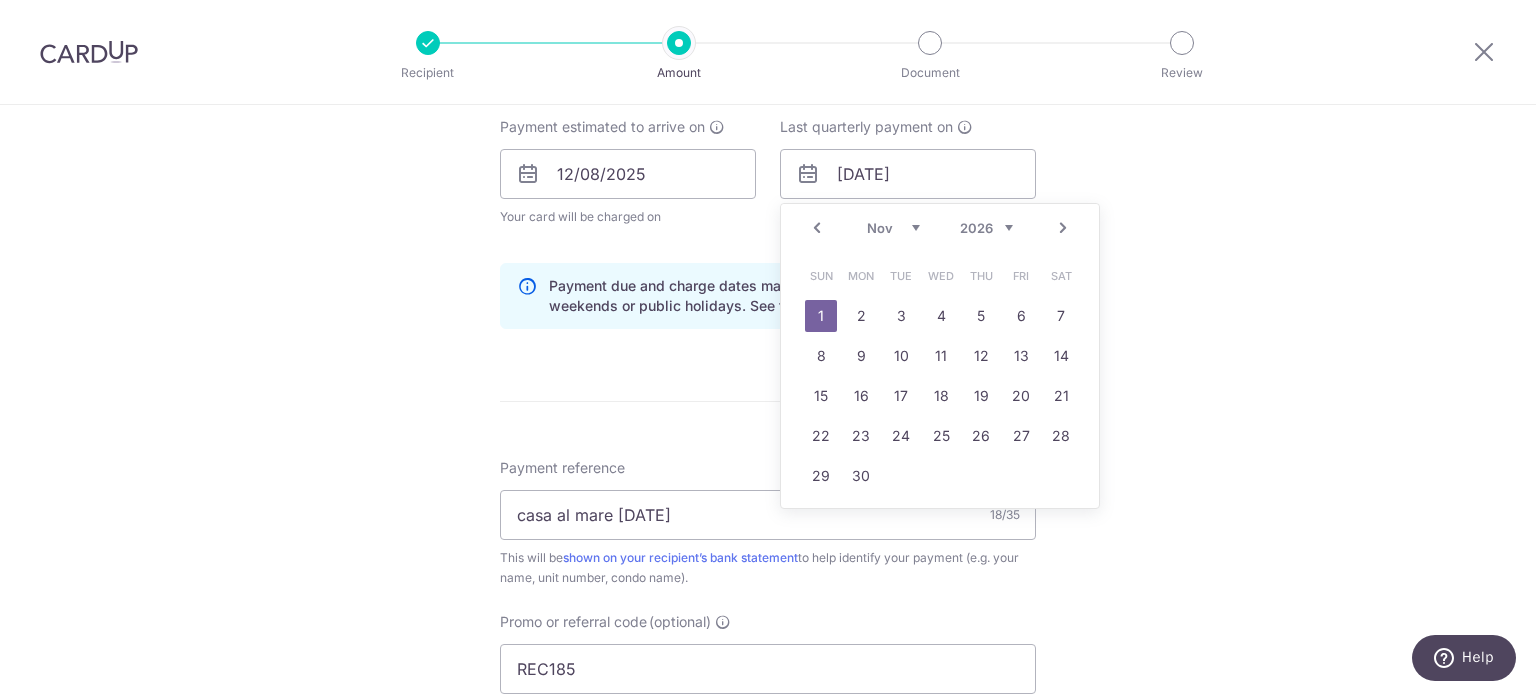 click on "2025 2026 2027 2028 2029 2030 2031 2032 2033 2034 2035" at bounding box center [986, 228] 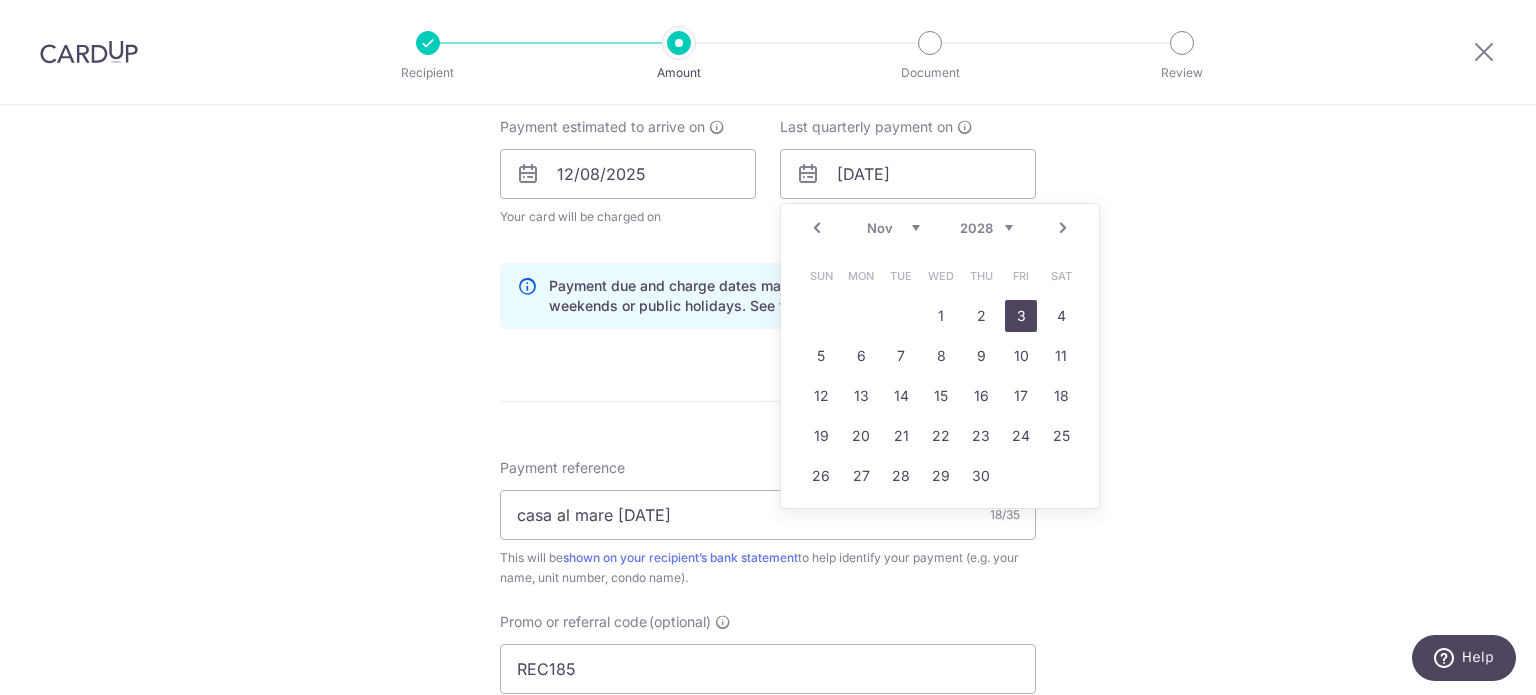 click on "3" at bounding box center (1021, 316) 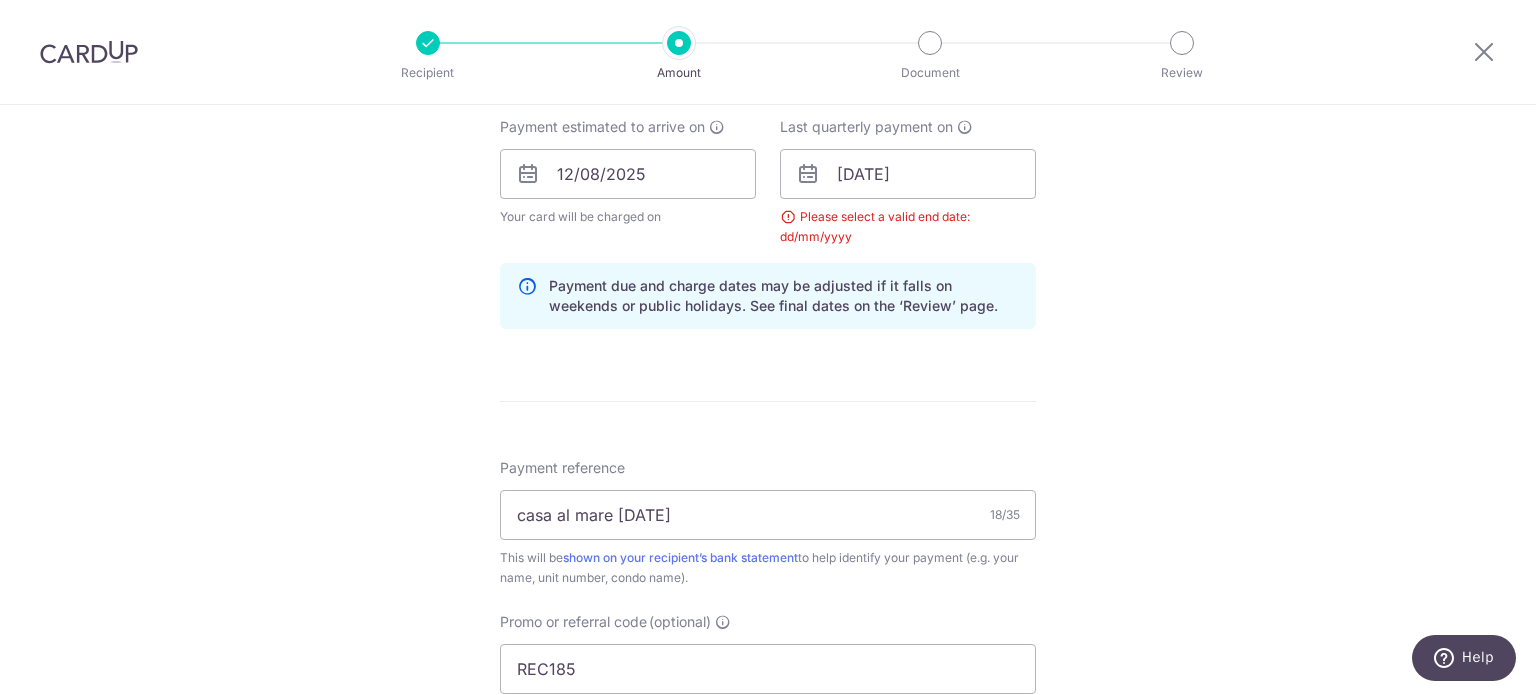 click on "How often is this payment made?
Repeat payment
Never
Every week
Every month
Every quarter
Every half a year Every quarter
To set up monthly income tax payments on CardUp, please ensure the following:     Keep GIRO active   First payment through GIRO   Limit of 11 months scheduling   Upload Notice of Assessment    For more details, refer to this guide:  CardUp Help - Monthly Income Tax Payments
Payment estimated to arrive on
12/08/2025
Your card will be charged on   for the first payment
* If your payment is funded by  9:00am SGT on Friday 08/08/2025
08/08/2025
No. of Payments
Prev Jan" at bounding box center [768, 158] 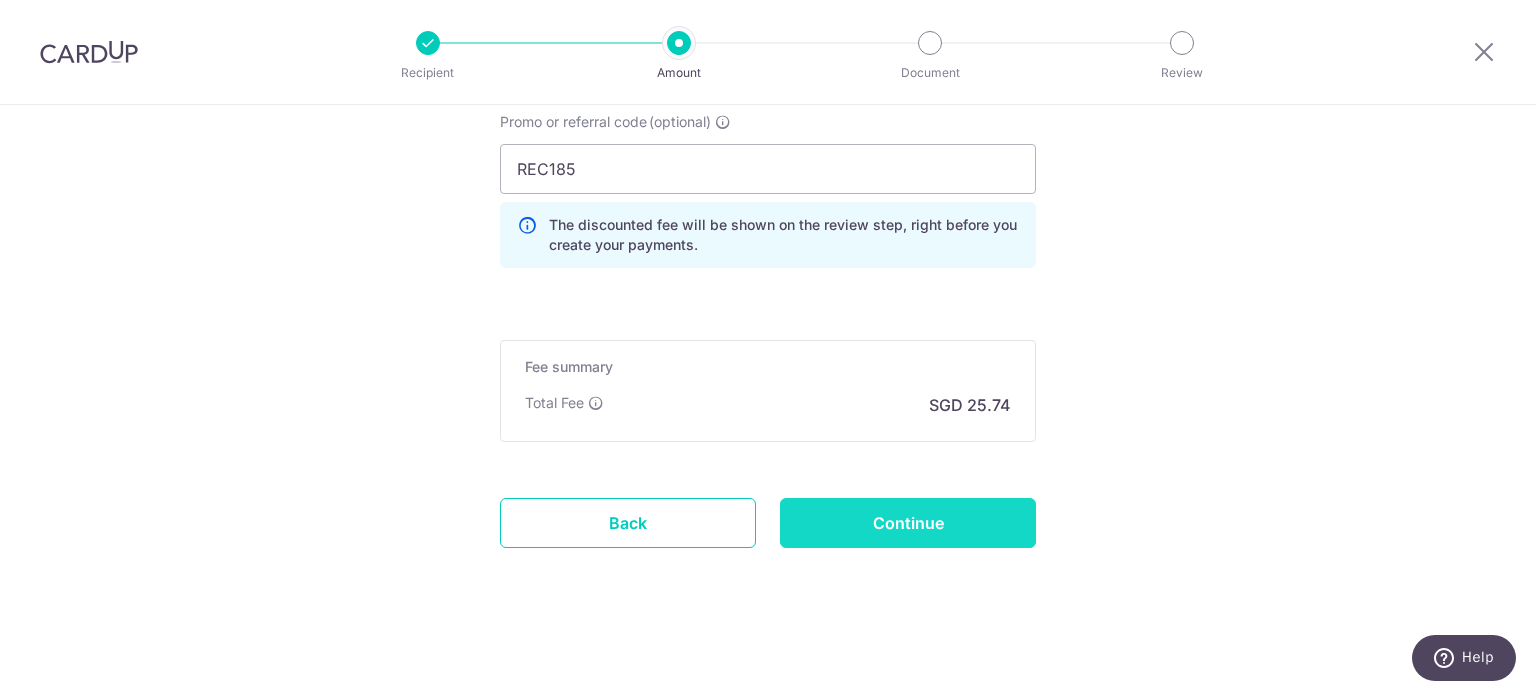 click on "Continue" at bounding box center (908, 523) 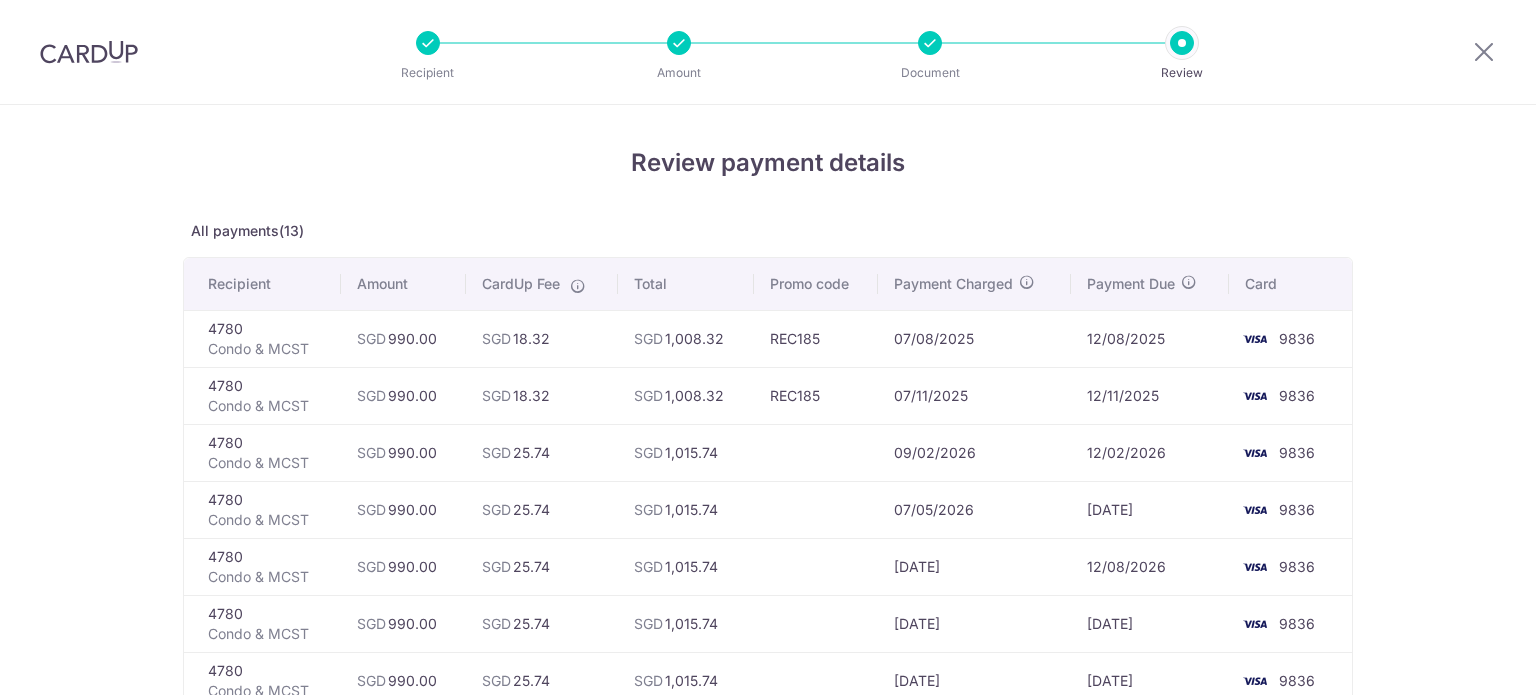 scroll, scrollTop: 0, scrollLeft: 0, axis: both 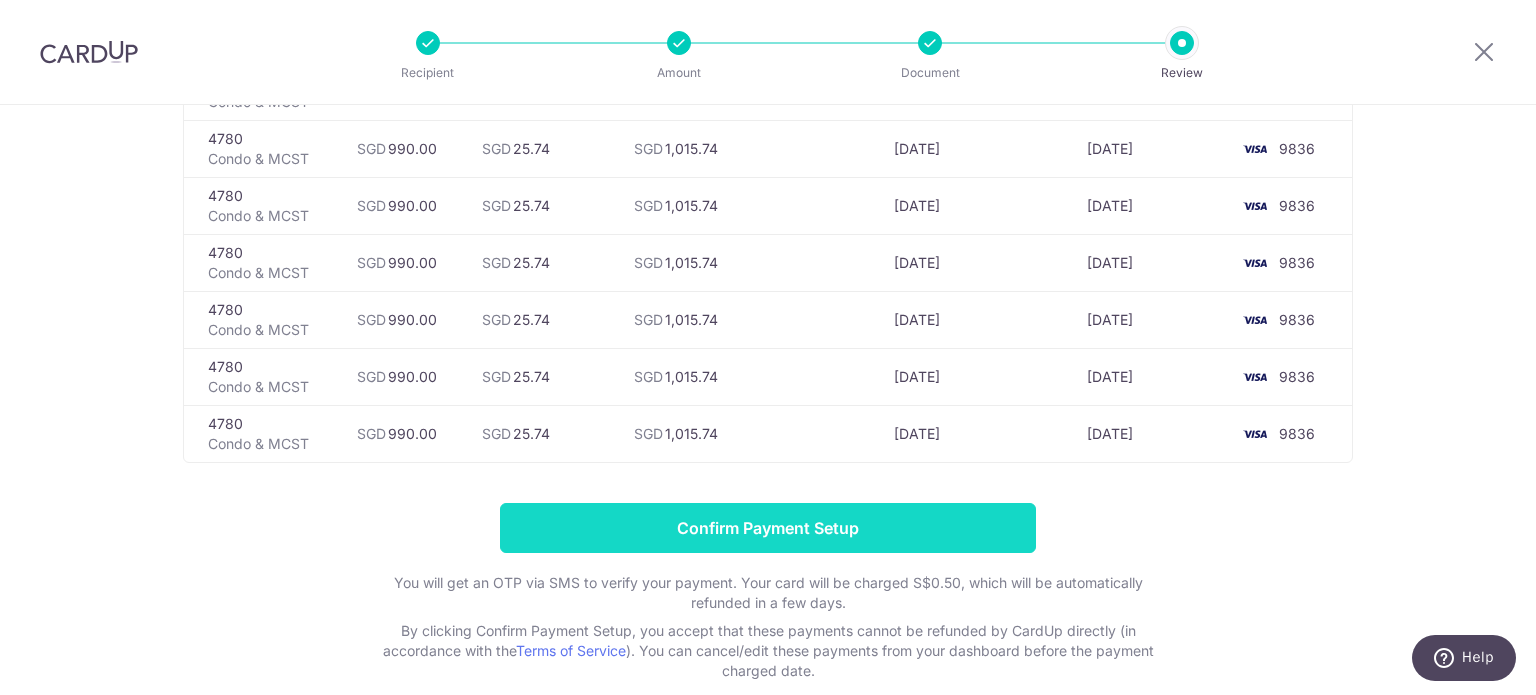 click on "Confirm Payment Setup" at bounding box center [768, 528] 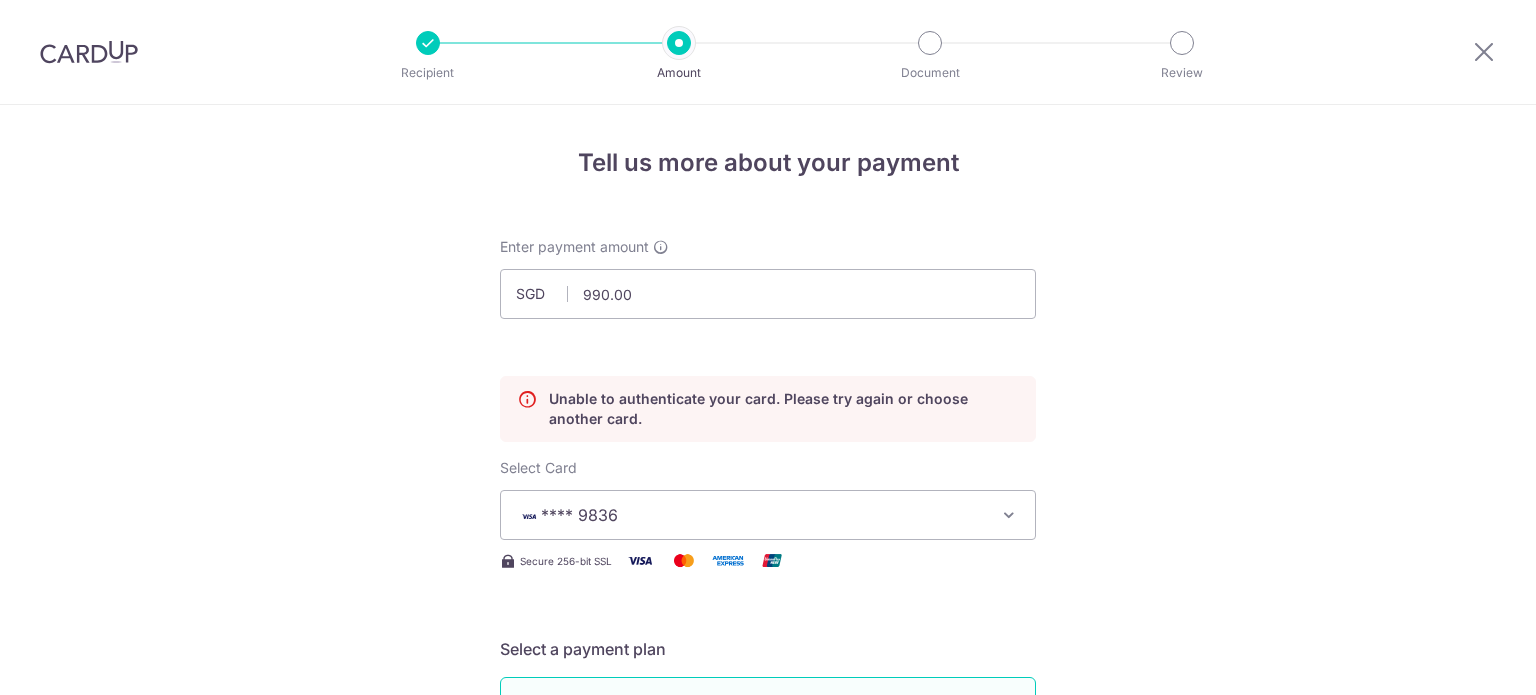 scroll, scrollTop: 0, scrollLeft: 0, axis: both 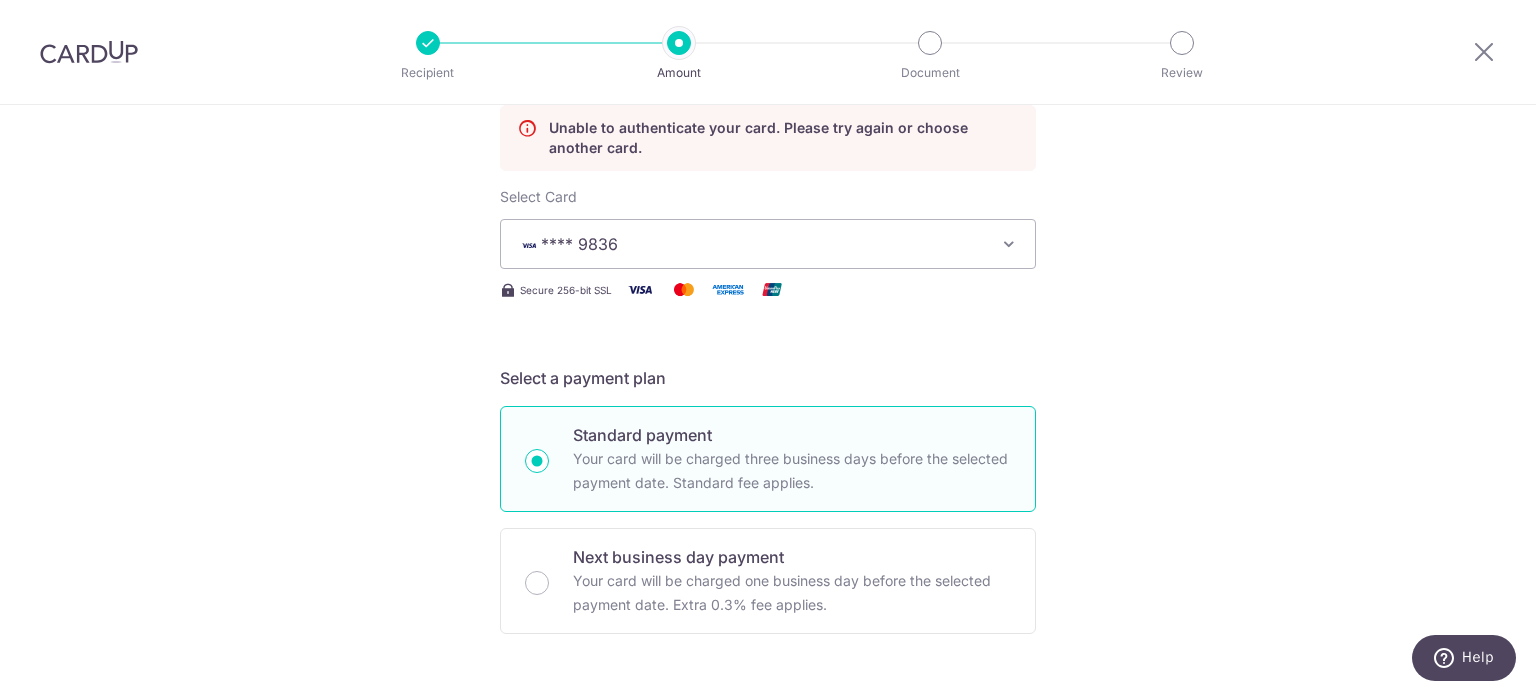 click at bounding box center (1009, 244) 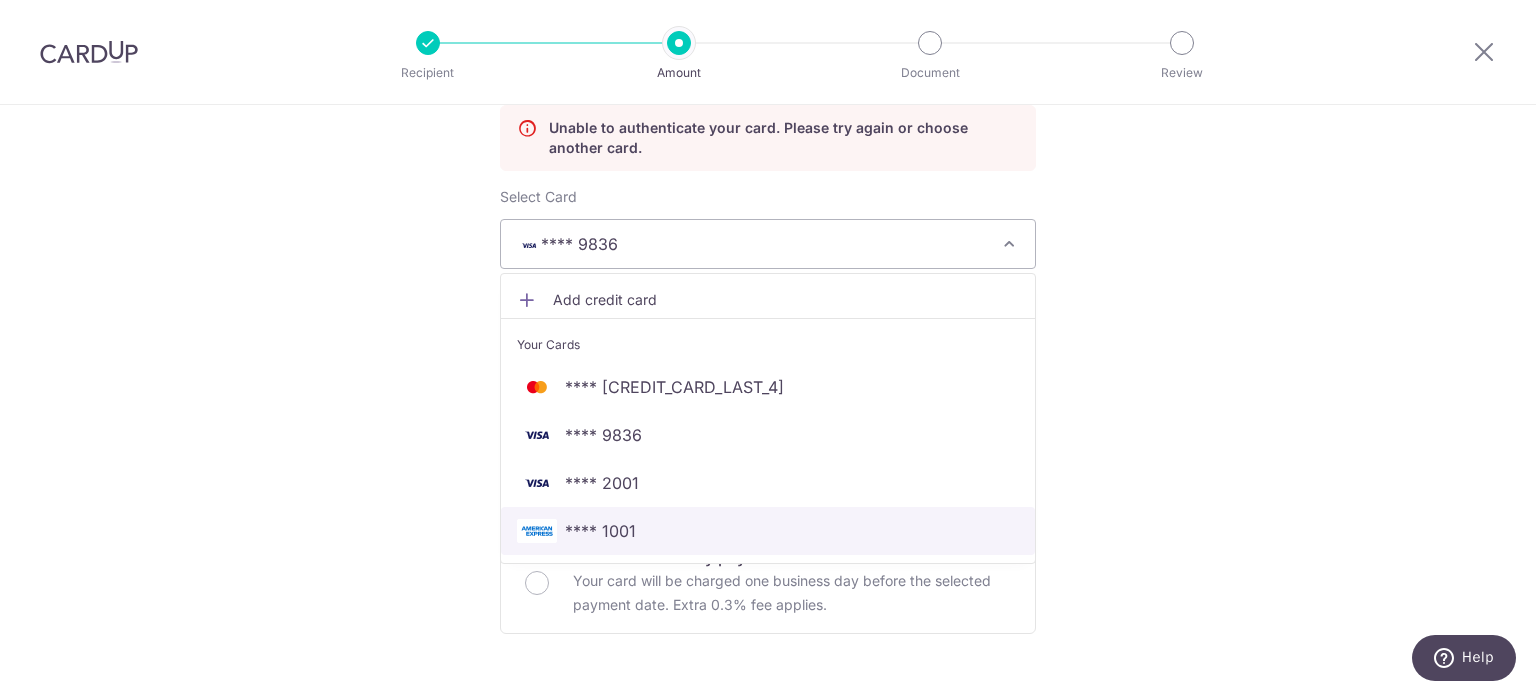 click on "**** 1001" at bounding box center [600, 531] 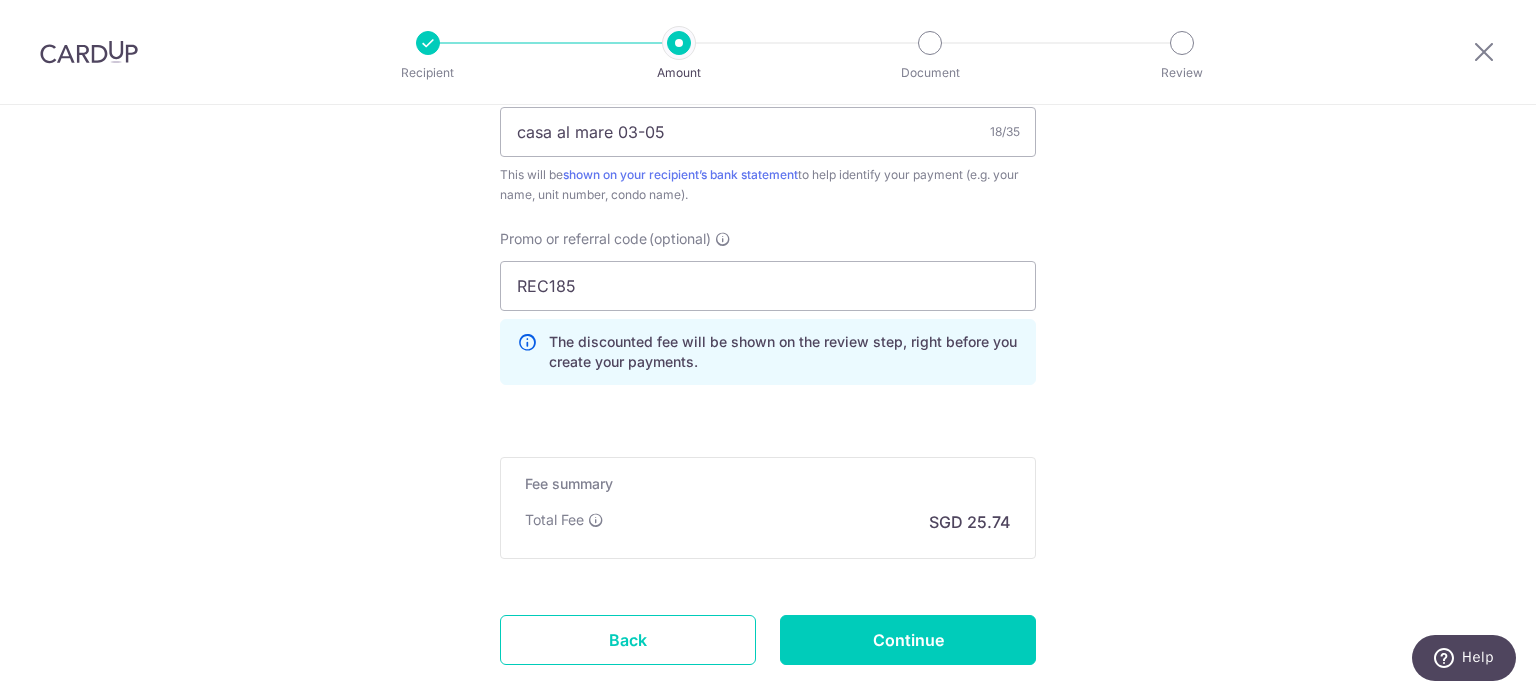 scroll, scrollTop: 1388, scrollLeft: 0, axis: vertical 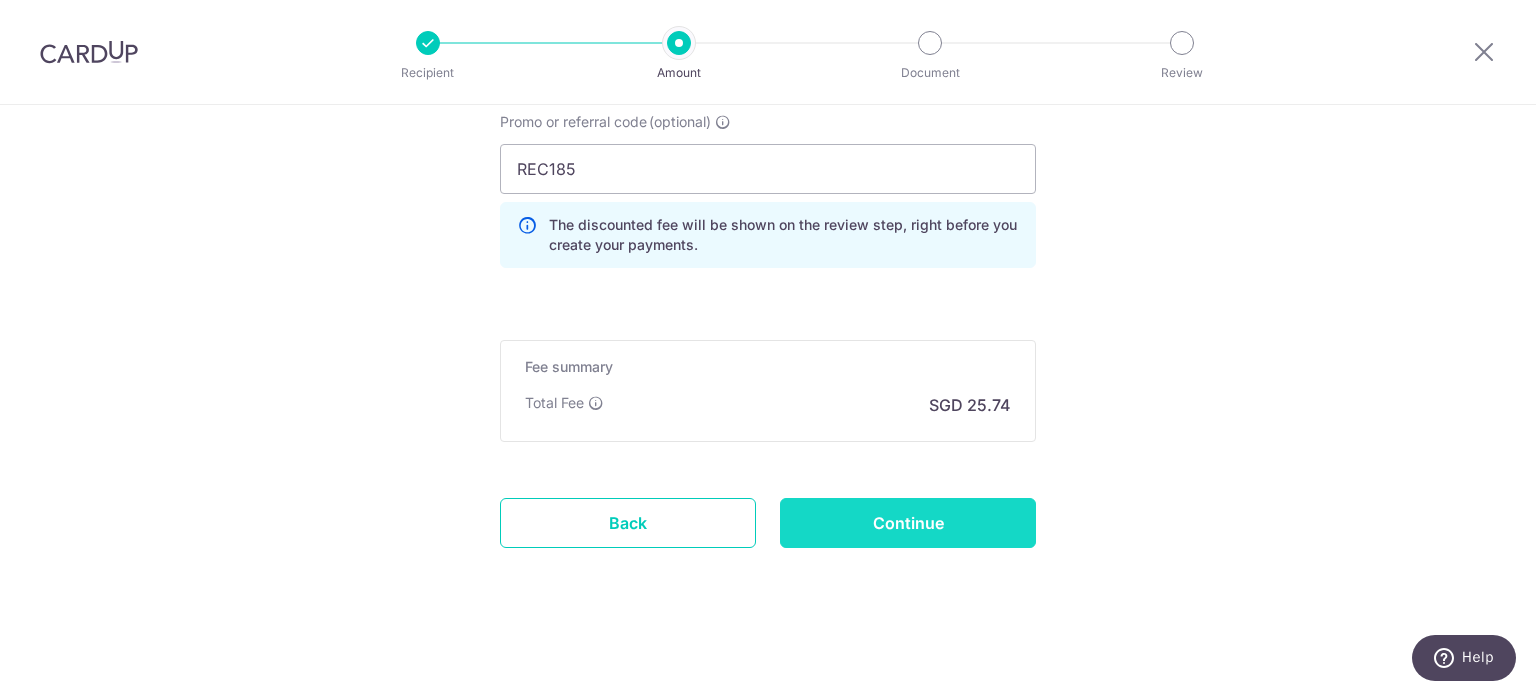 click on "Continue" at bounding box center [908, 523] 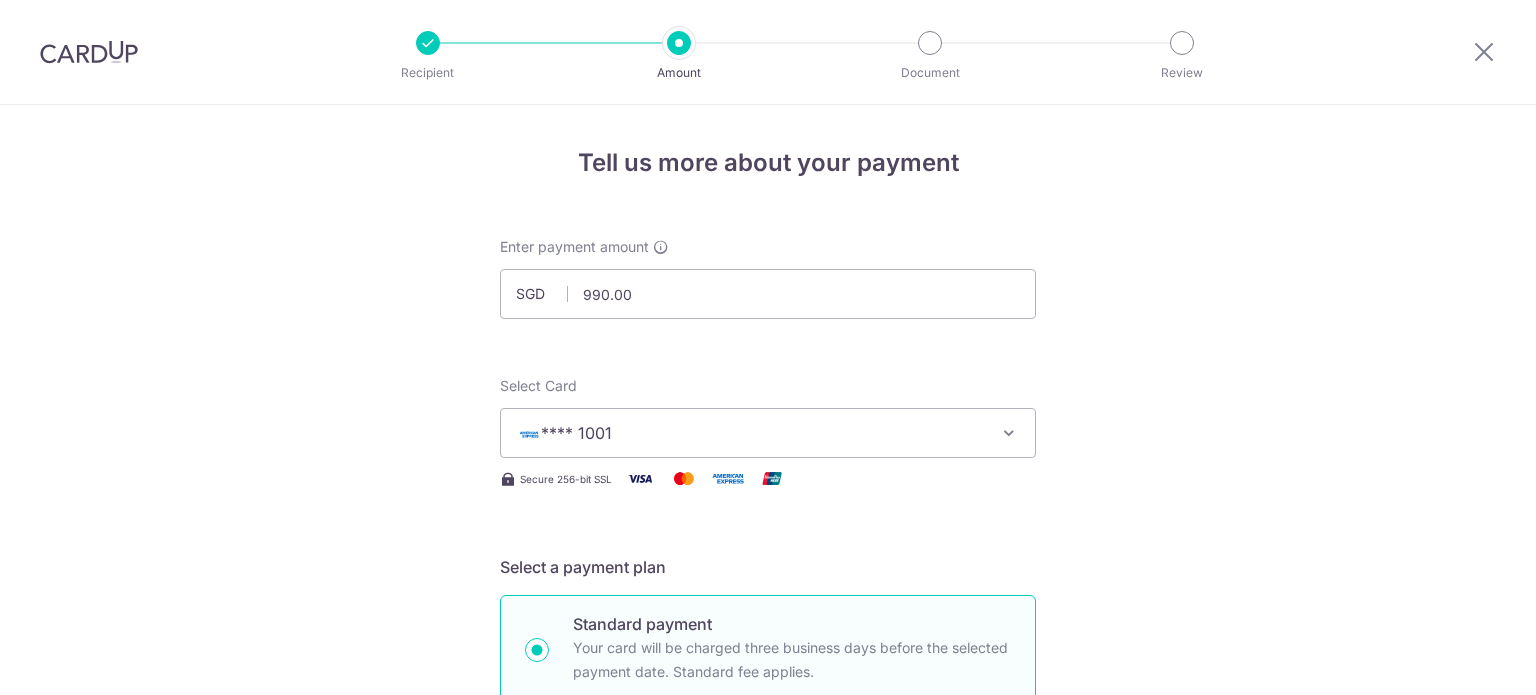scroll, scrollTop: 0, scrollLeft: 0, axis: both 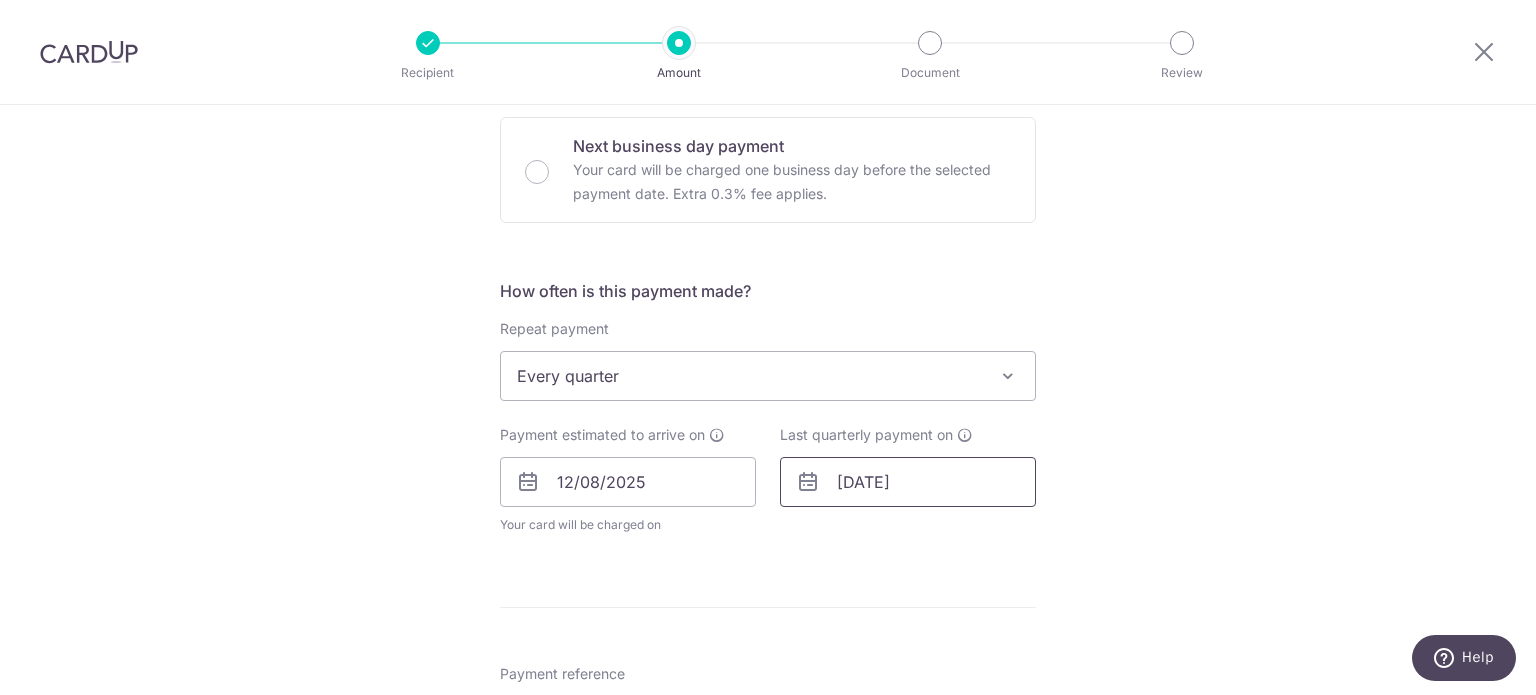 click on "03/11/2028" at bounding box center [908, 482] 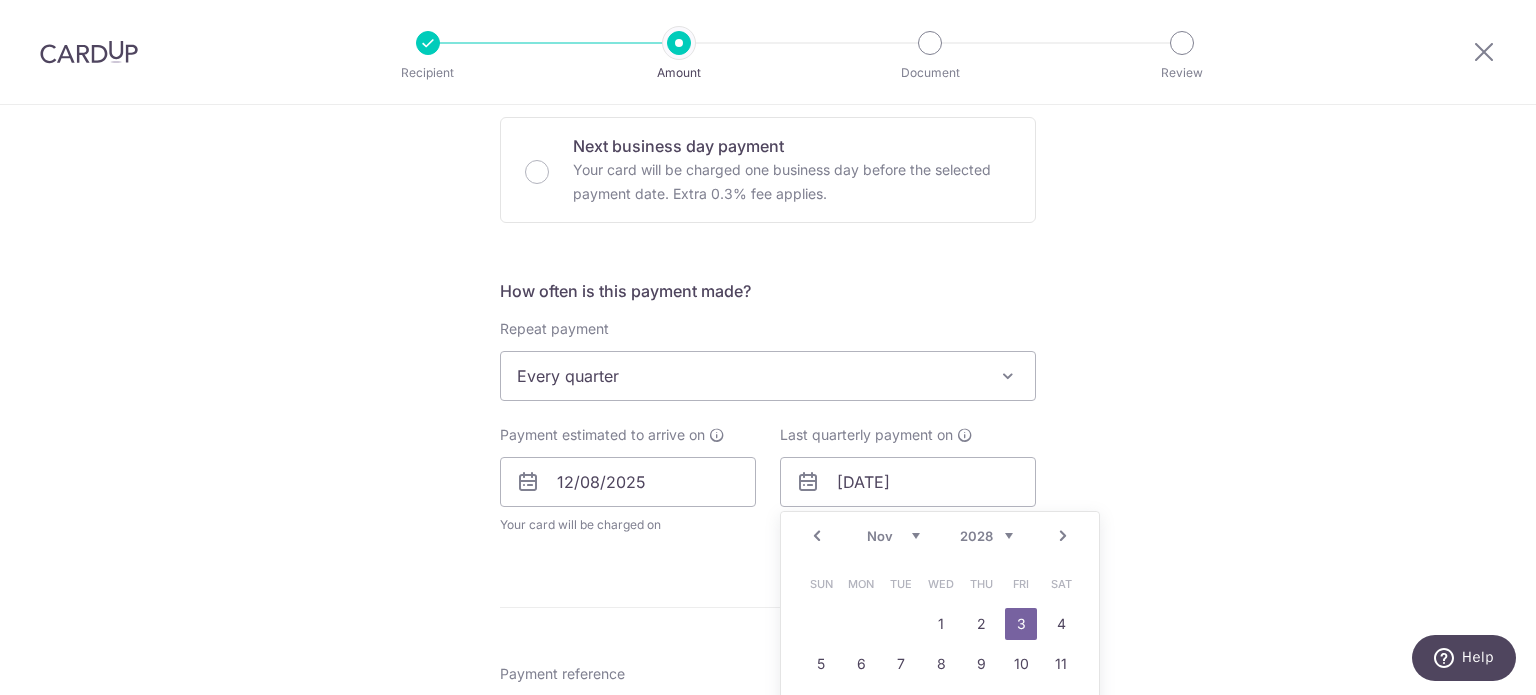 click on "2025 2026 2027 2028 2029 2030 2031 2032 2033 2034 2035" at bounding box center (986, 536) 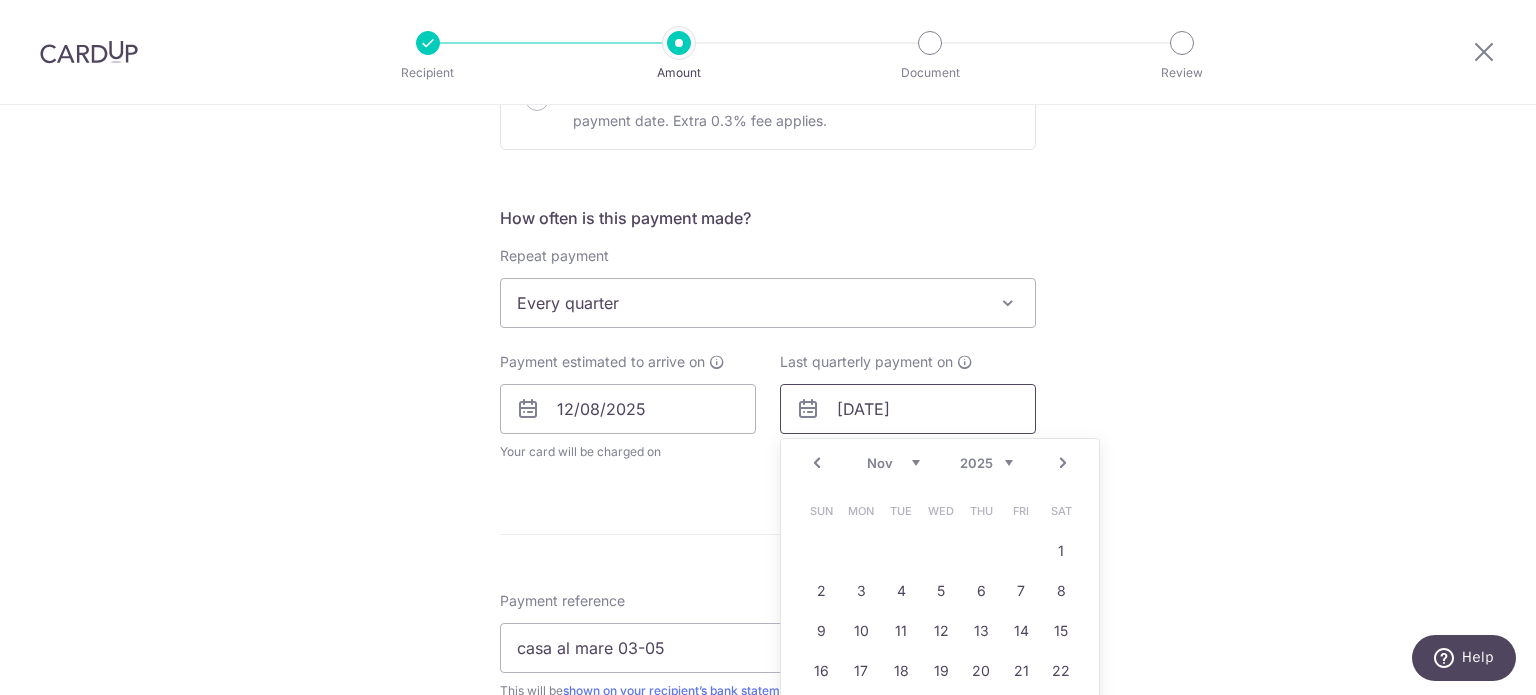 scroll, scrollTop: 900, scrollLeft: 0, axis: vertical 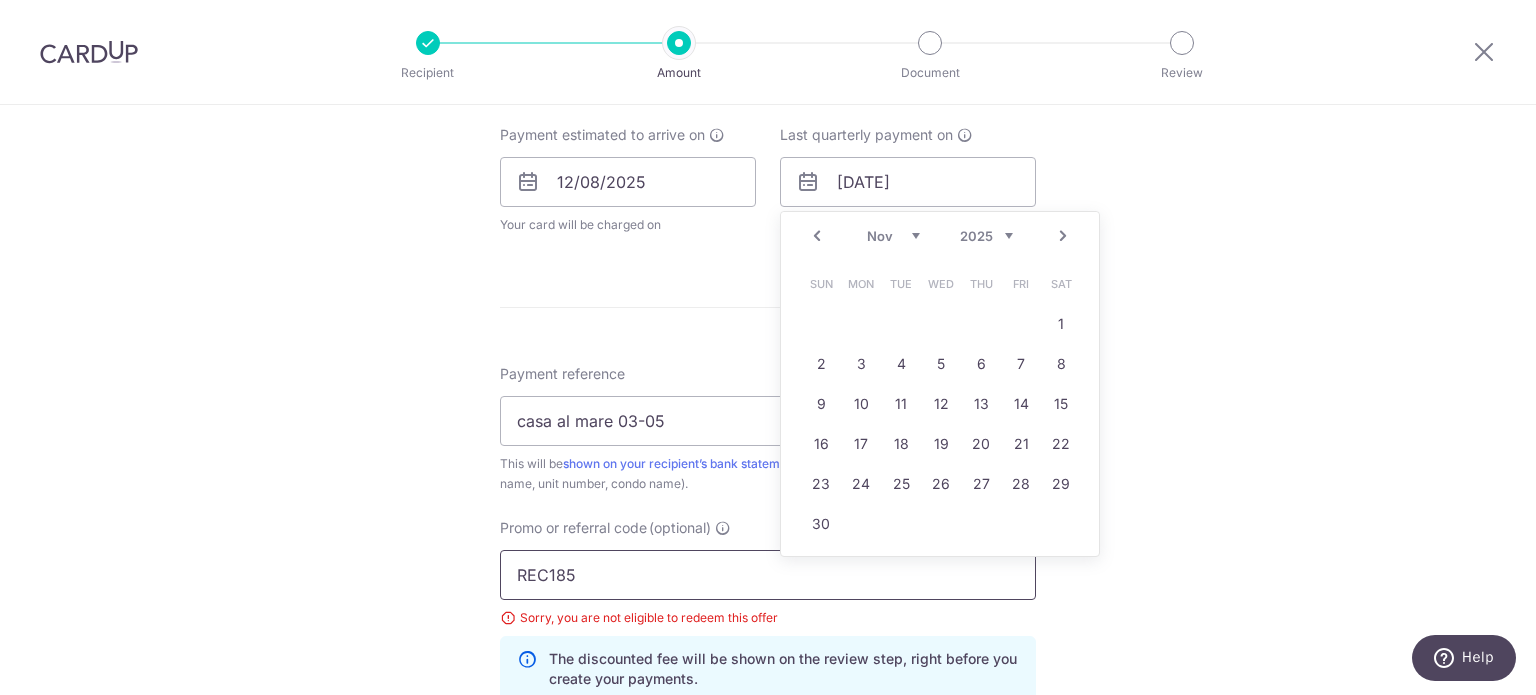 click on "REC185" at bounding box center (768, 575) 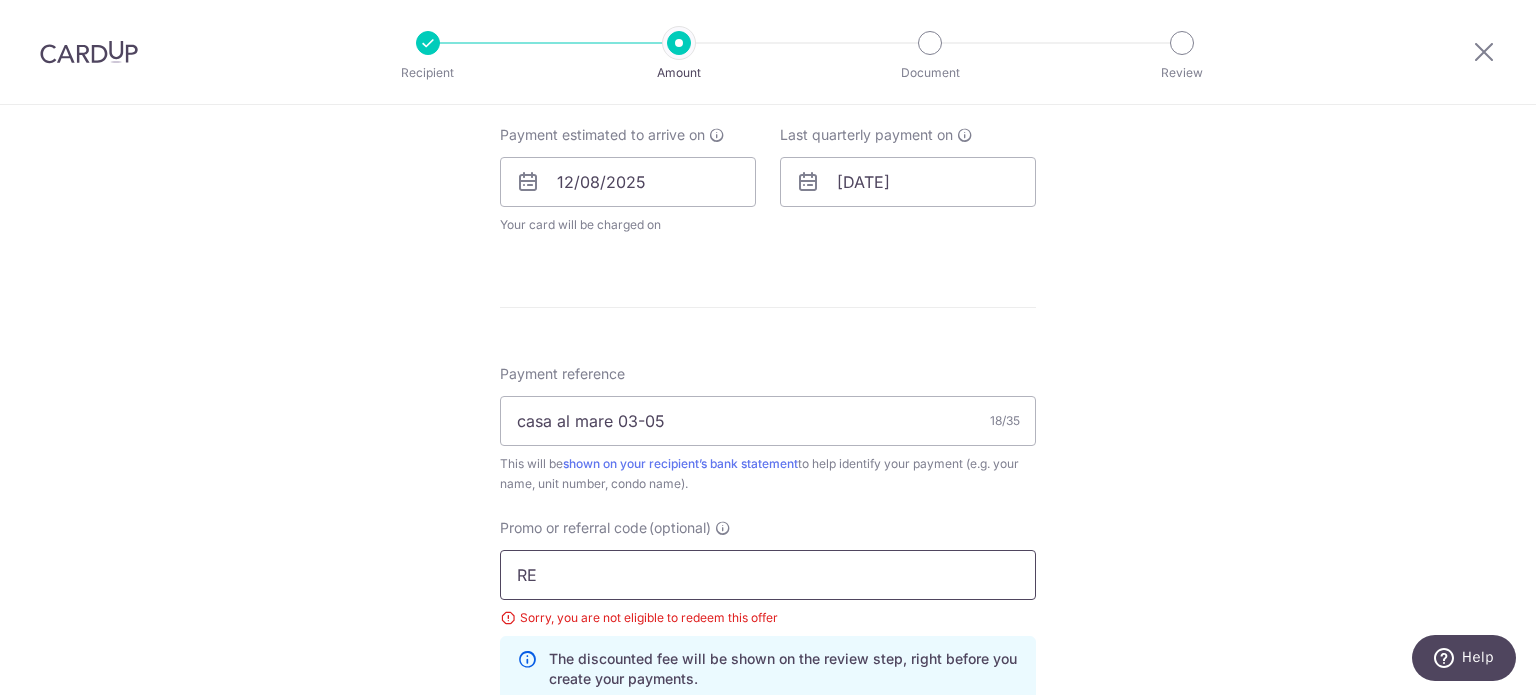 type on "R" 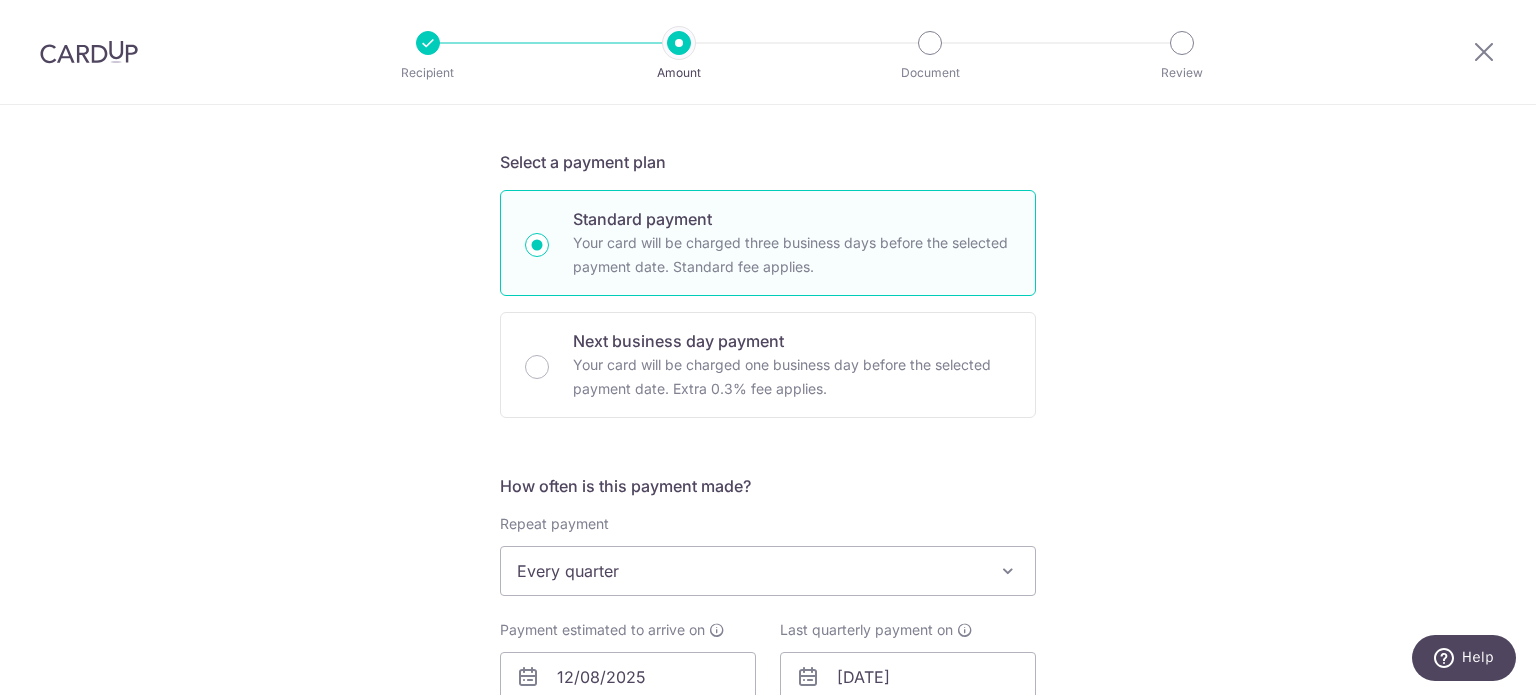 scroll, scrollTop: 500, scrollLeft: 0, axis: vertical 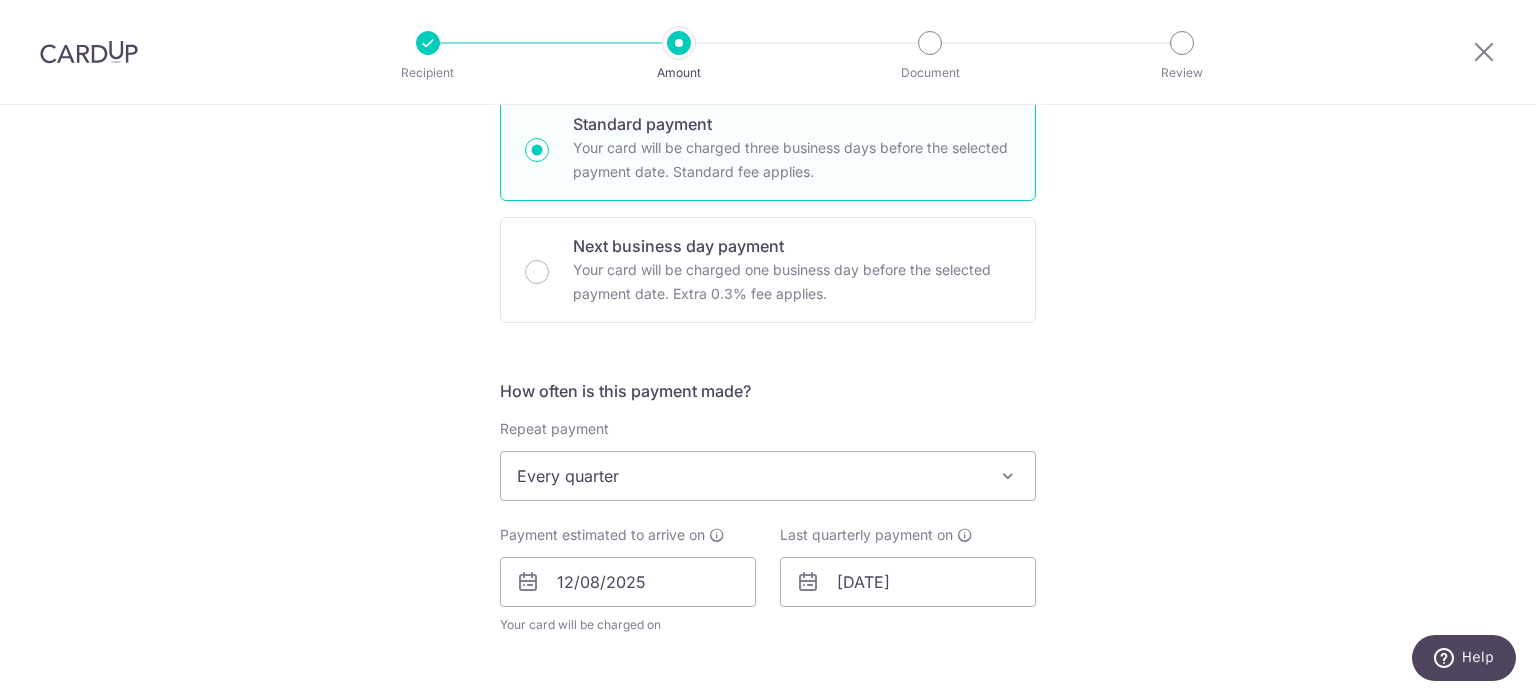 type 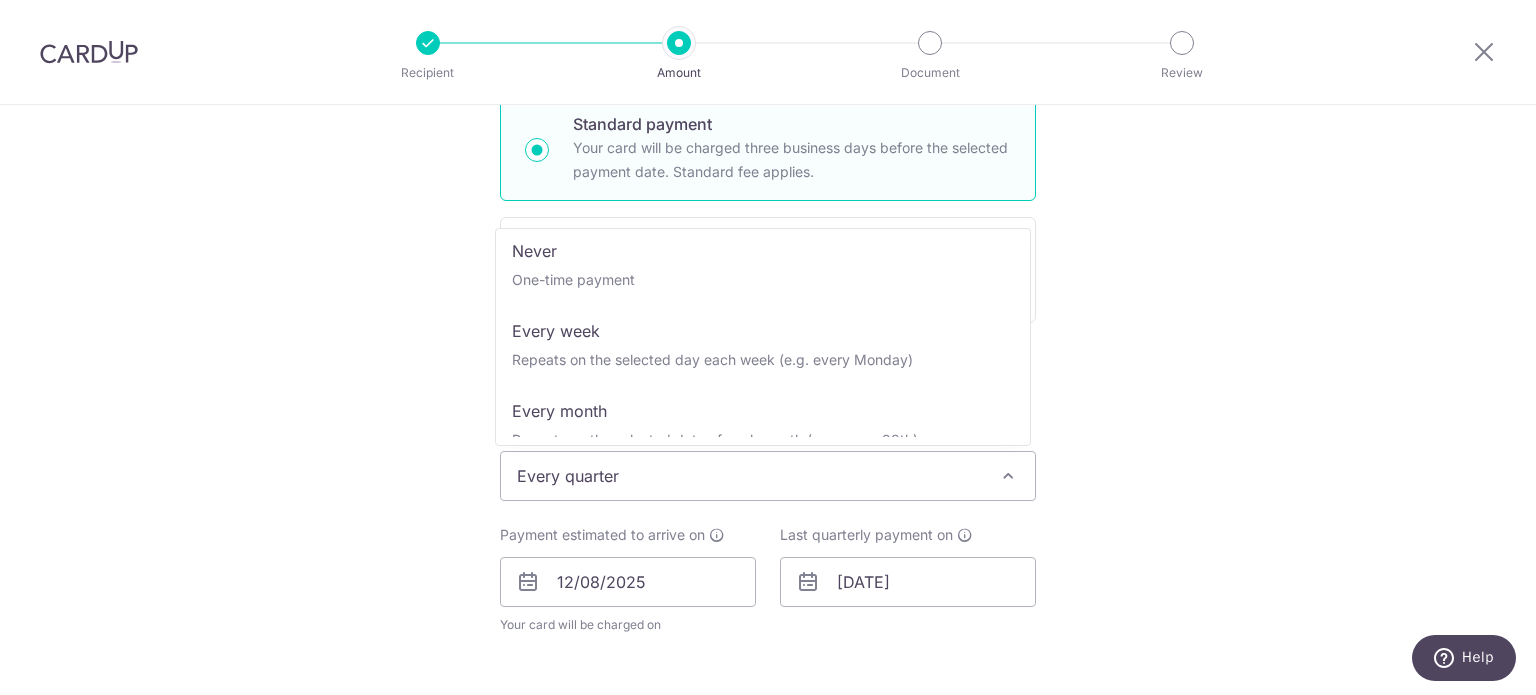 scroll, scrollTop: 0, scrollLeft: 0, axis: both 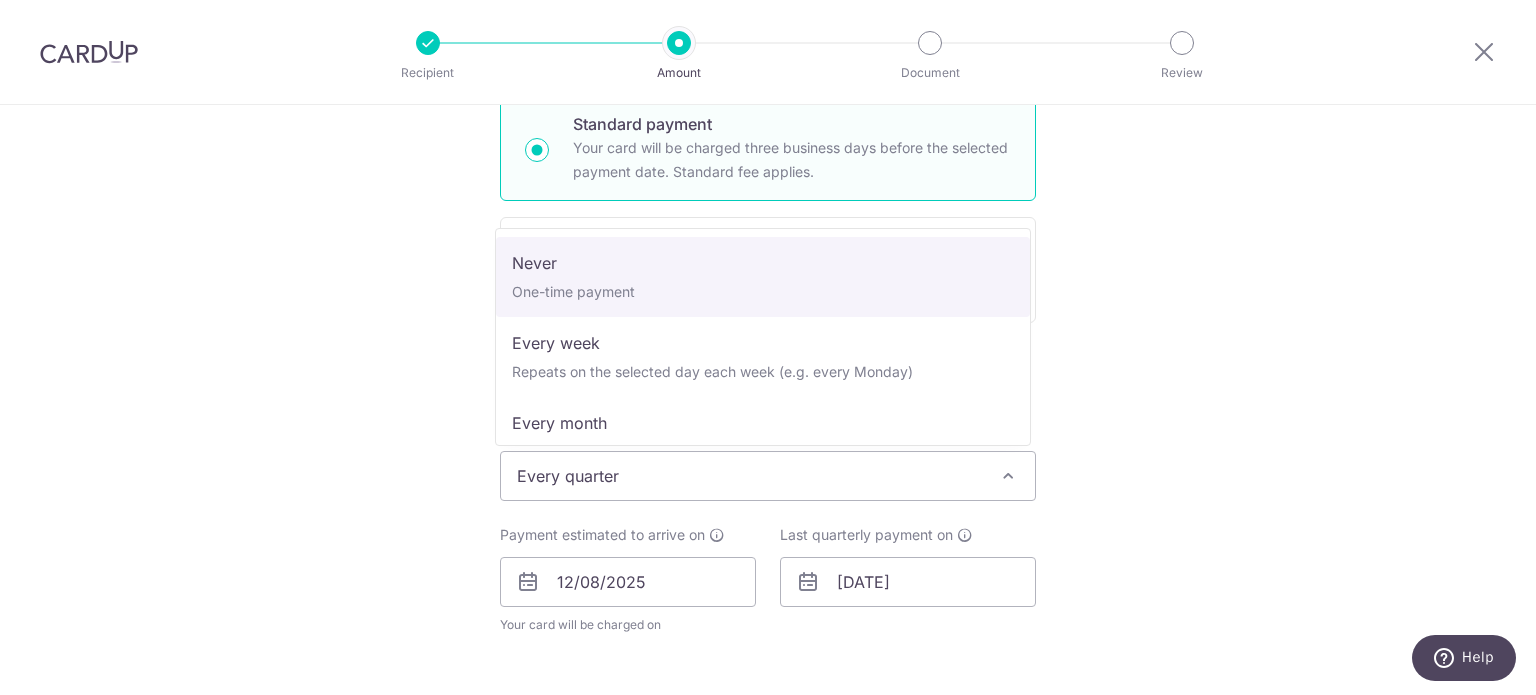 select on "1" 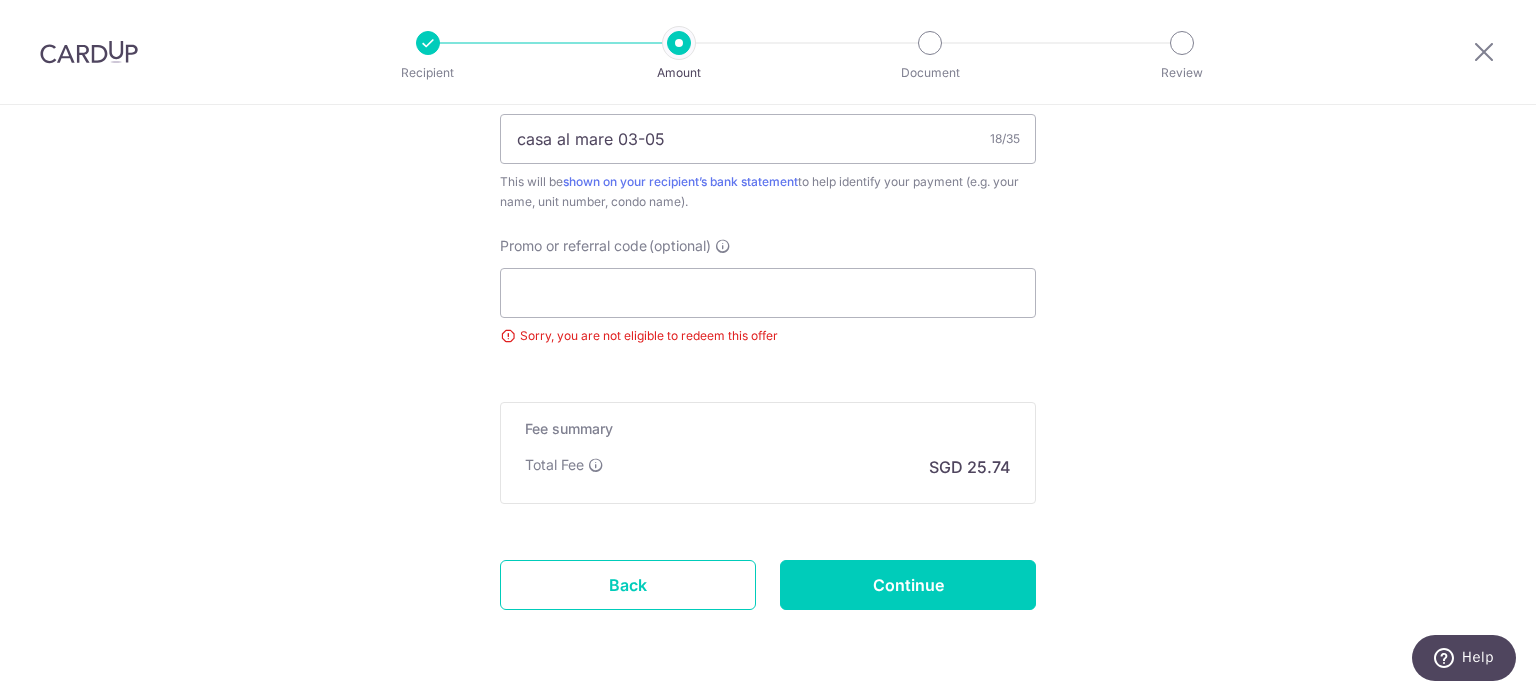 scroll, scrollTop: 1300, scrollLeft: 0, axis: vertical 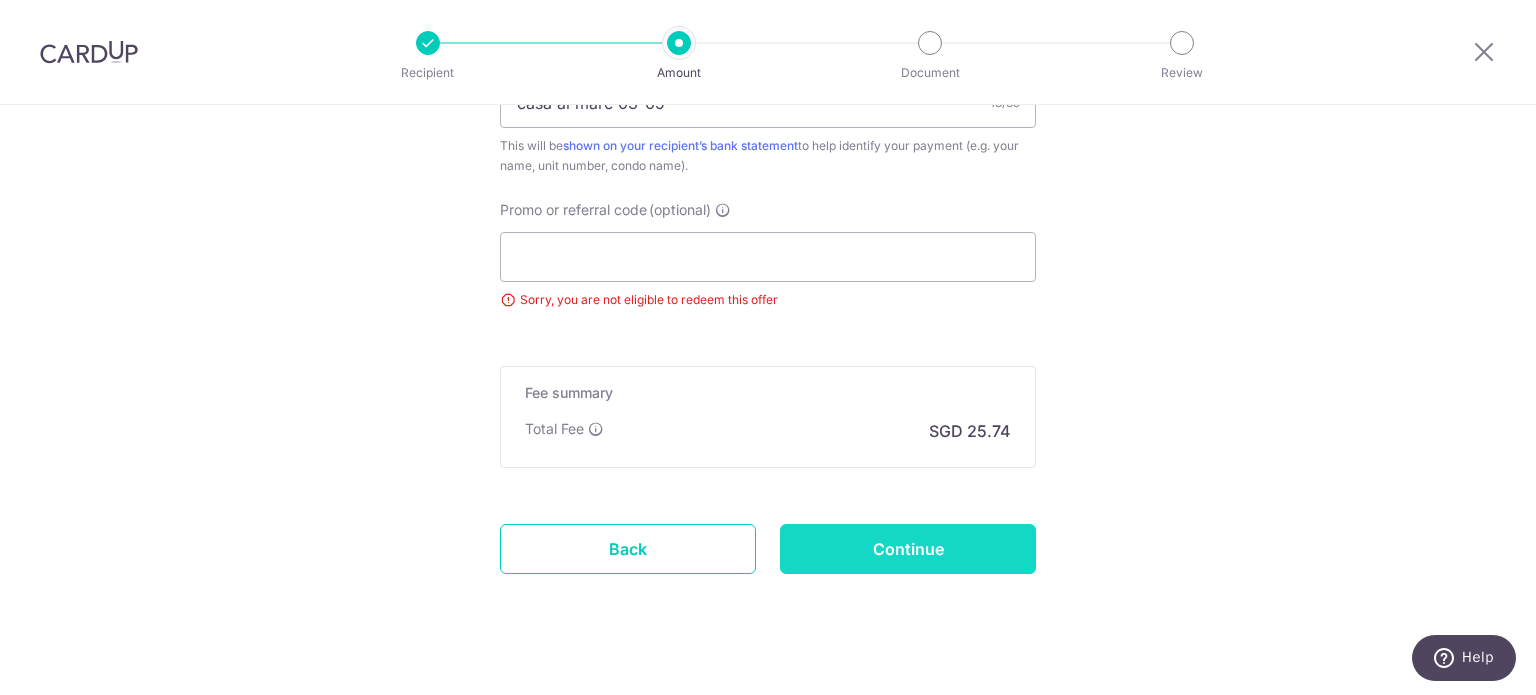 click on "Continue" at bounding box center [908, 549] 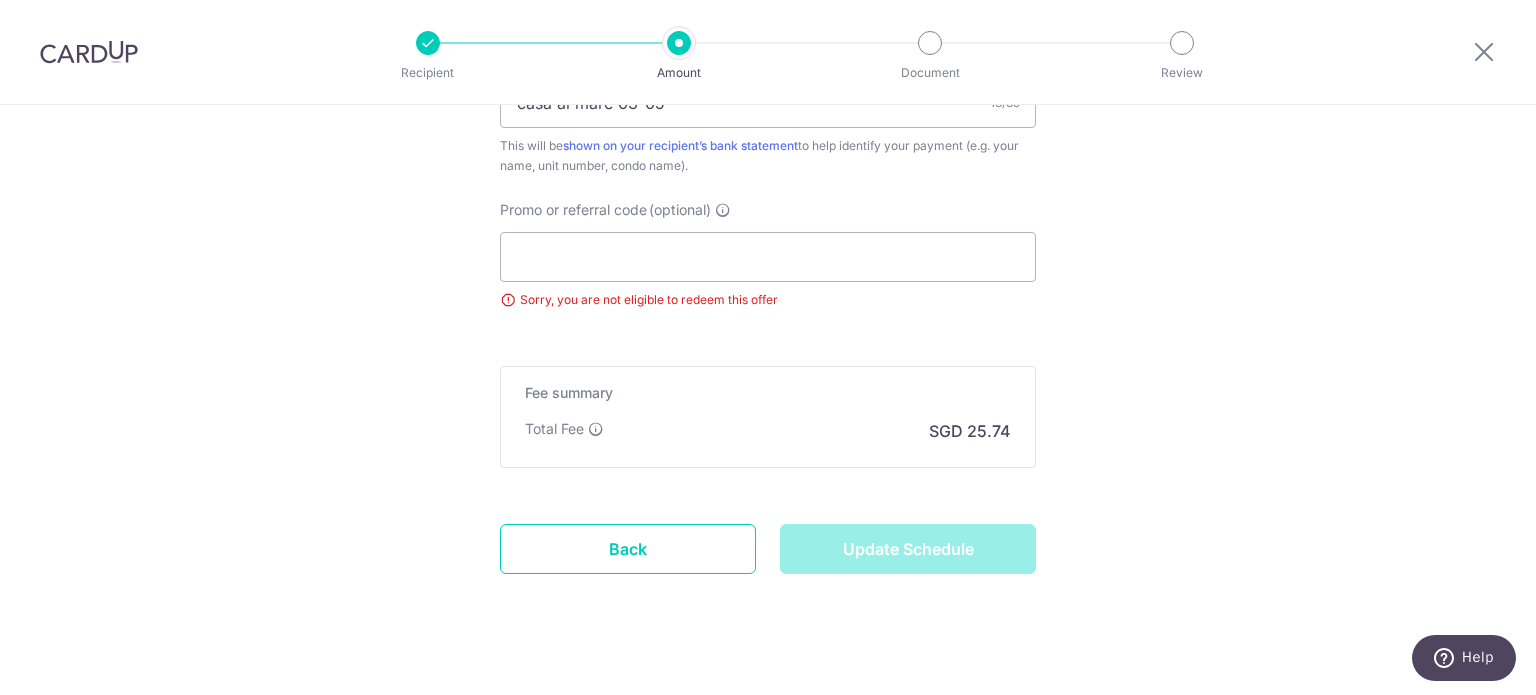 type on "Update Schedule" 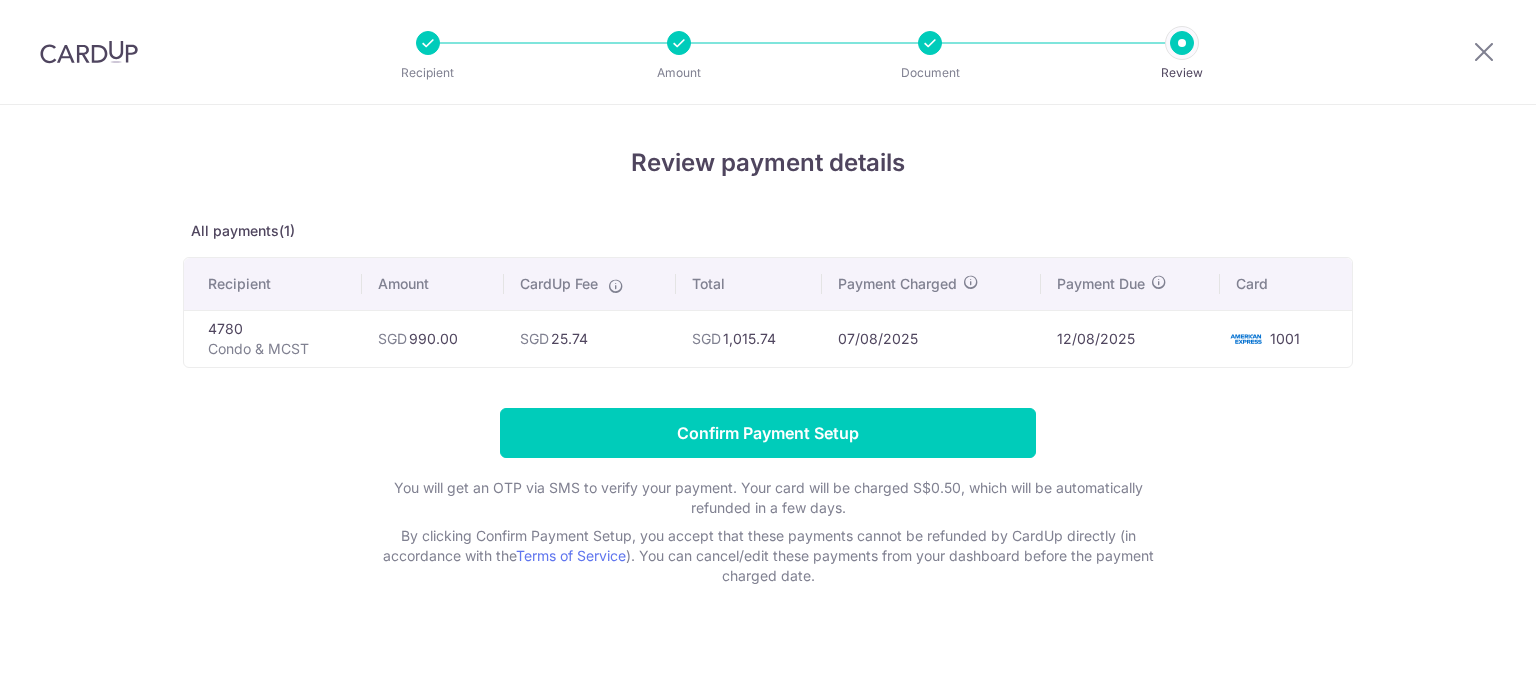 scroll, scrollTop: 0, scrollLeft: 0, axis: both 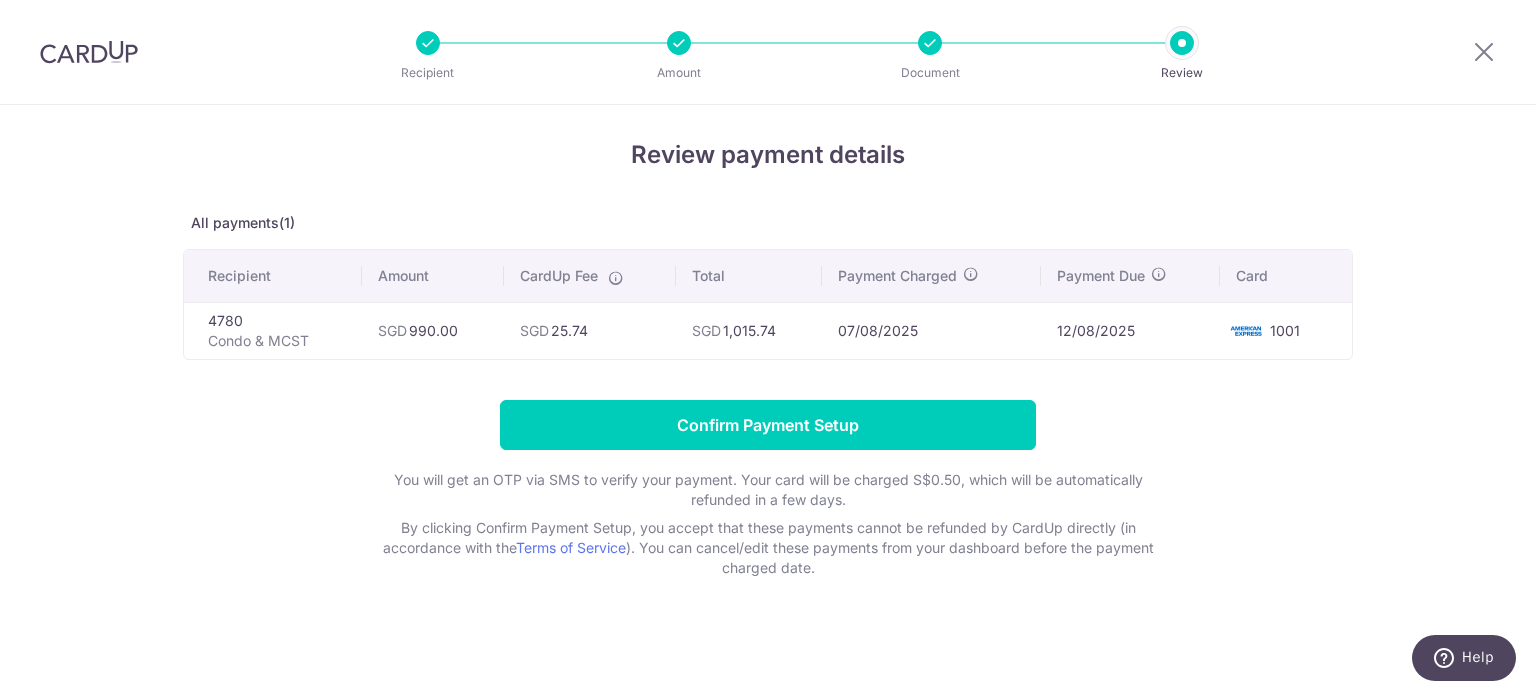 click at bounding box center [930, 43] 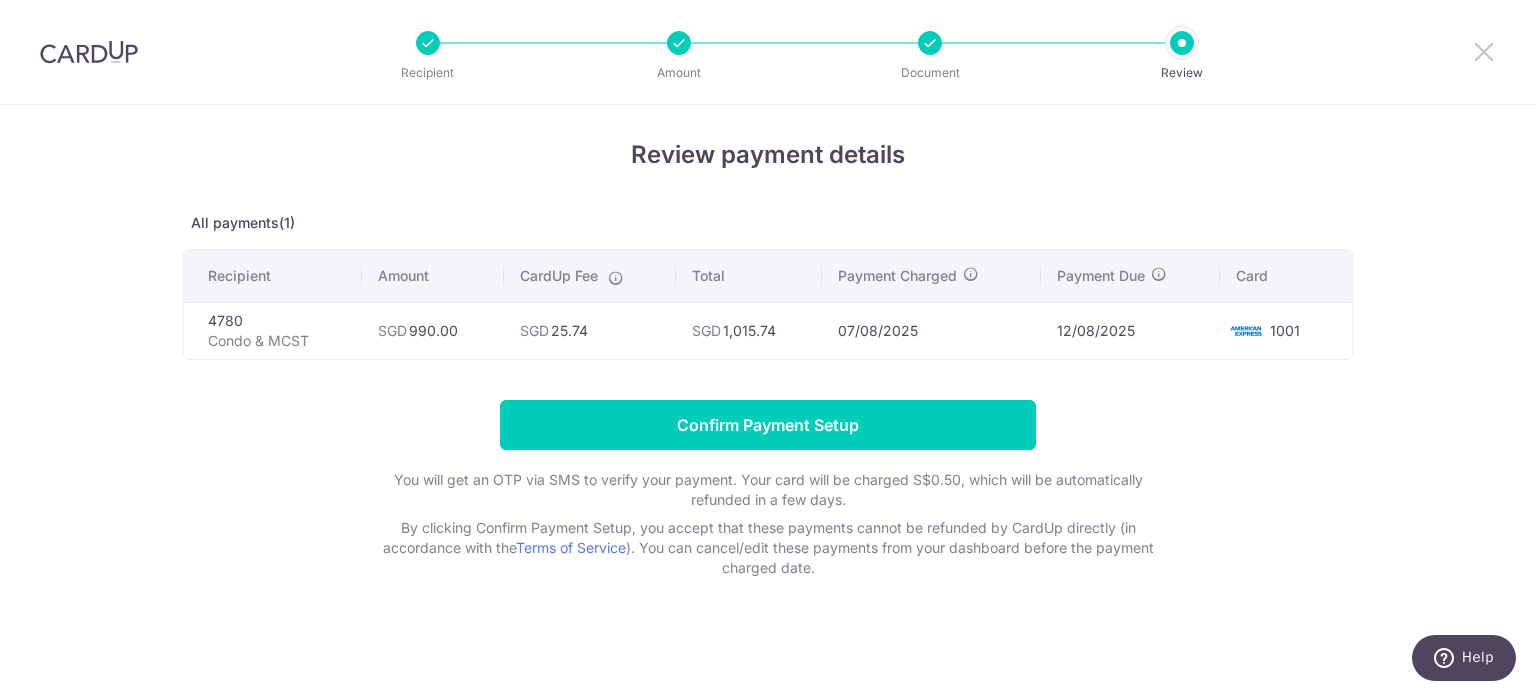click at bounding box center (1484, 51) 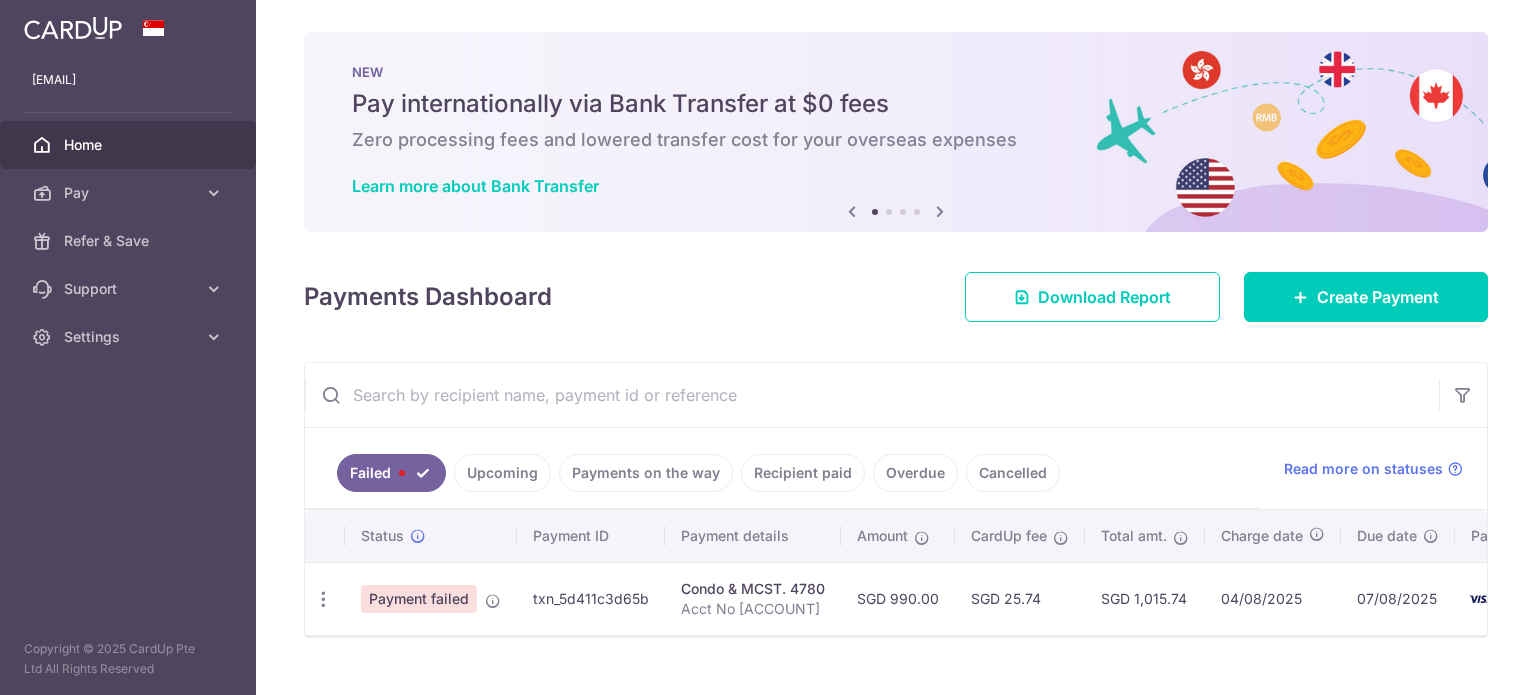scroll, scrollTop: 0, scrollLeft: 0, axis: both 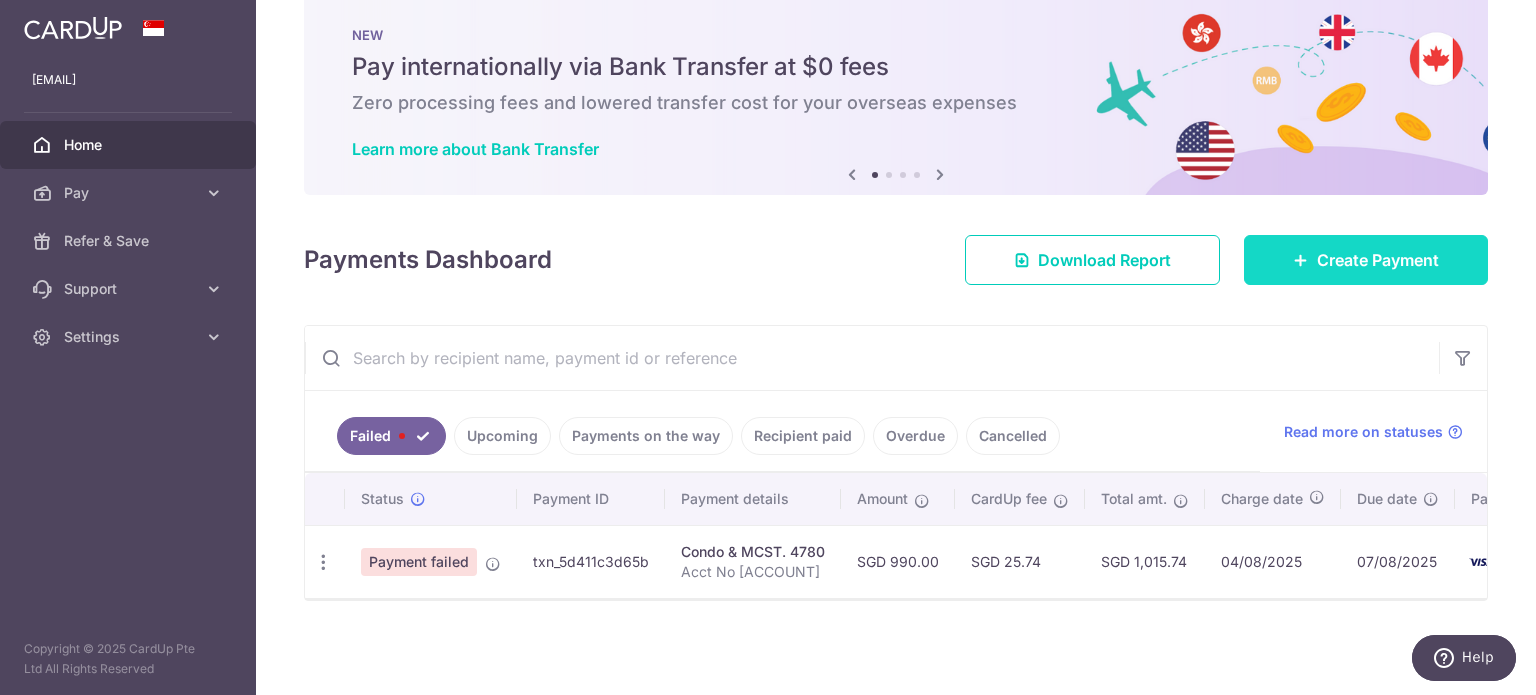 click on "Create Payment" at bounding box center [1378, 260] 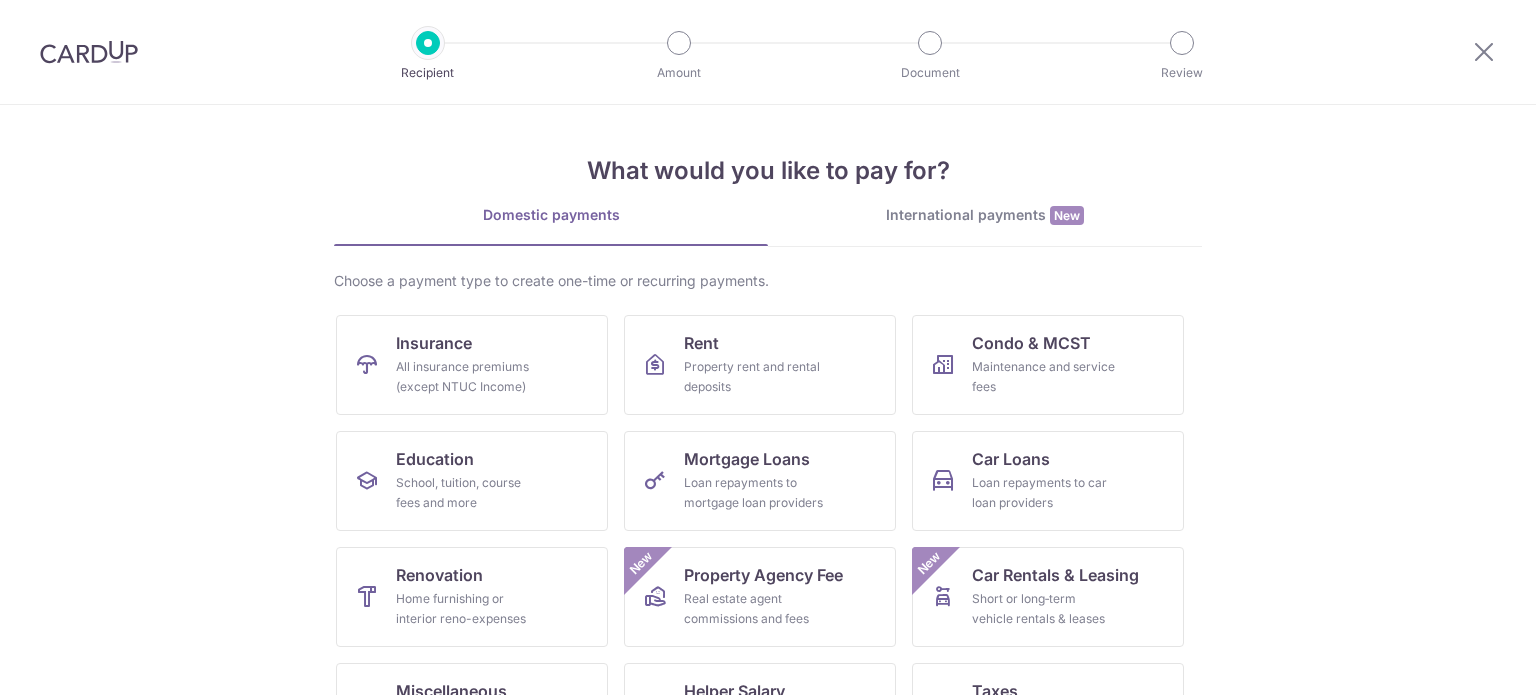 scroll, scrollTop: 0, scrollLeft: 0, axis: both 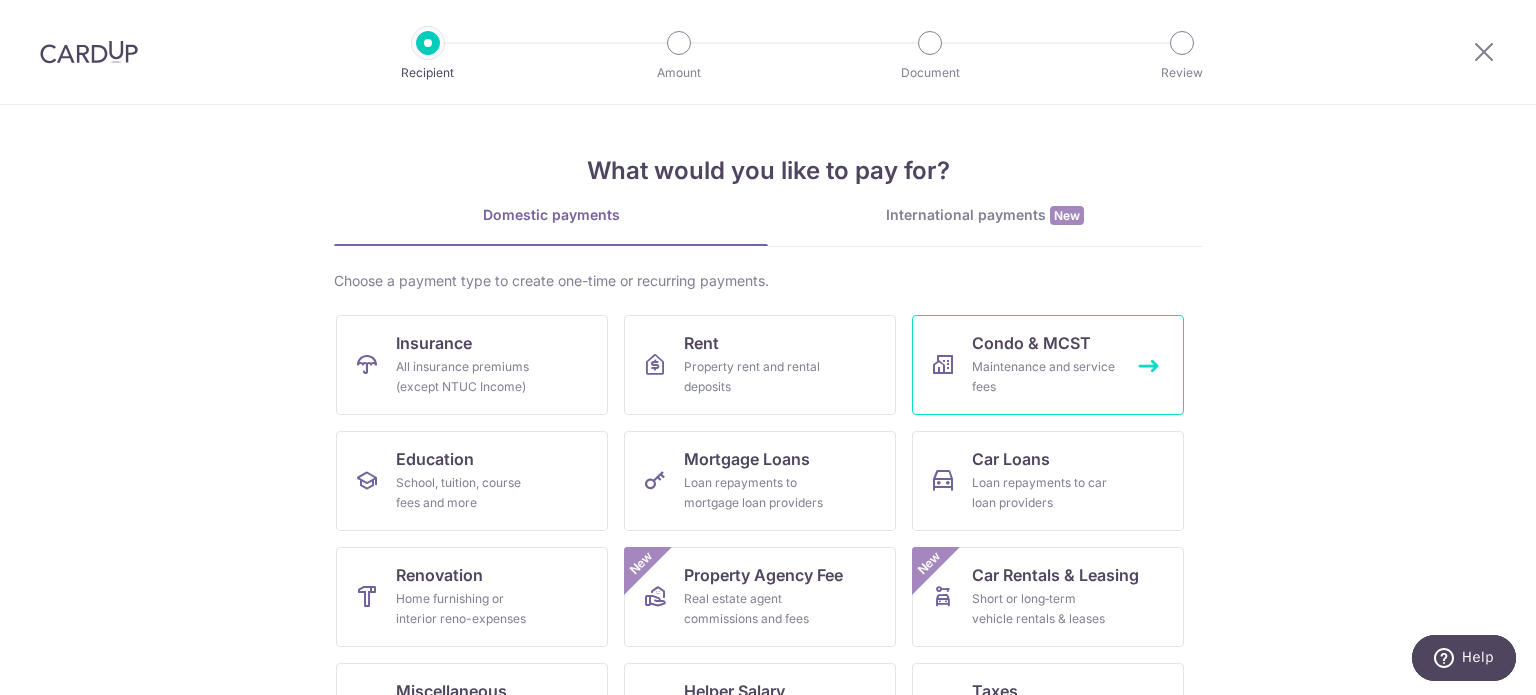 click on "Maintenance and service fees" at bounding box center (1044, 377) 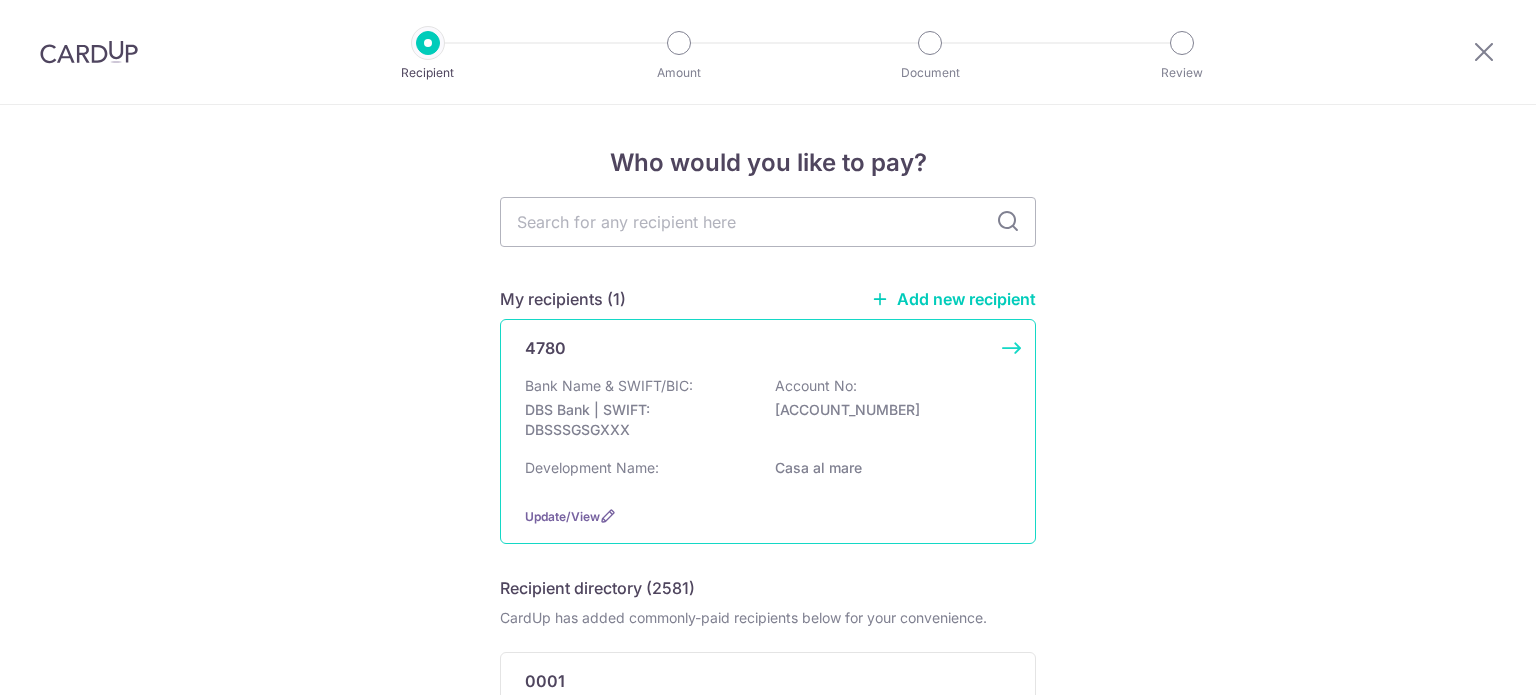 scroll, scrollTop: 0, scrollLeft: 0, axis: both 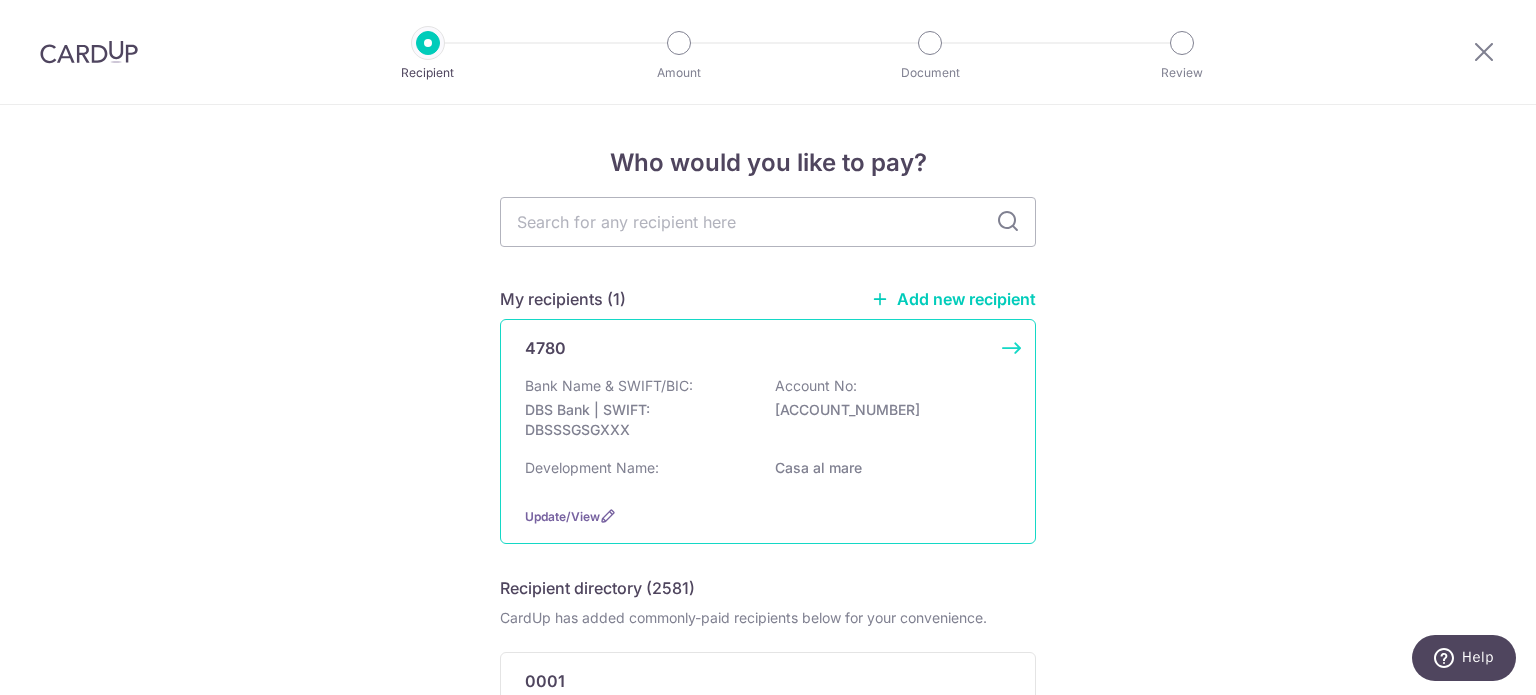 click on "4780
Bank Name & SWIFT/BIC:
DBS Bank | SWIFT: DBSSSGSGXXX
Account No:
[ACCOUNT_NUMBER]
Development Name:
[DEVELOPMENT_NAME]
Update/View" at bounding box center (768, 431) 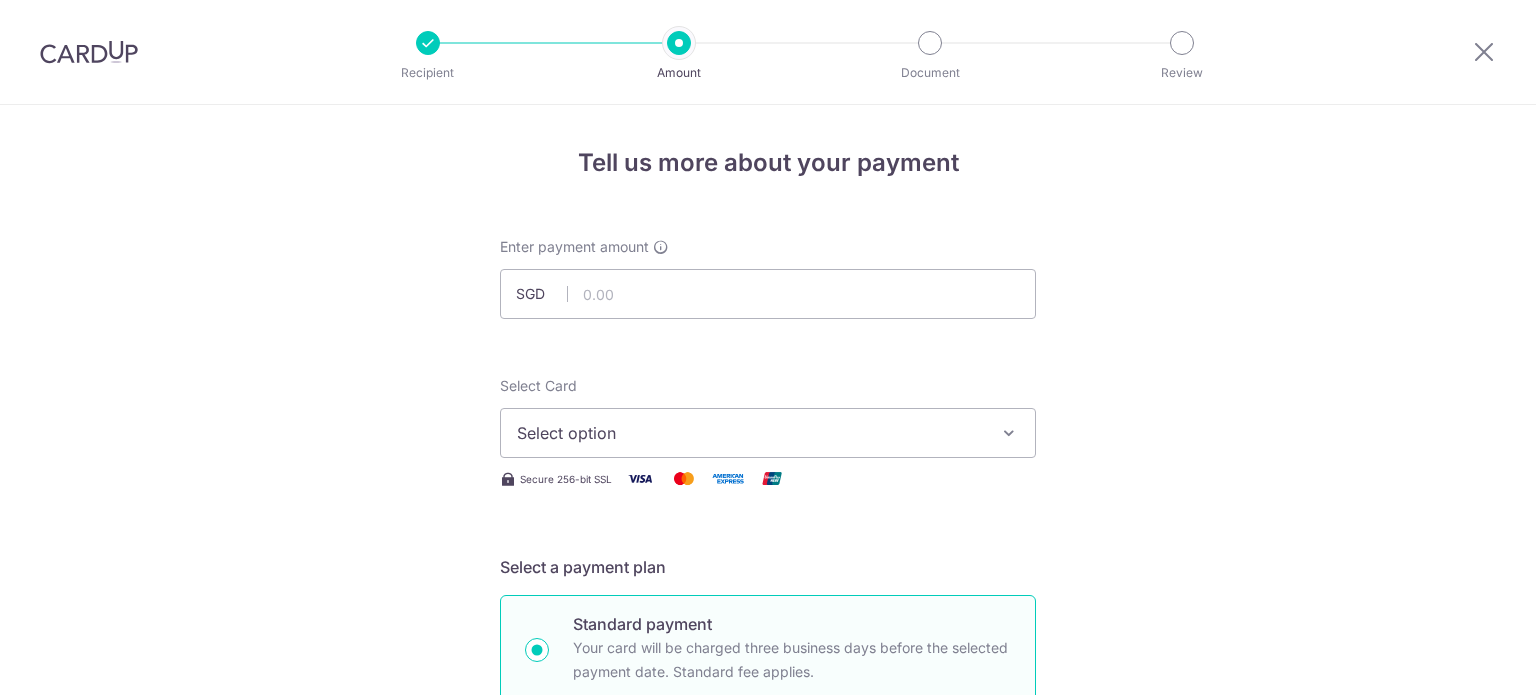 scroll, scrollTop: 0, scrollLeft: 0, axis: both 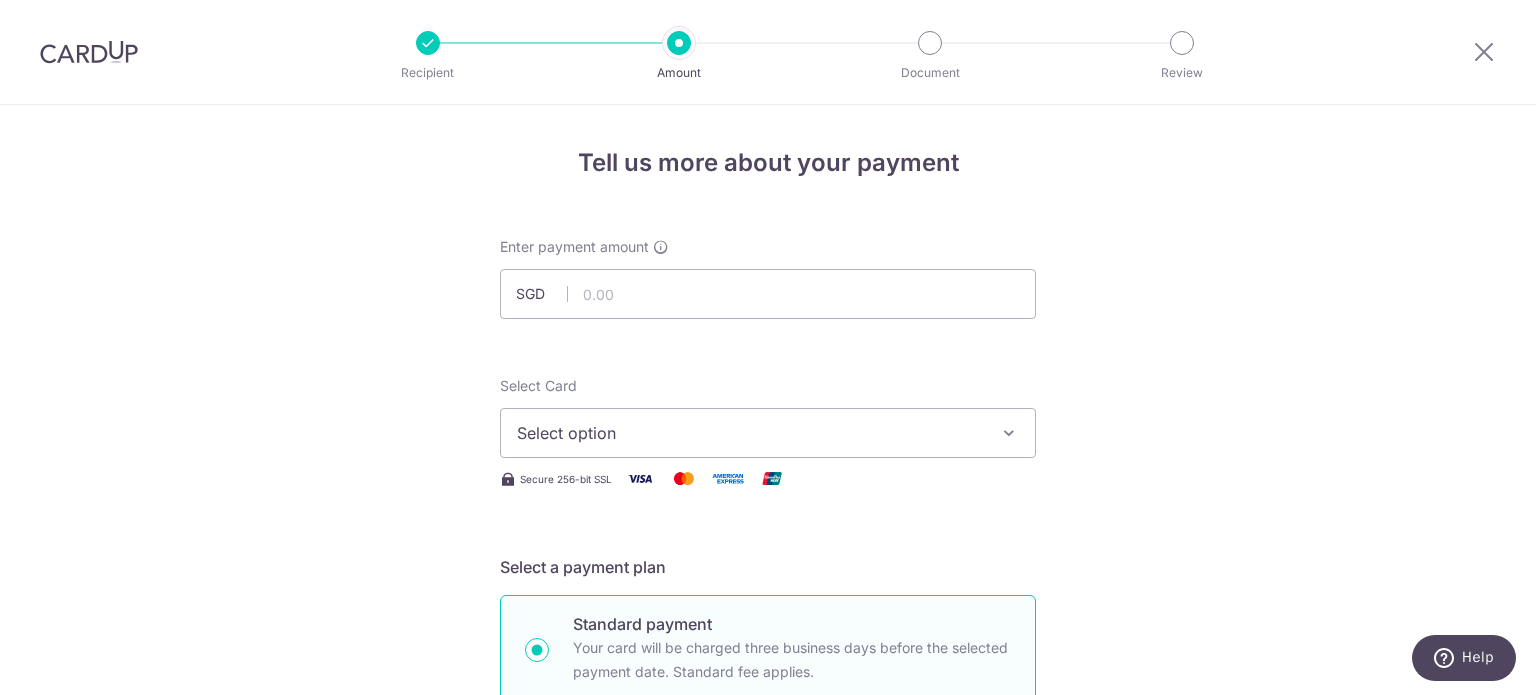 click on "Enter payment amount
SGD" at bounding box center [768, 278] 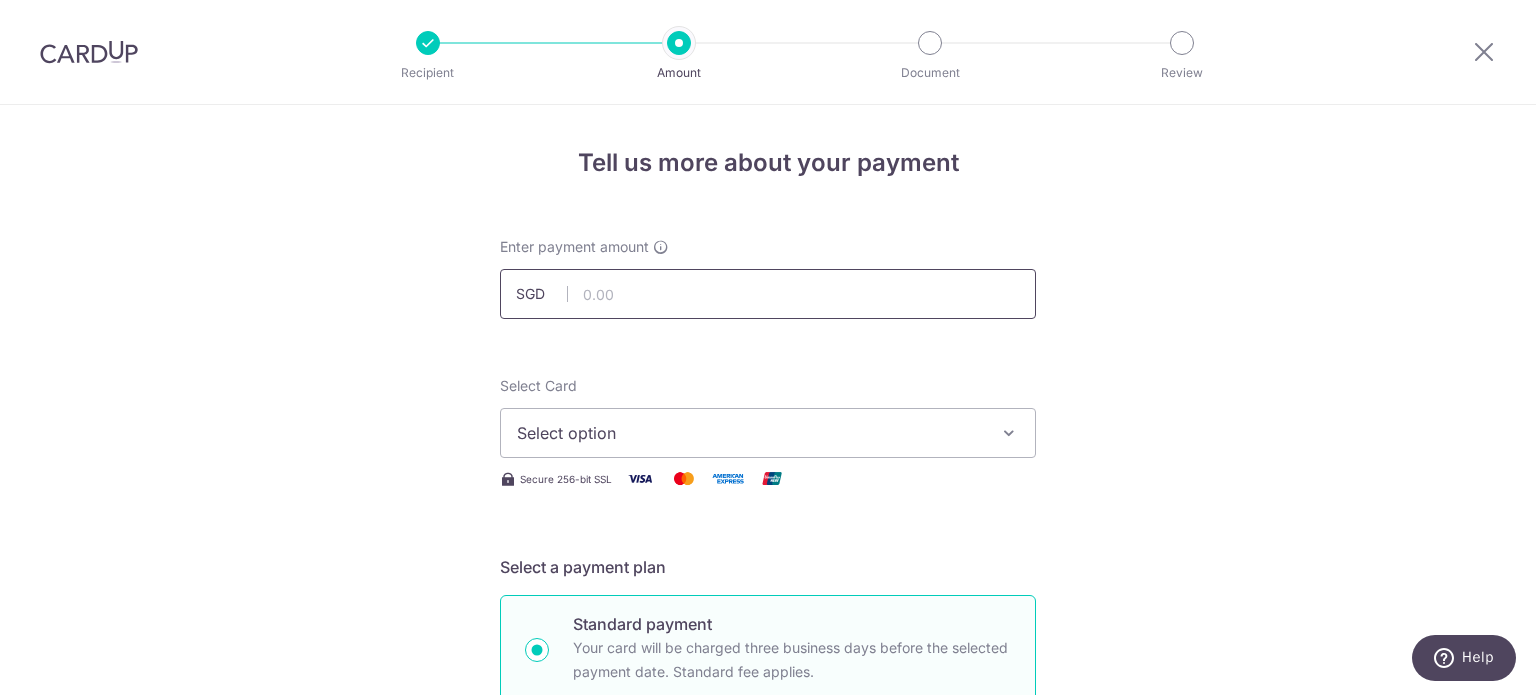 click at bounding box center (768, 294) 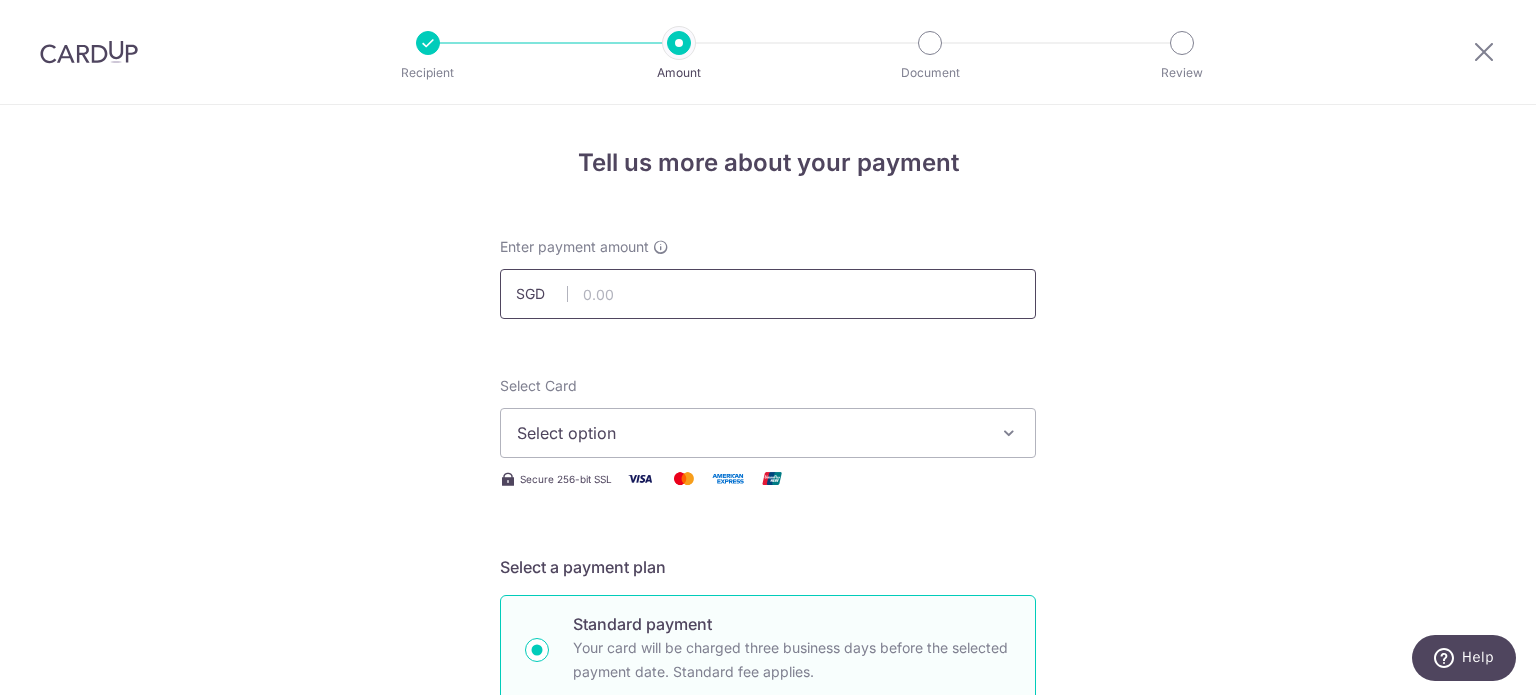 type on "990.00" 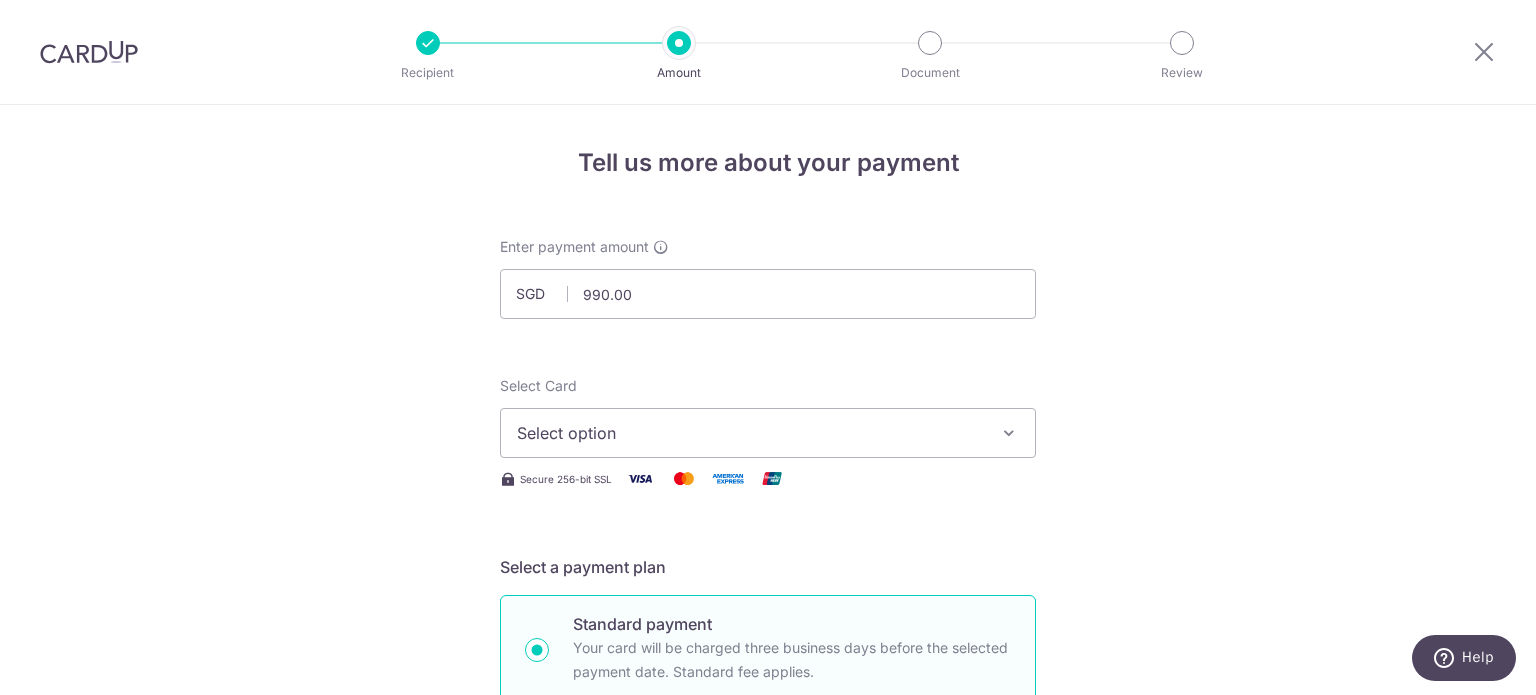 click on "Select option" at bounding box center [750, 433] 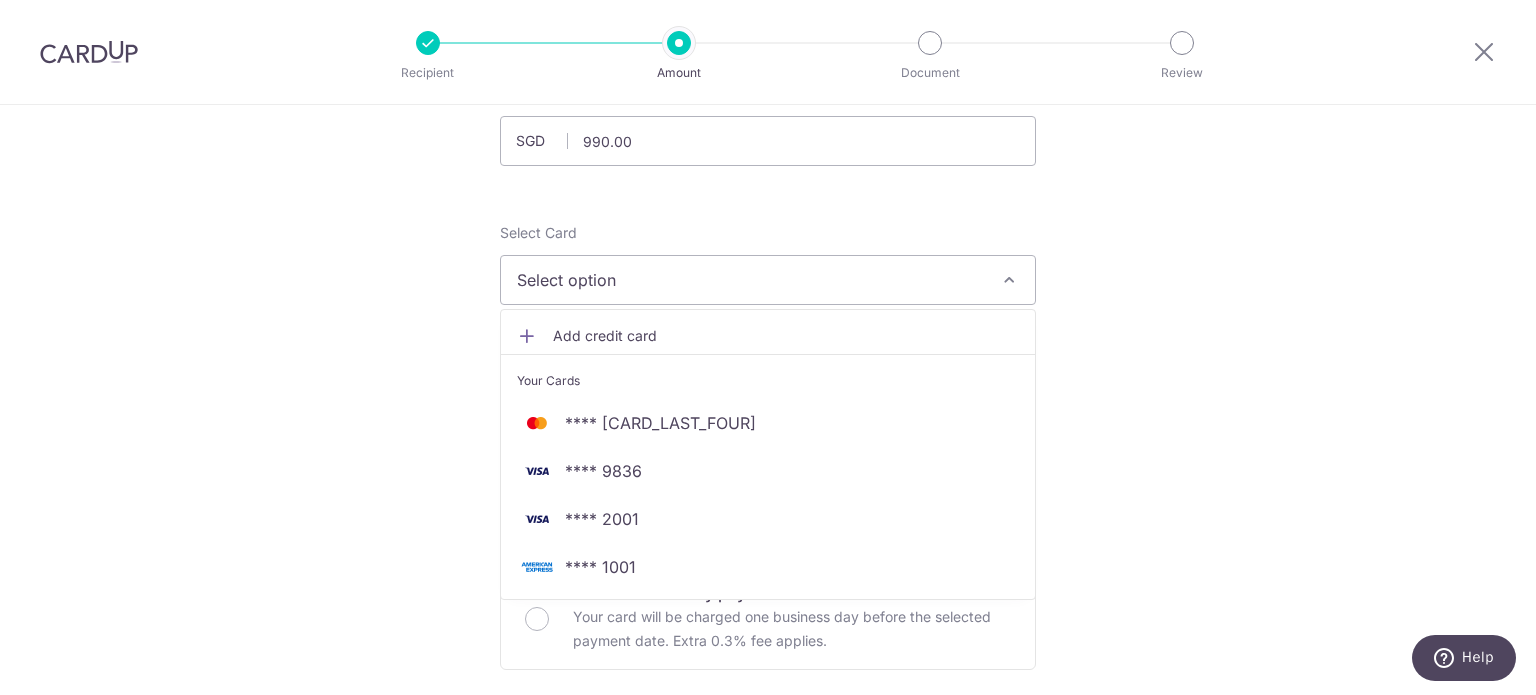 scroll, scrollTop: 200, scrollLeft: 0, axis: vertical 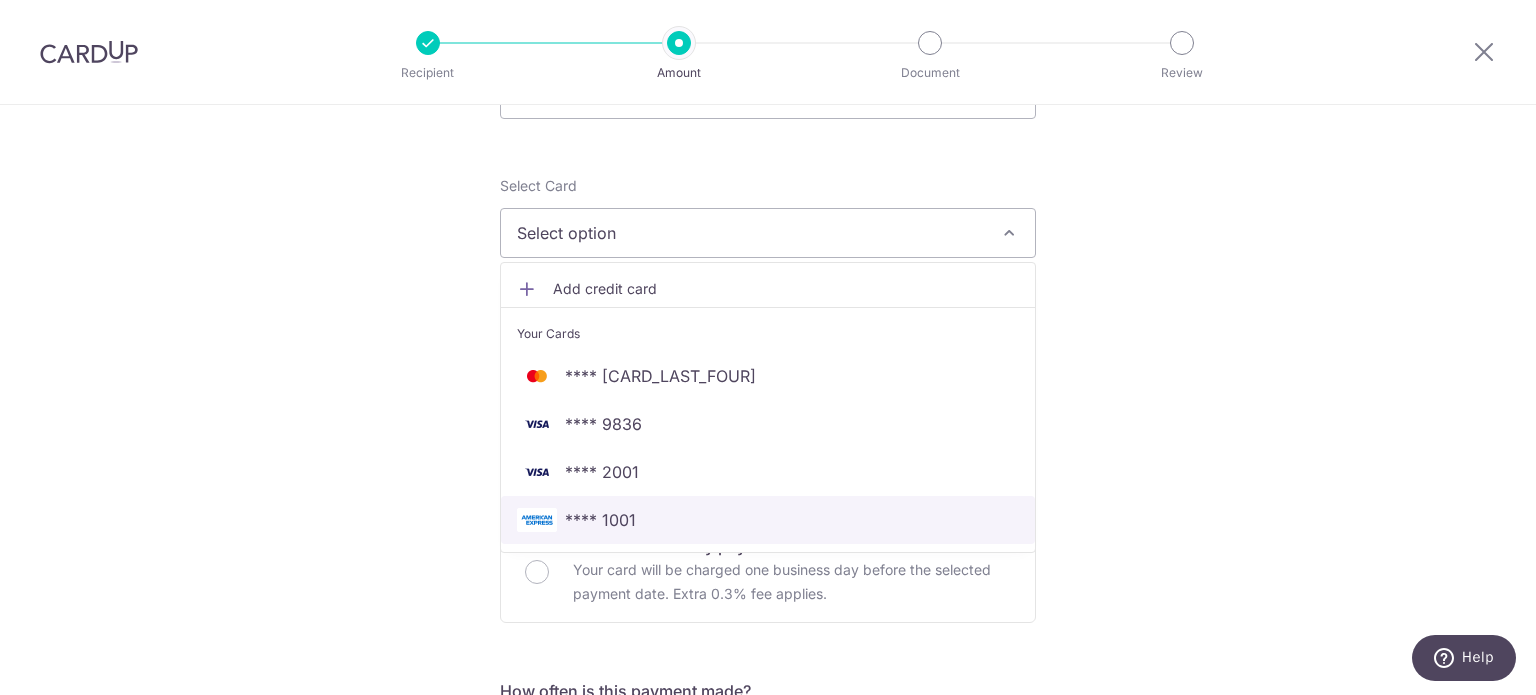 click on "**** 1001" at bounding box center (600, 520) 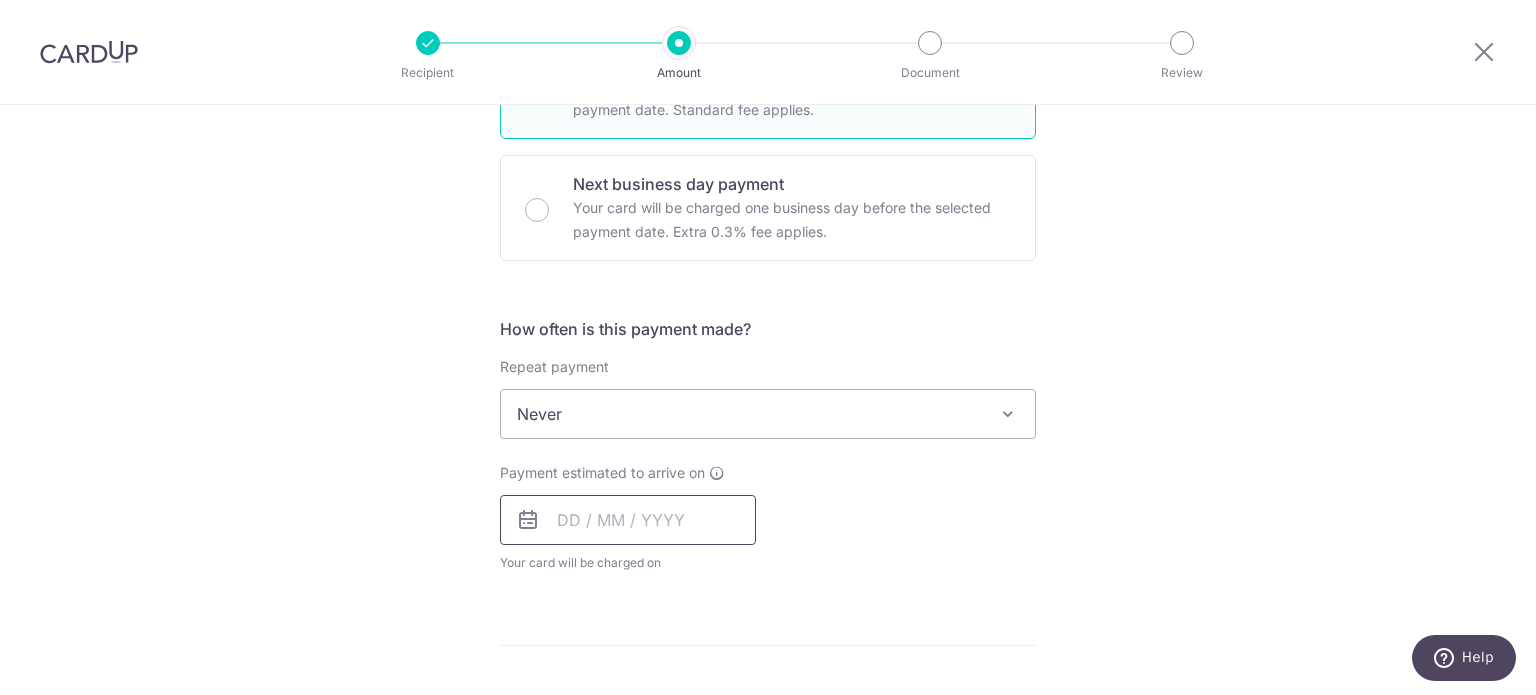 scroll, scrollTop: 600, scrollLeft: 0, axis: vertical 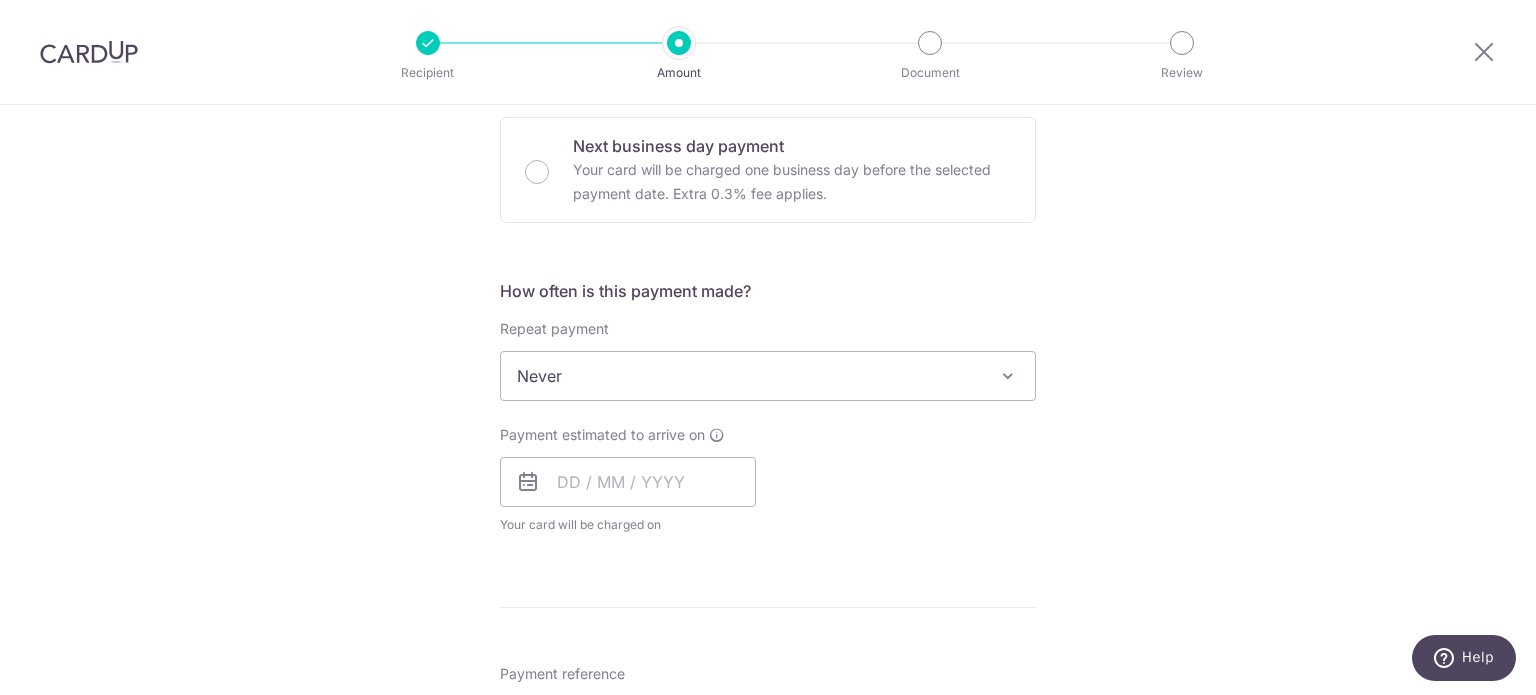 click at bounding box center (528, 482) 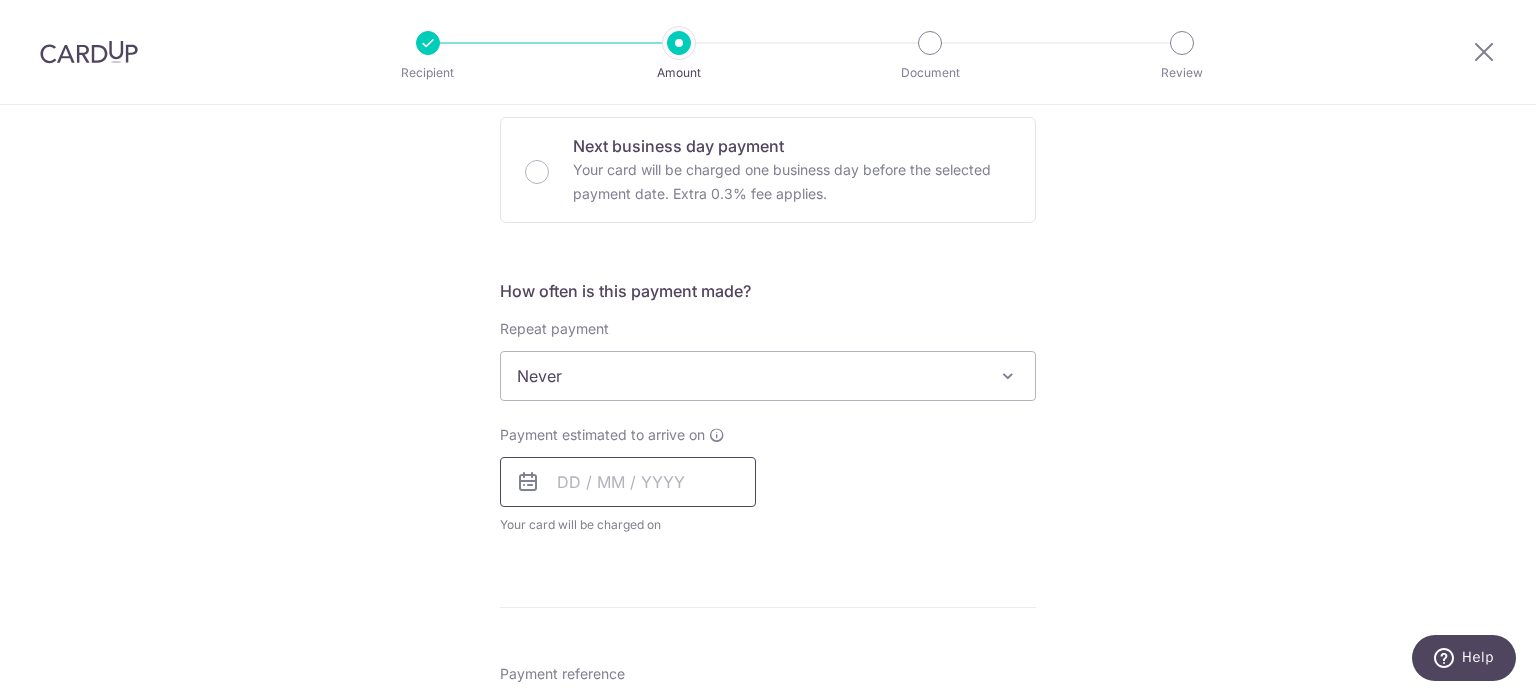 click at bounding box center [628, 482] 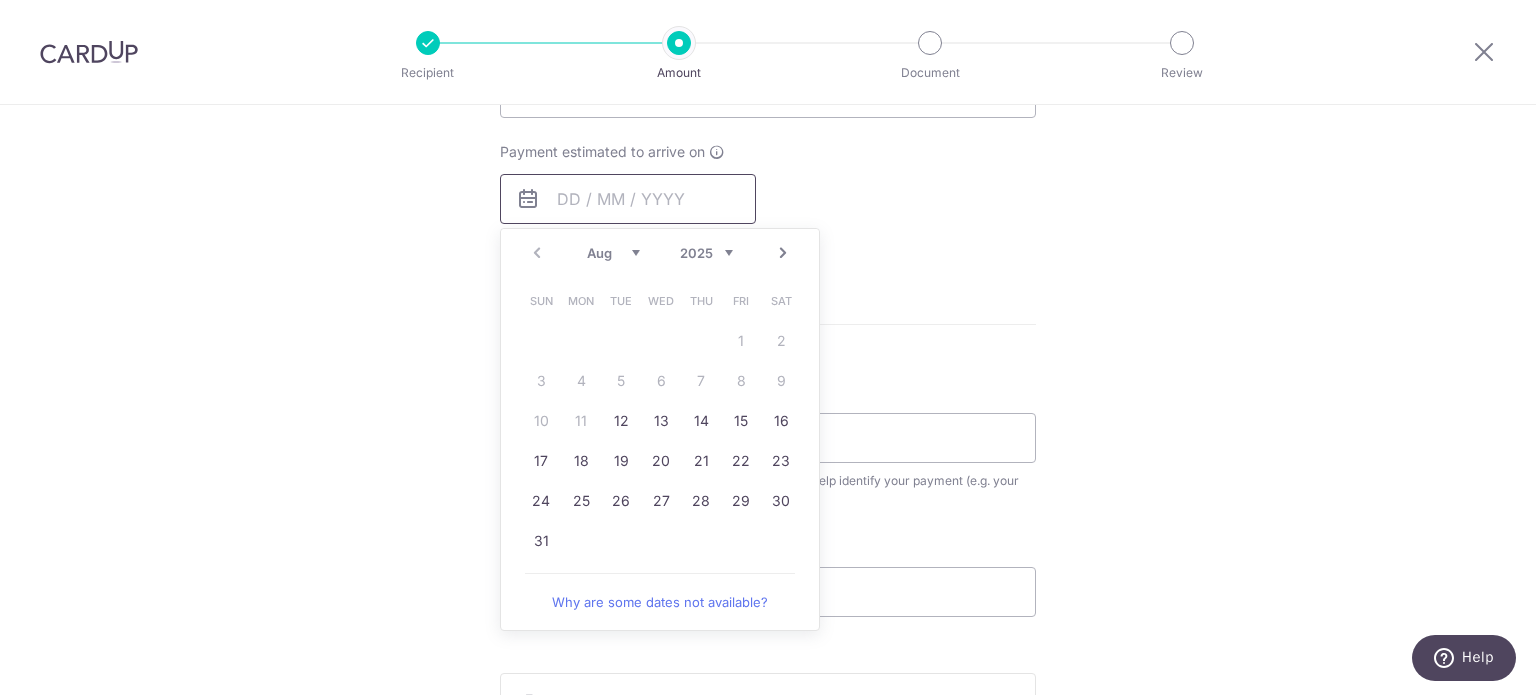 scroll, scrollTop: 900, scrollLeft: 0, axis: vertical 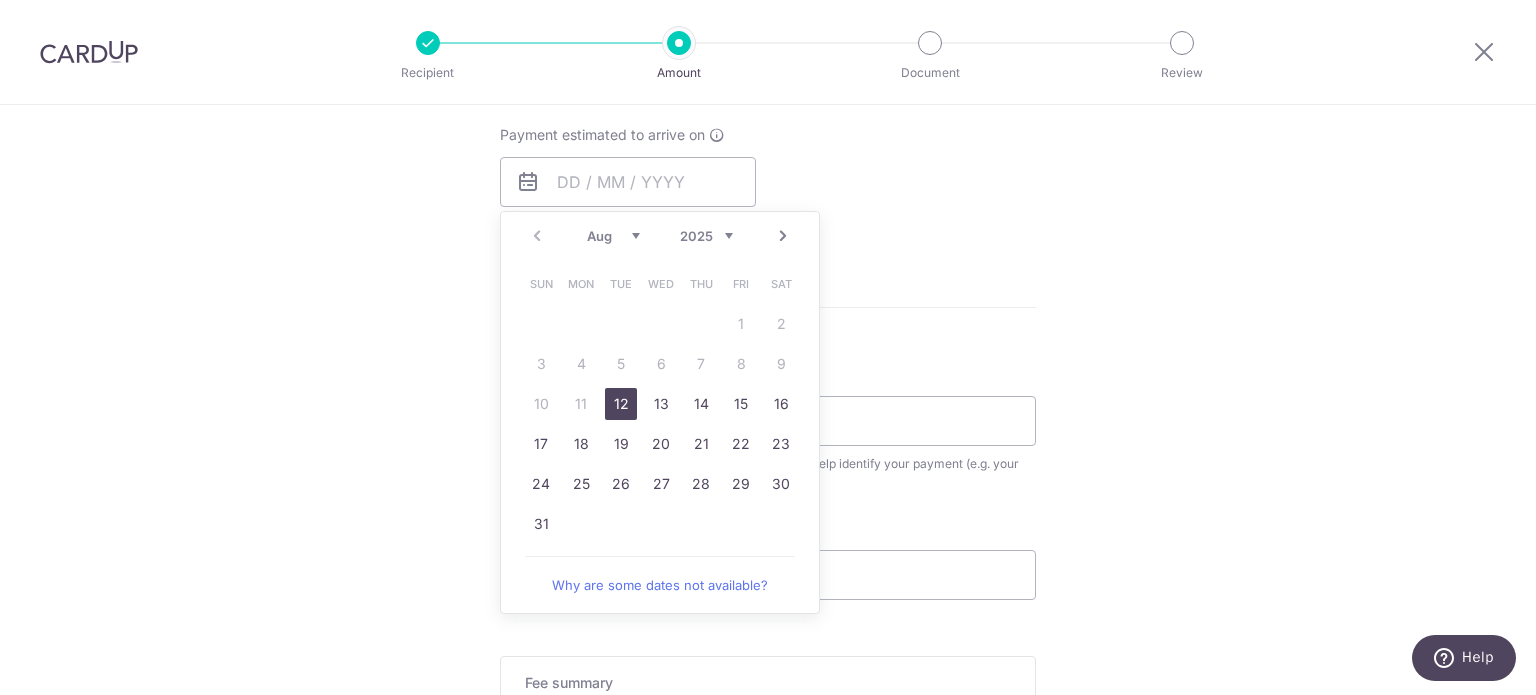 click on "12" at bounding box center (621, 404) 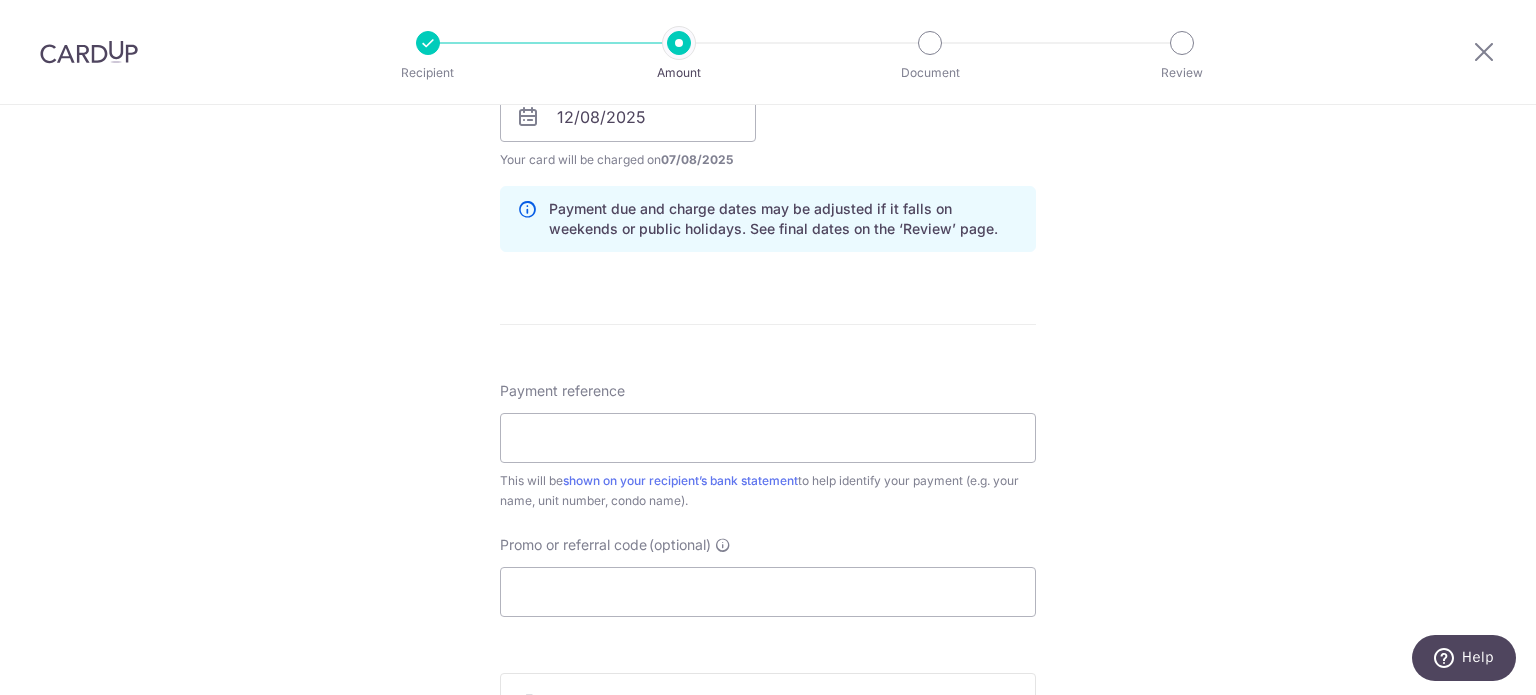 scroll, scrollTop: 1000, scrollLeft: 0, axis: vertical 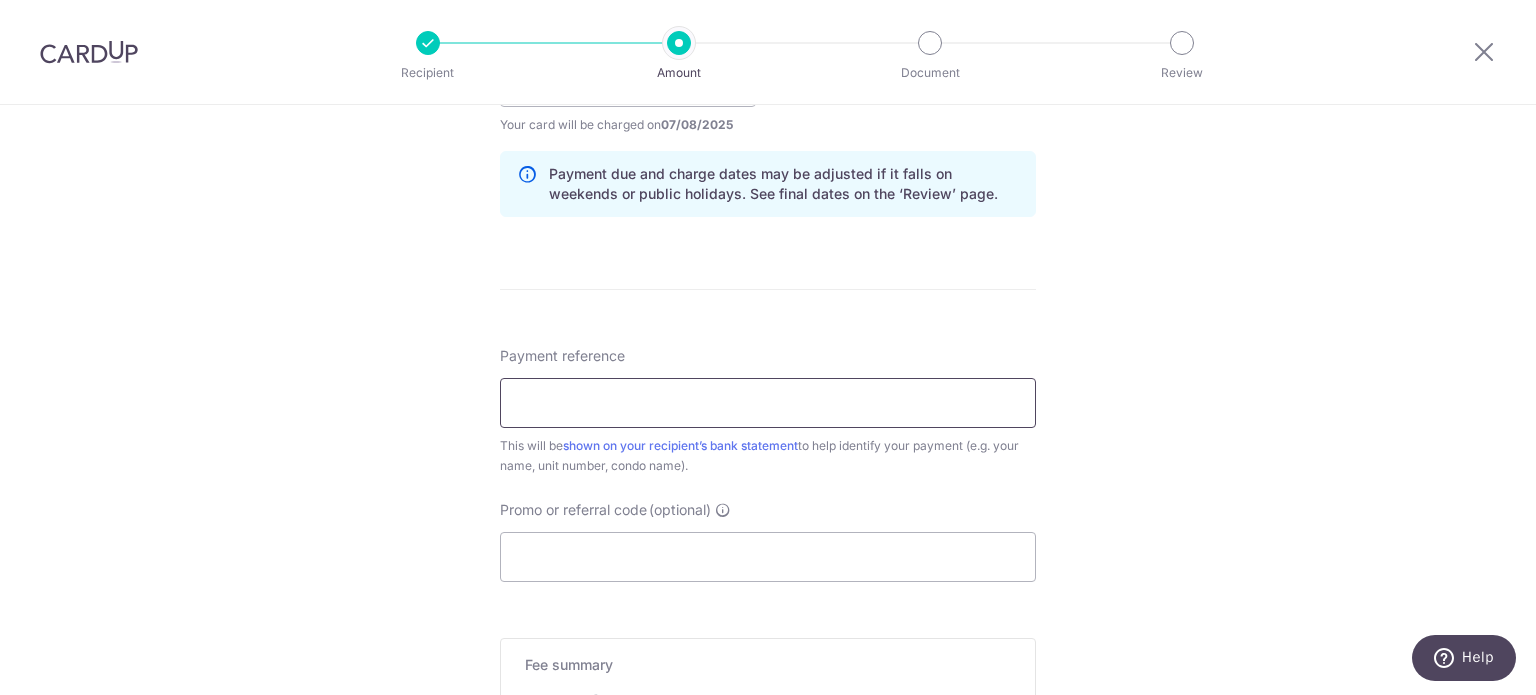 click on "Payment reference" at bounding box center (768, 403) 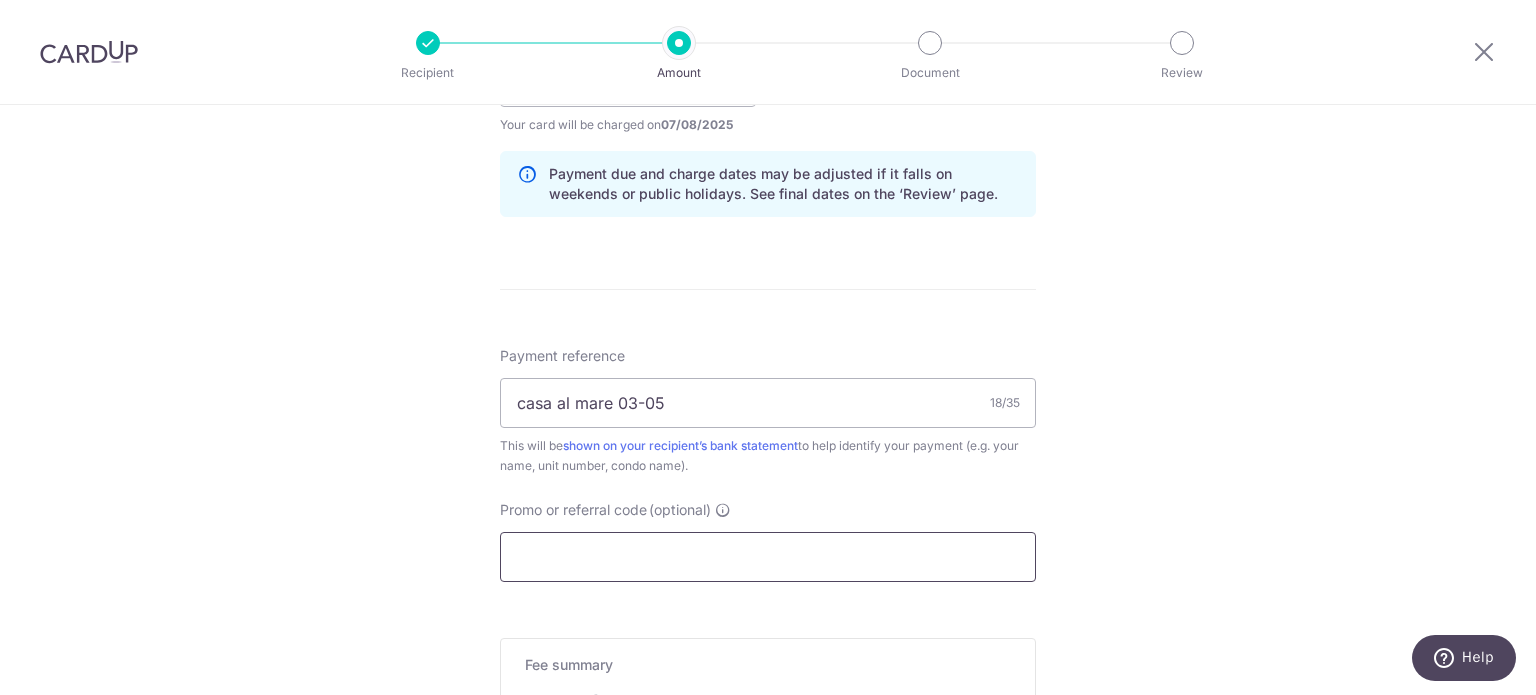 click on "Promo or referral code
(optional)" at bounding box center [768, 557] 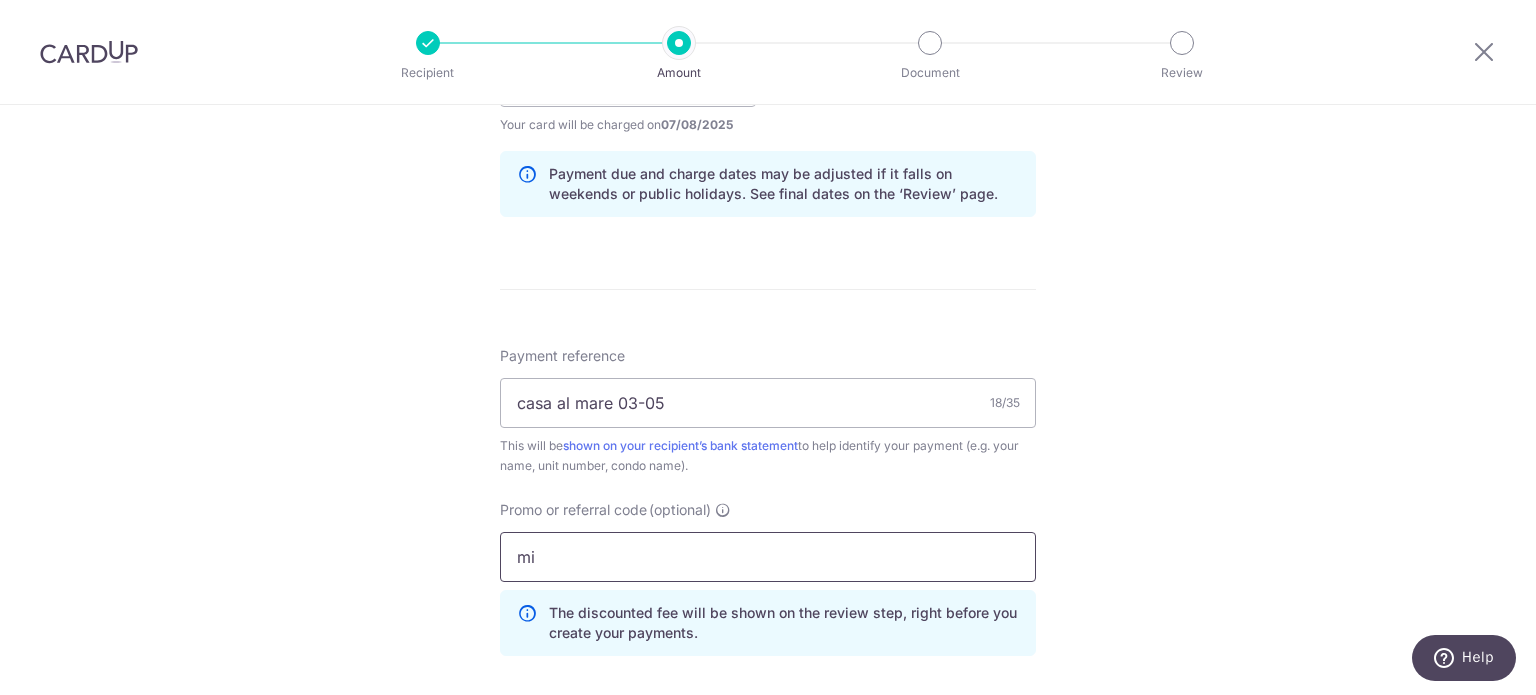 type on "m" 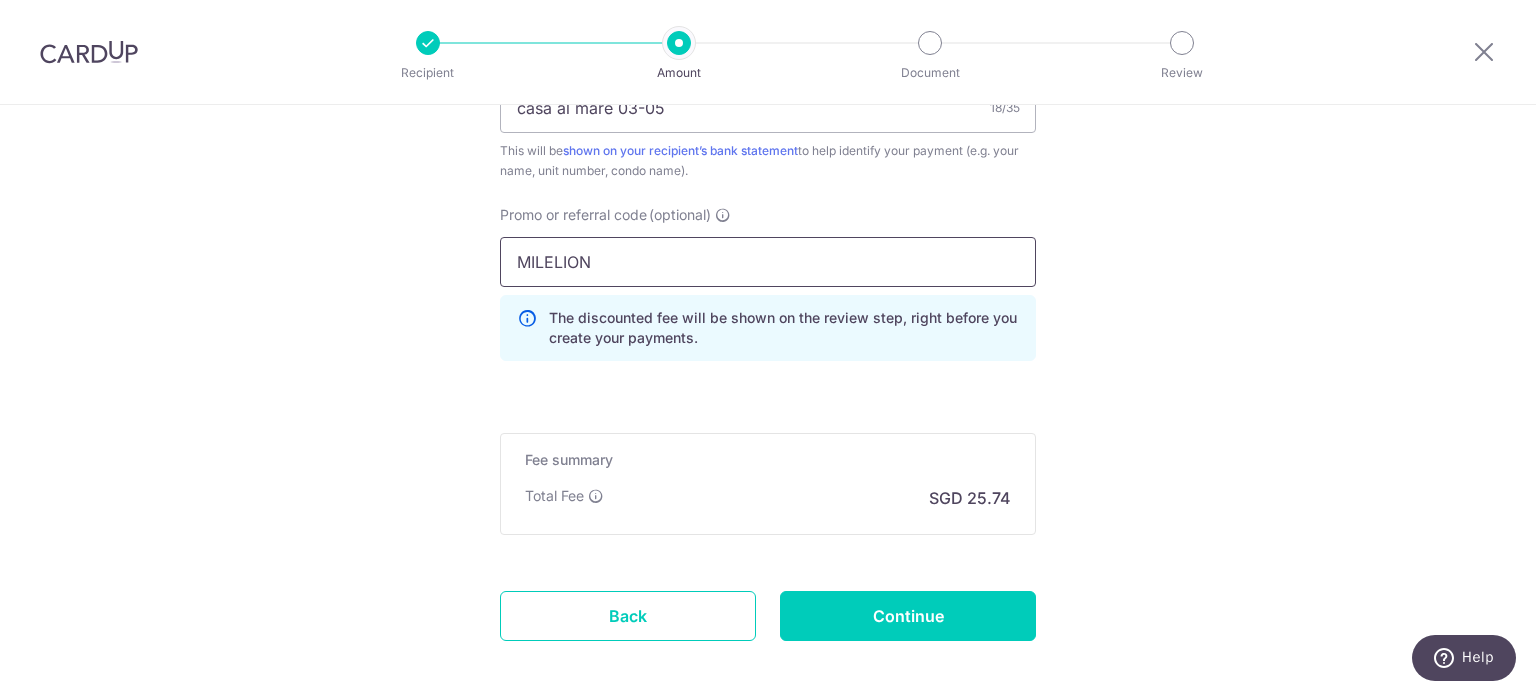 scroll, scrollTop: 1300, scrollLeft: 0, axis: vertical 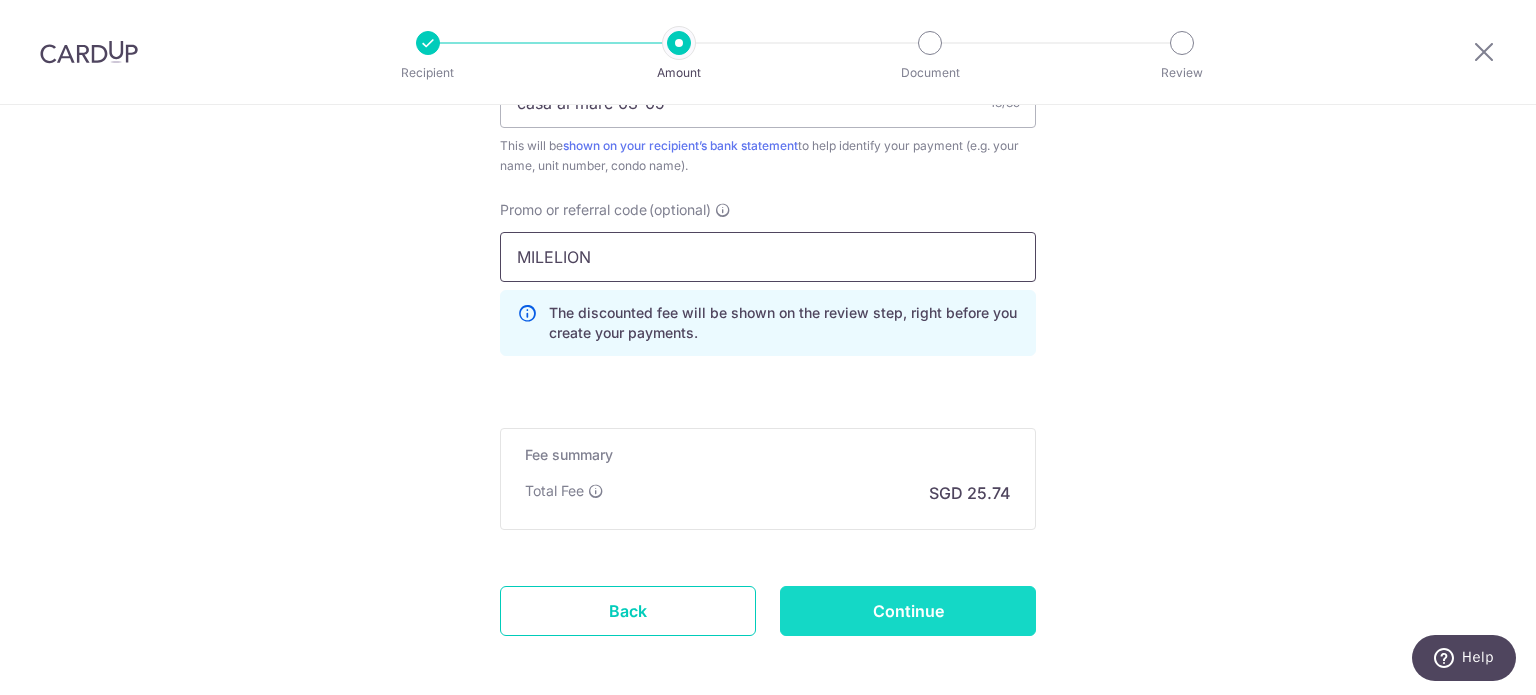 type on "MILELION" 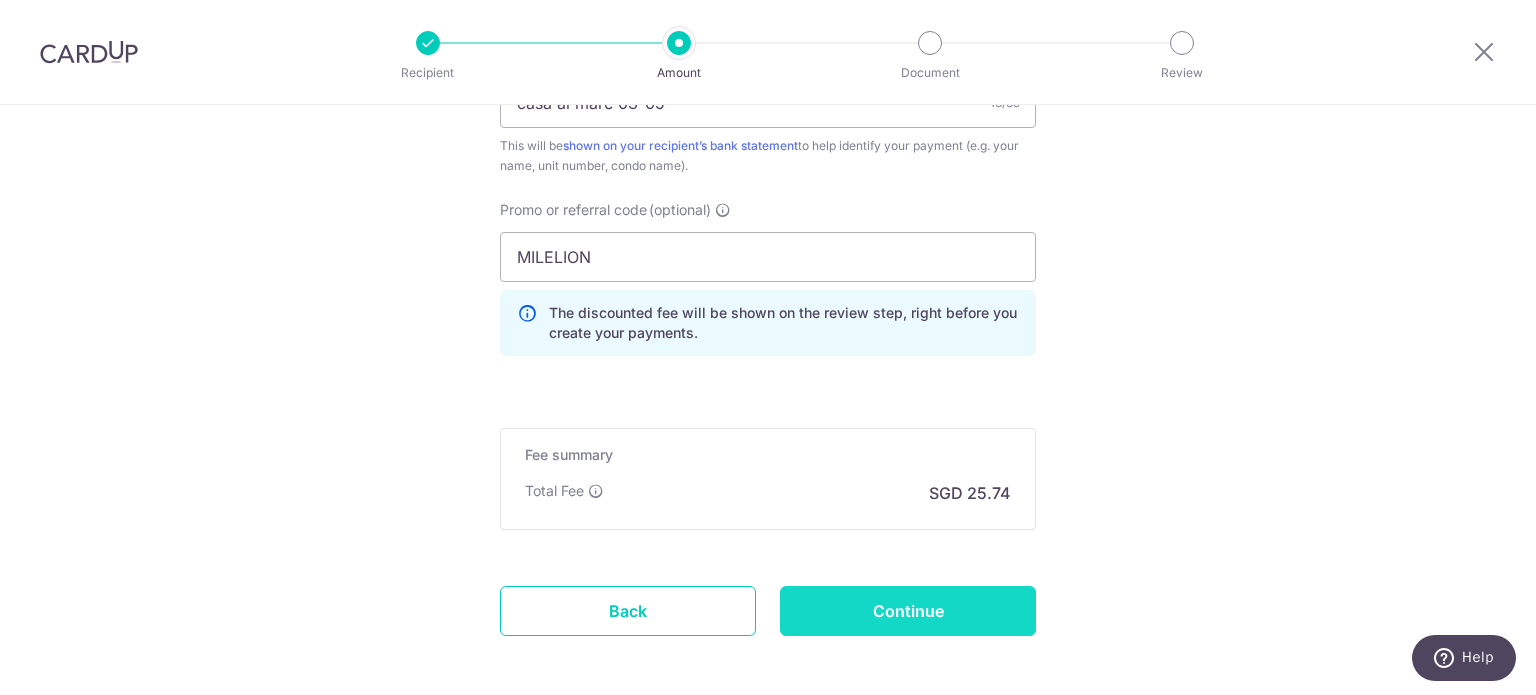 click on "Continue" at bounding box center [908, 611] 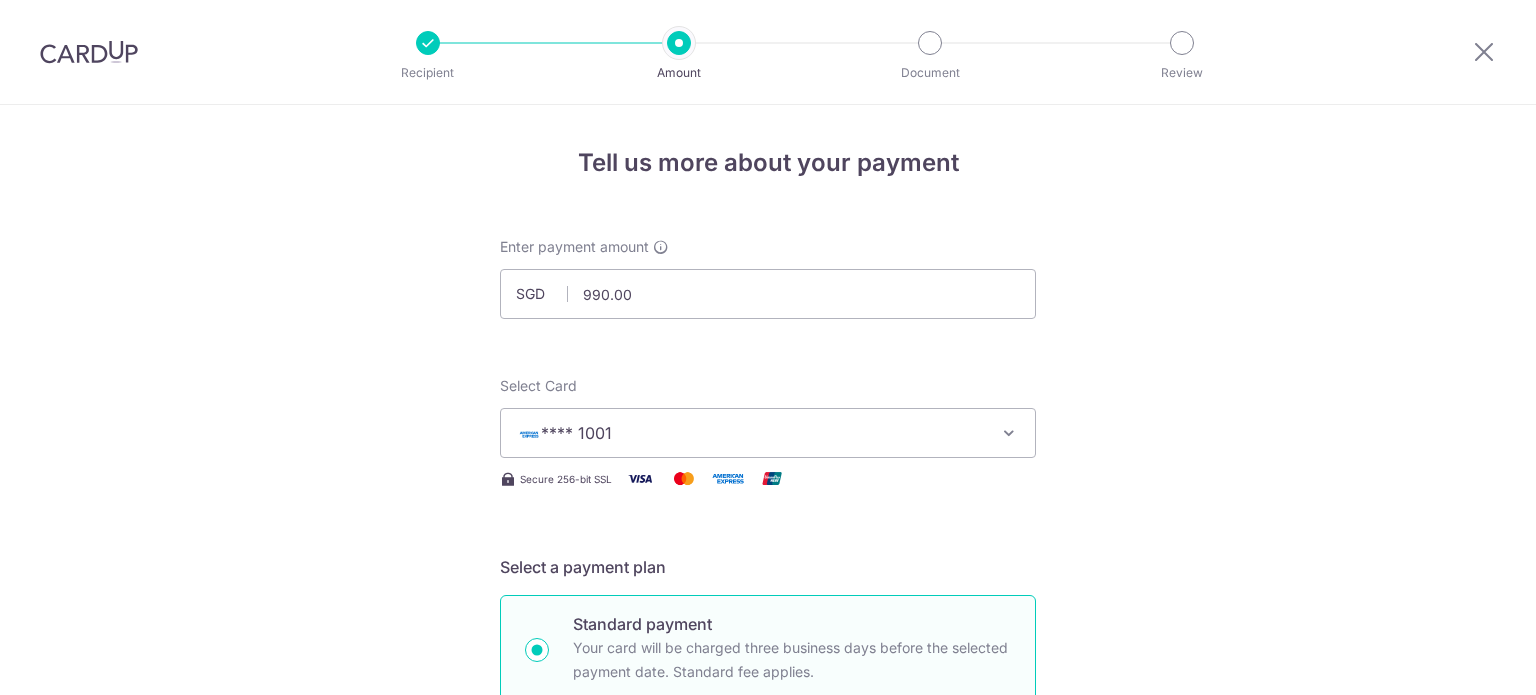 scroll, scrollTop: 0, scrollLeft: 0, axis: both 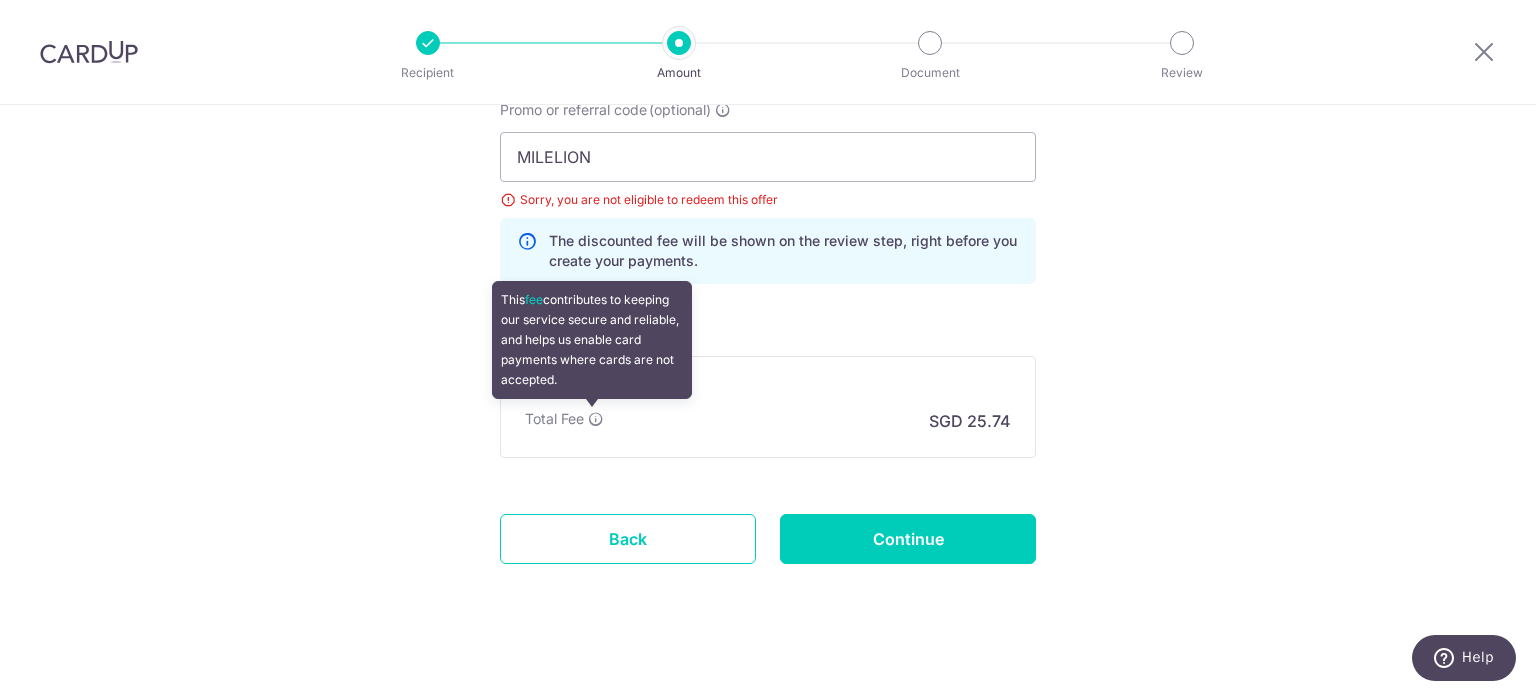 click at bounding box center [596, 419] 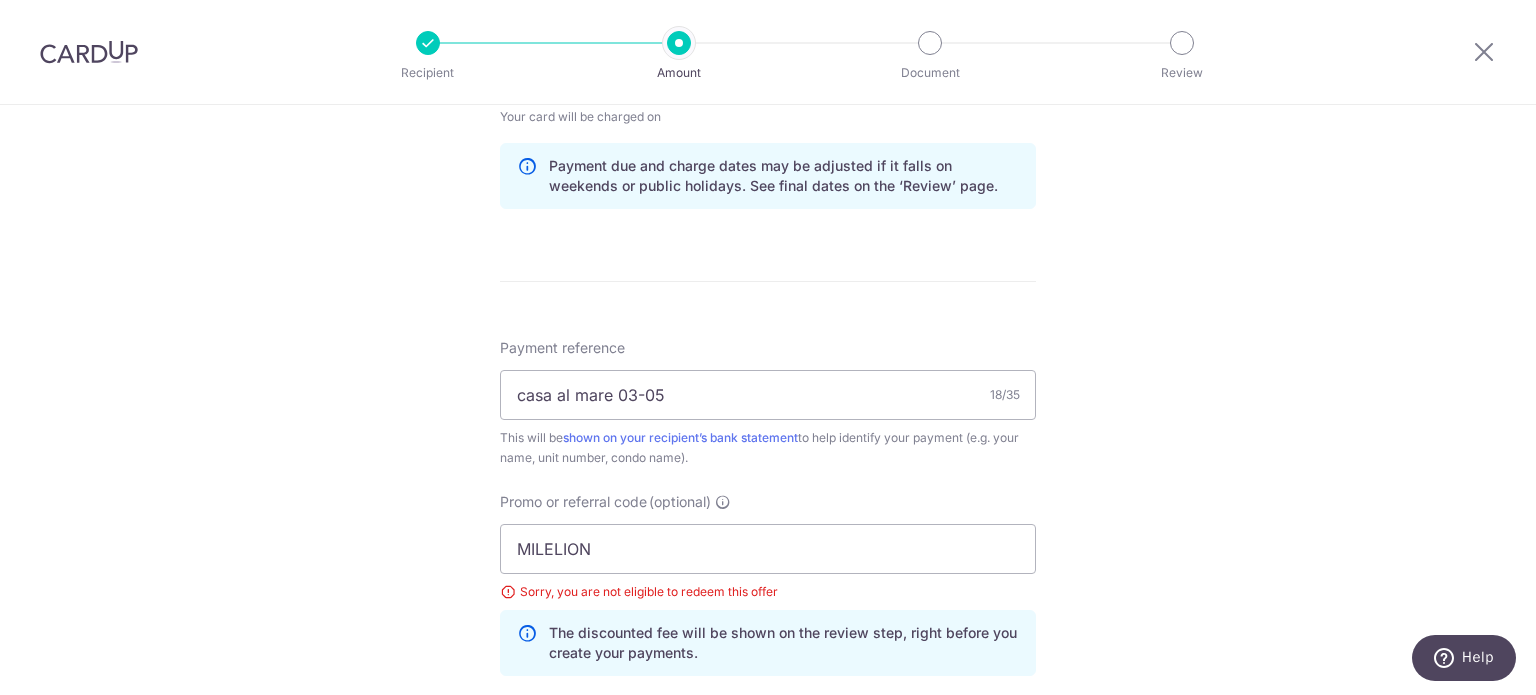 scroll, scrollTop: 1016, scrollLeft: 0, axis: vertical 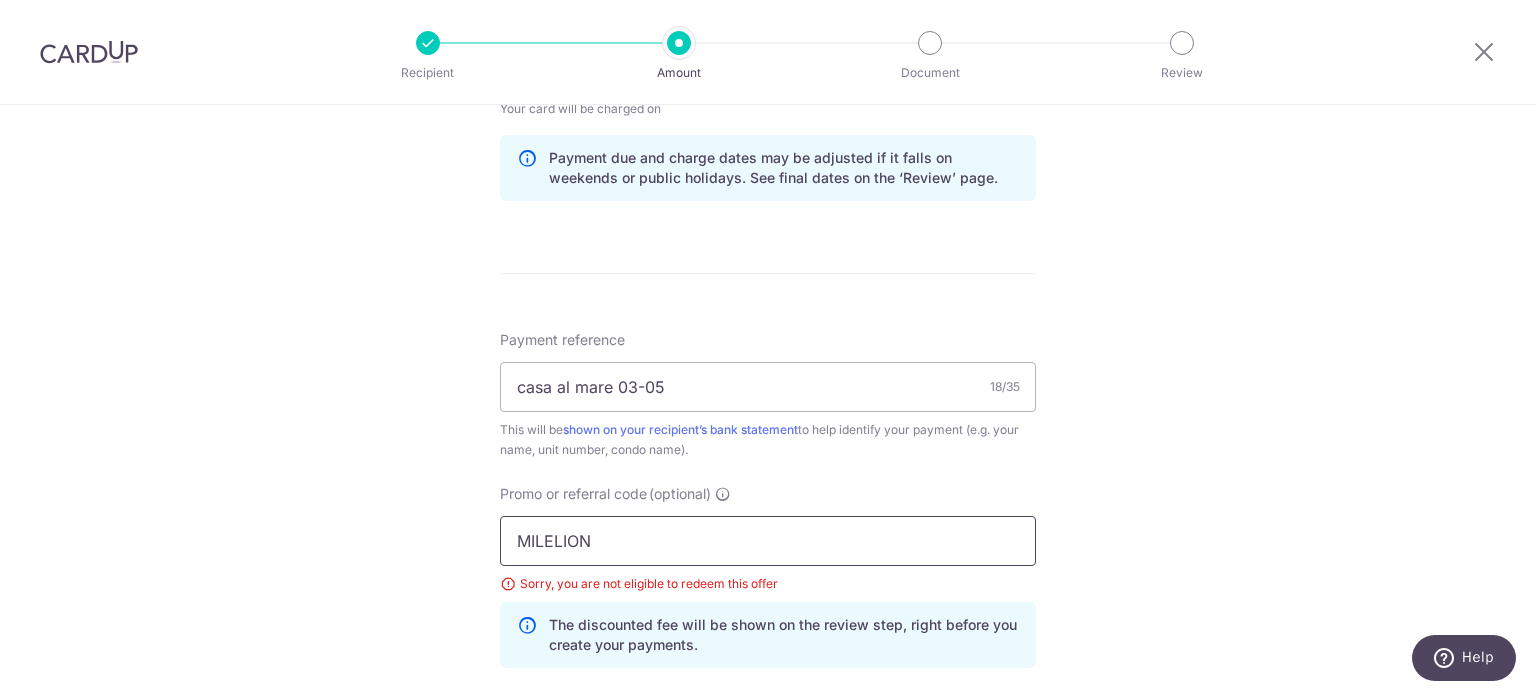 click on "MILELION" at bounding box center [768, 541] 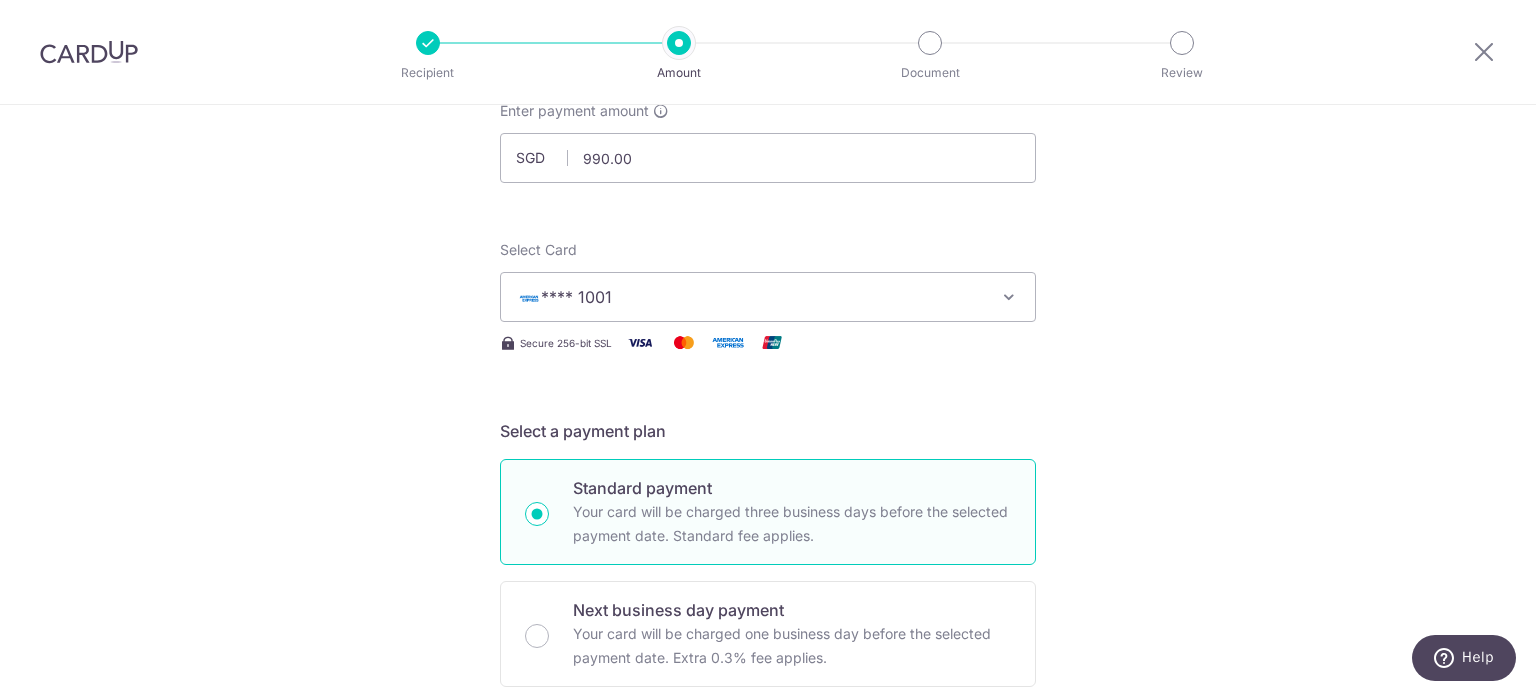 scroll, scrollTop: 116, scrollLeft: 0, axis: vertical 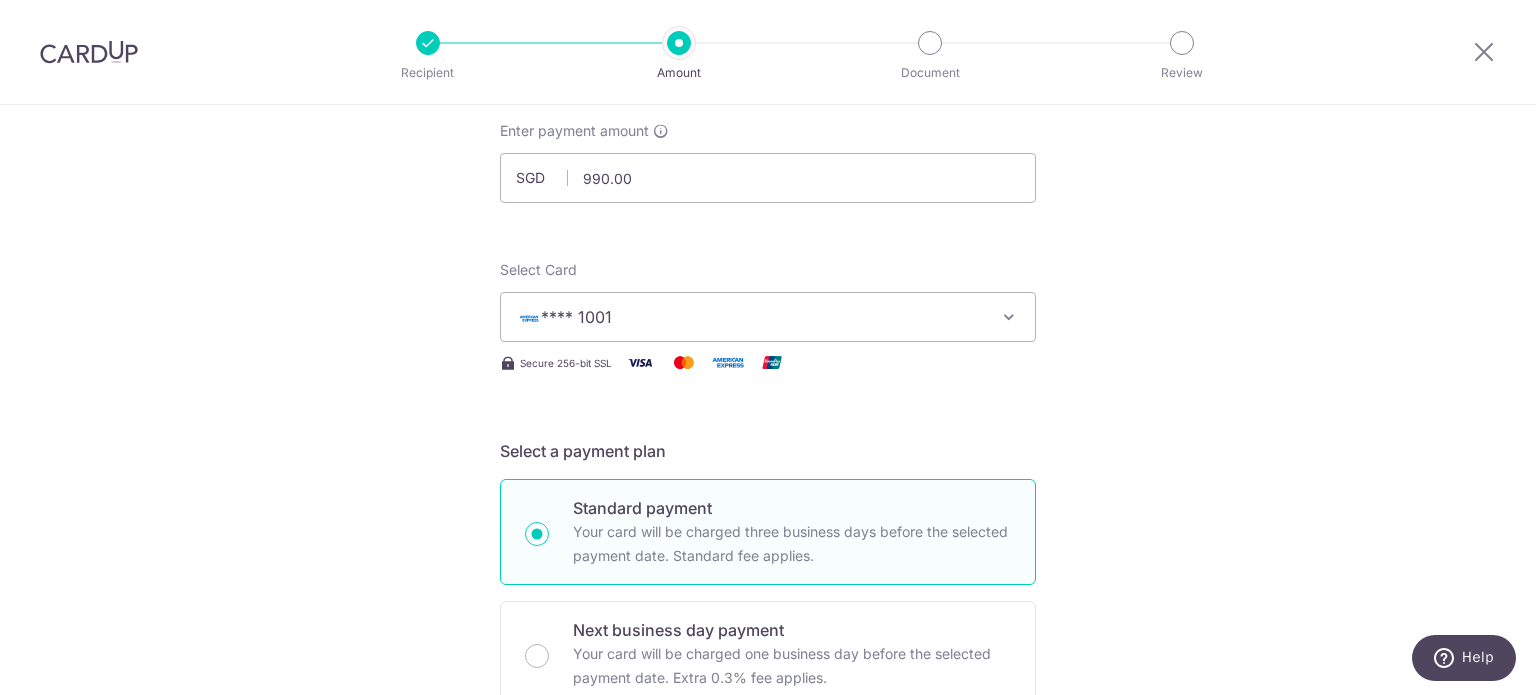 click at bounding box center [1009, 317] 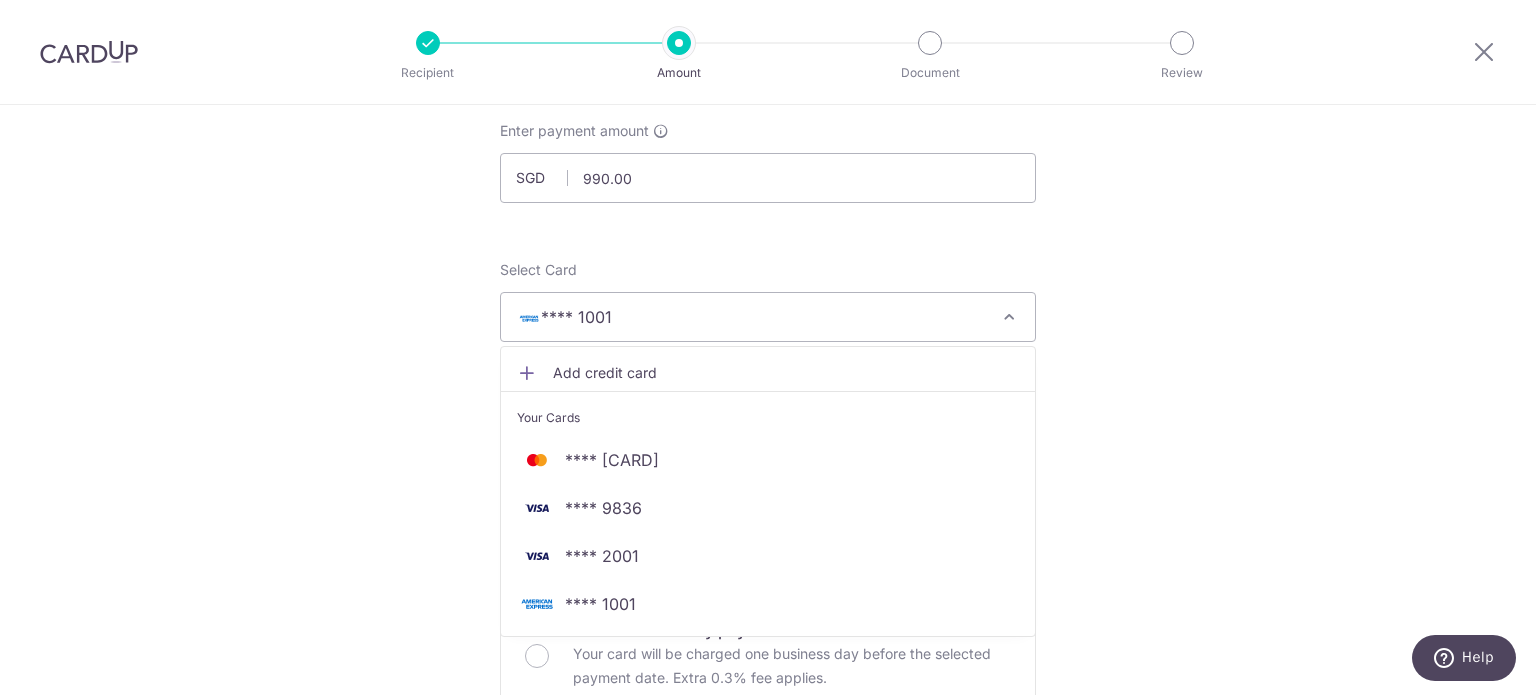 click on "Add credit card" at bounding box center (786, 373) 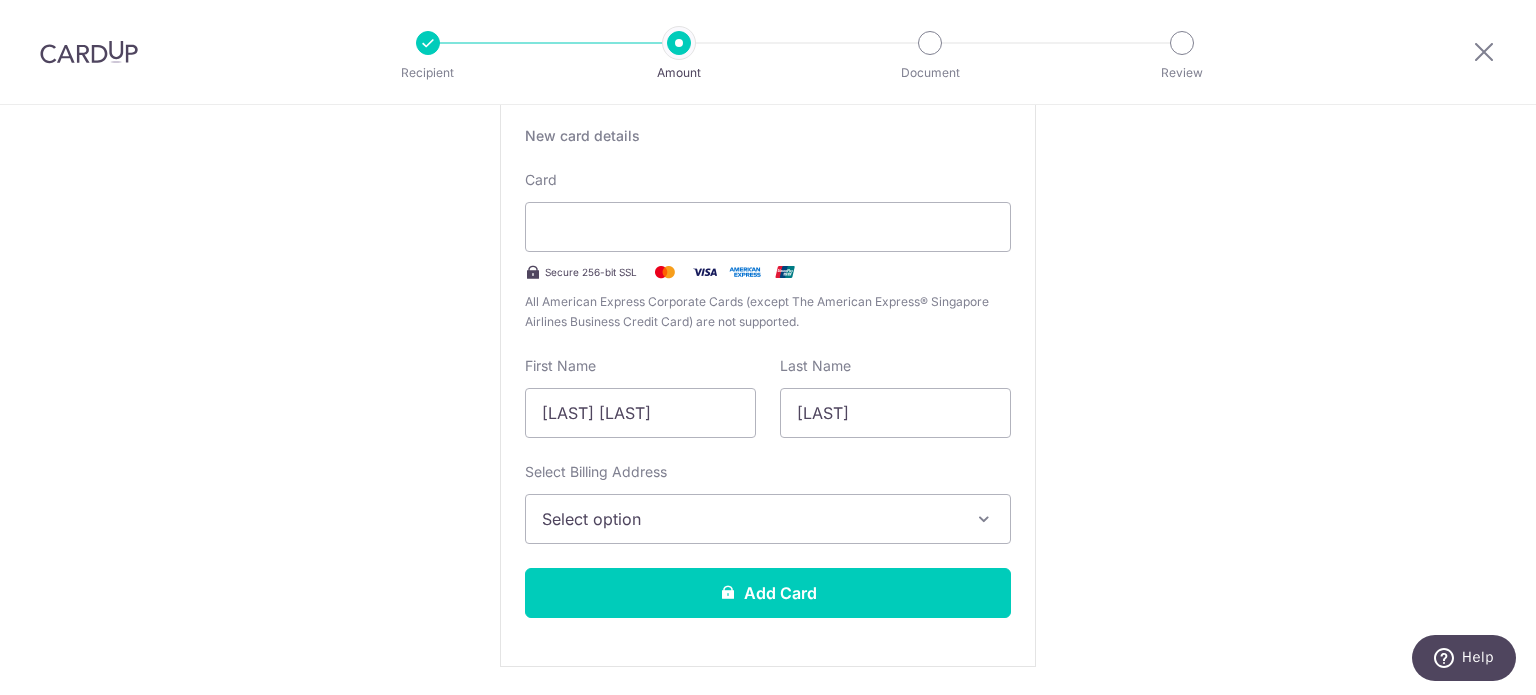 scroll, scrollTop: 416, scrollLeft: 0, axis: vertical 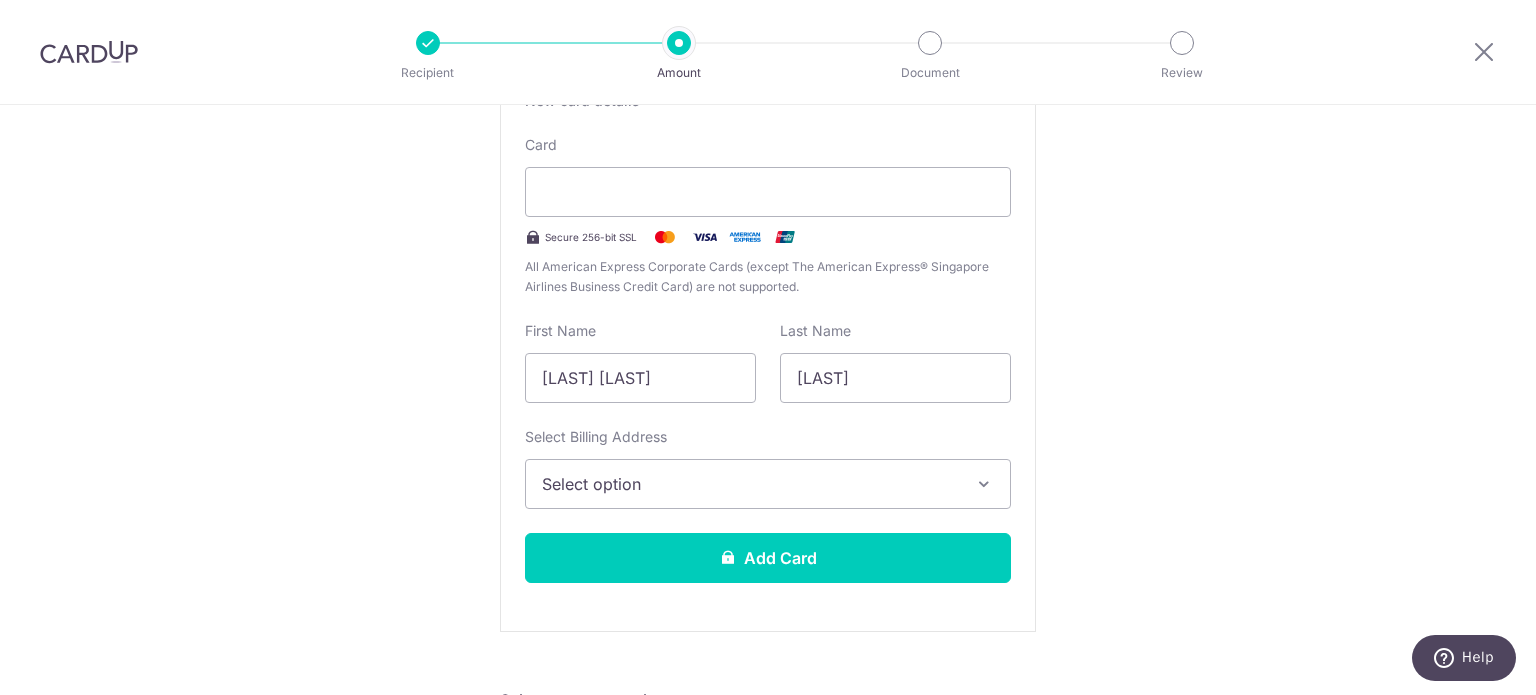 click on "Select option" at bounding box center (750, 484) 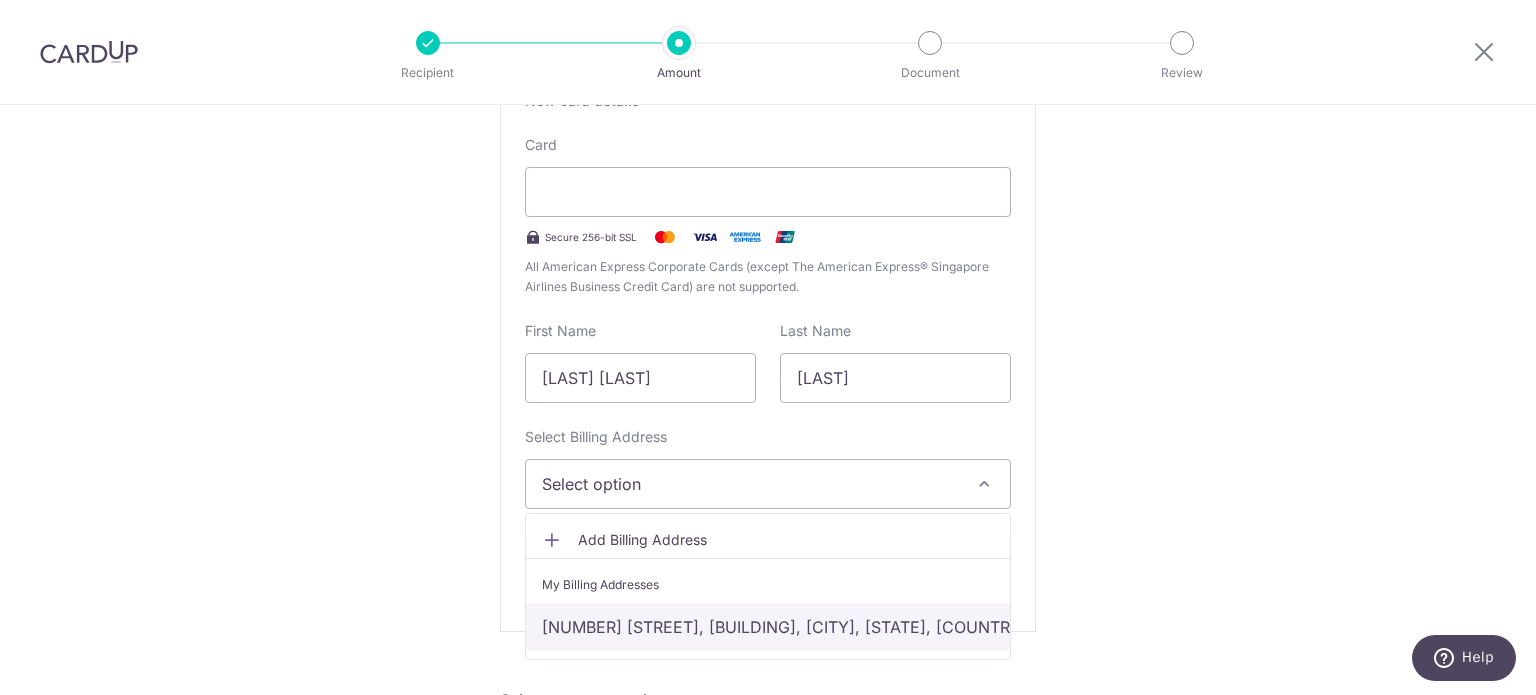 click on "[NUMBER] [STREET], [BUILDING_NAME], [CITY], [STATE], [COUNTRY]-[POSTAL_CODE]" at bounding box center [768, 627] 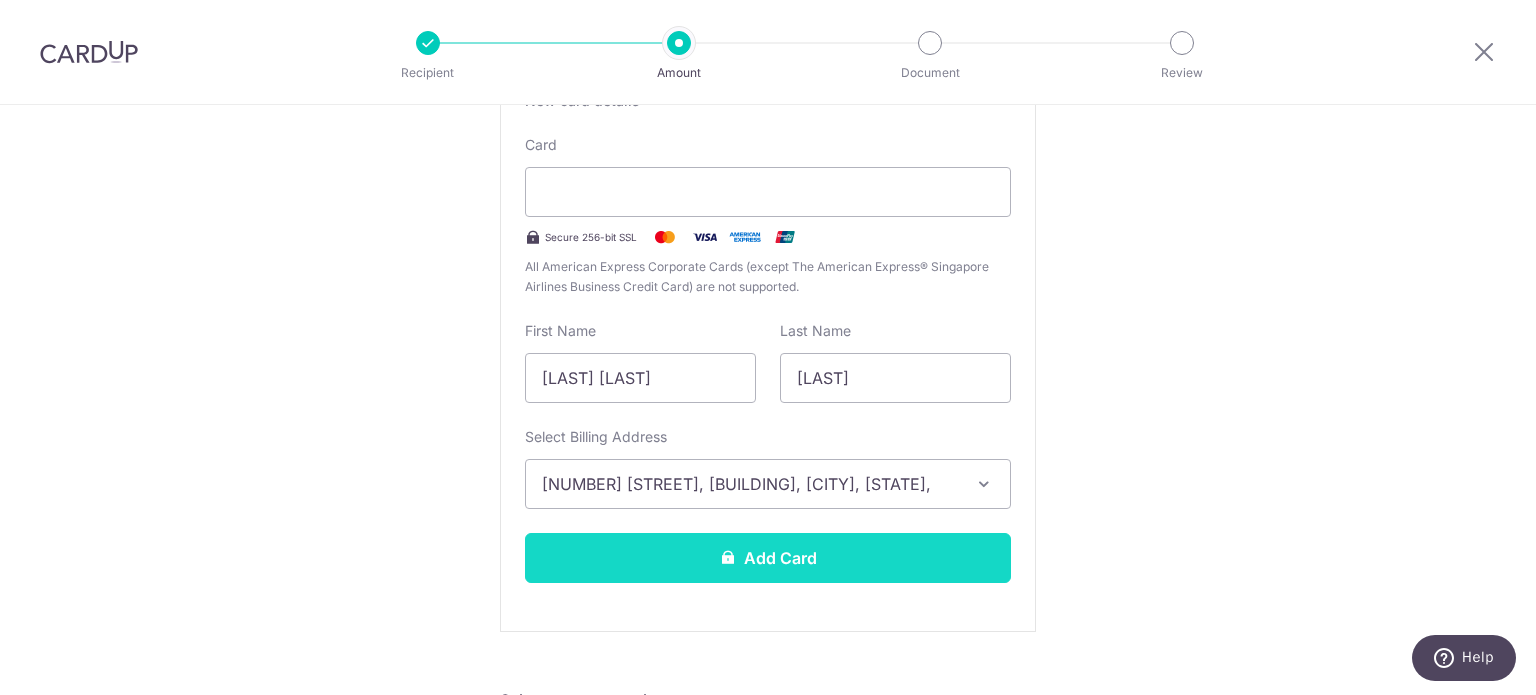 click on "Add Card" at bounding box center [768, 558] 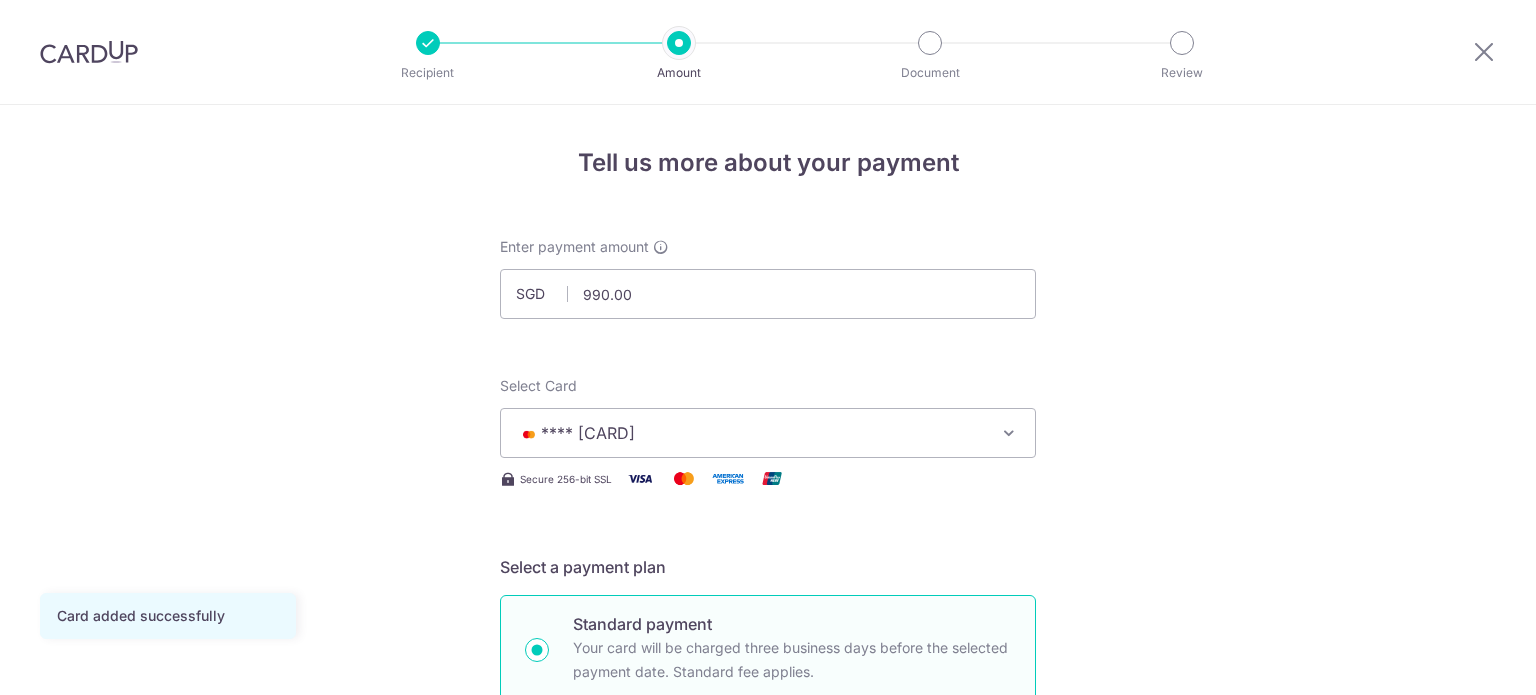 scroll, scrollTop: 0, scrollLeft: 0, axis: both 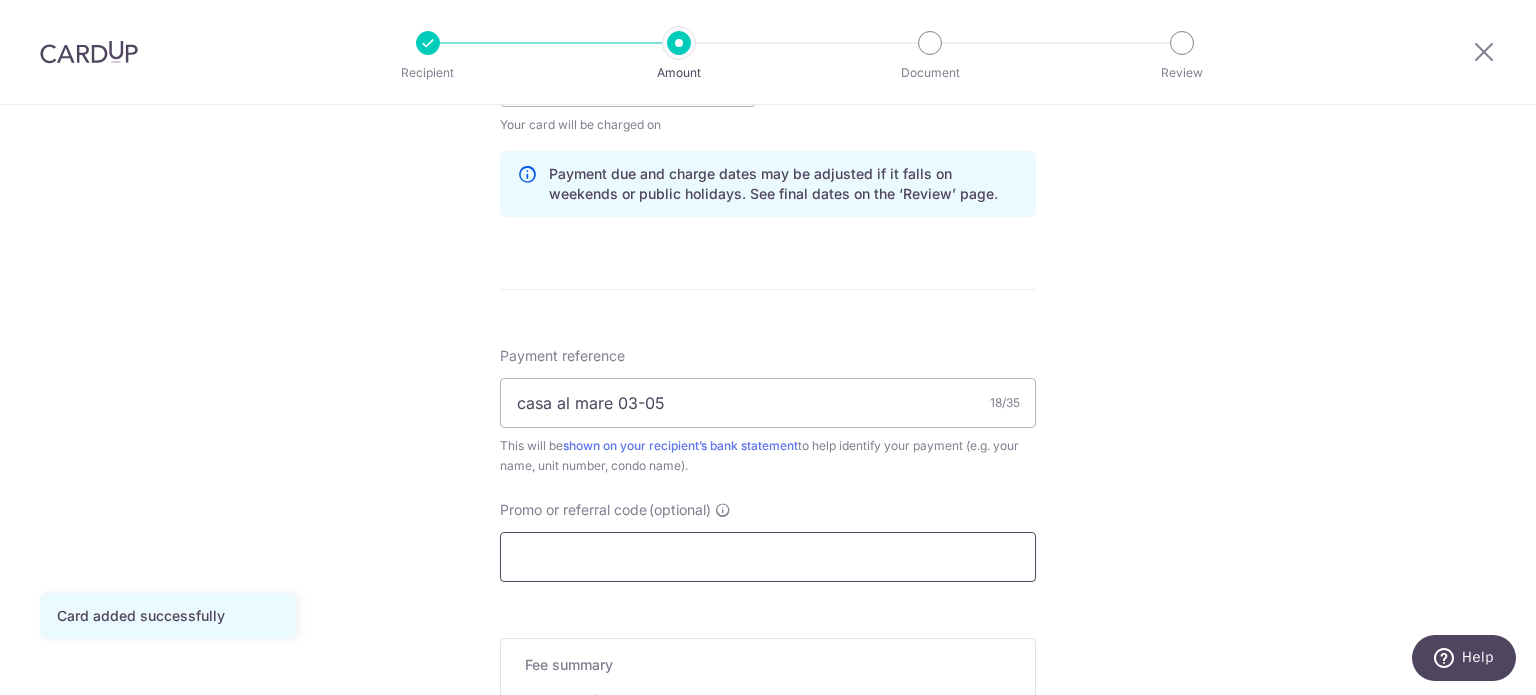 click on "Promo or referral code
(optional)" at bounding box center (768, 557) 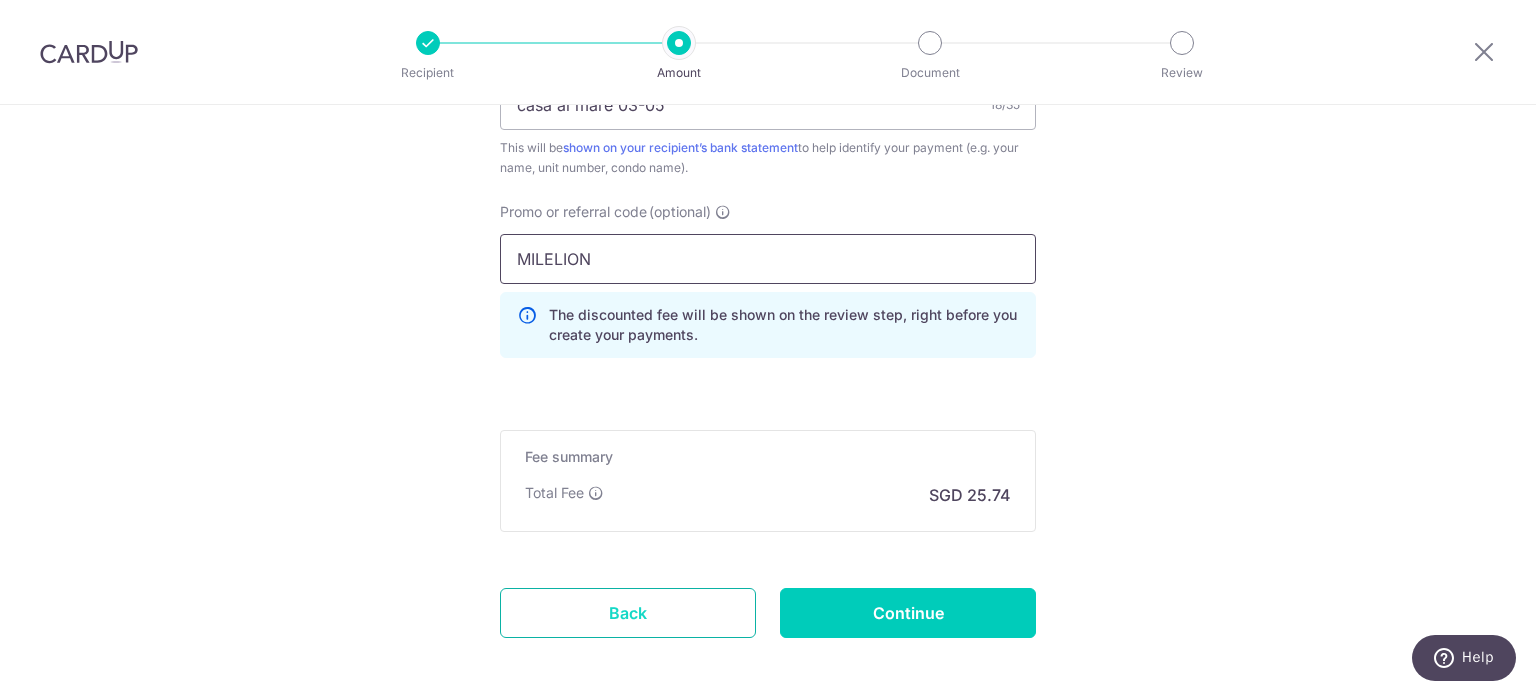 scroll, scrollTop: 1300, scrollLeft: 0, axis: vertical 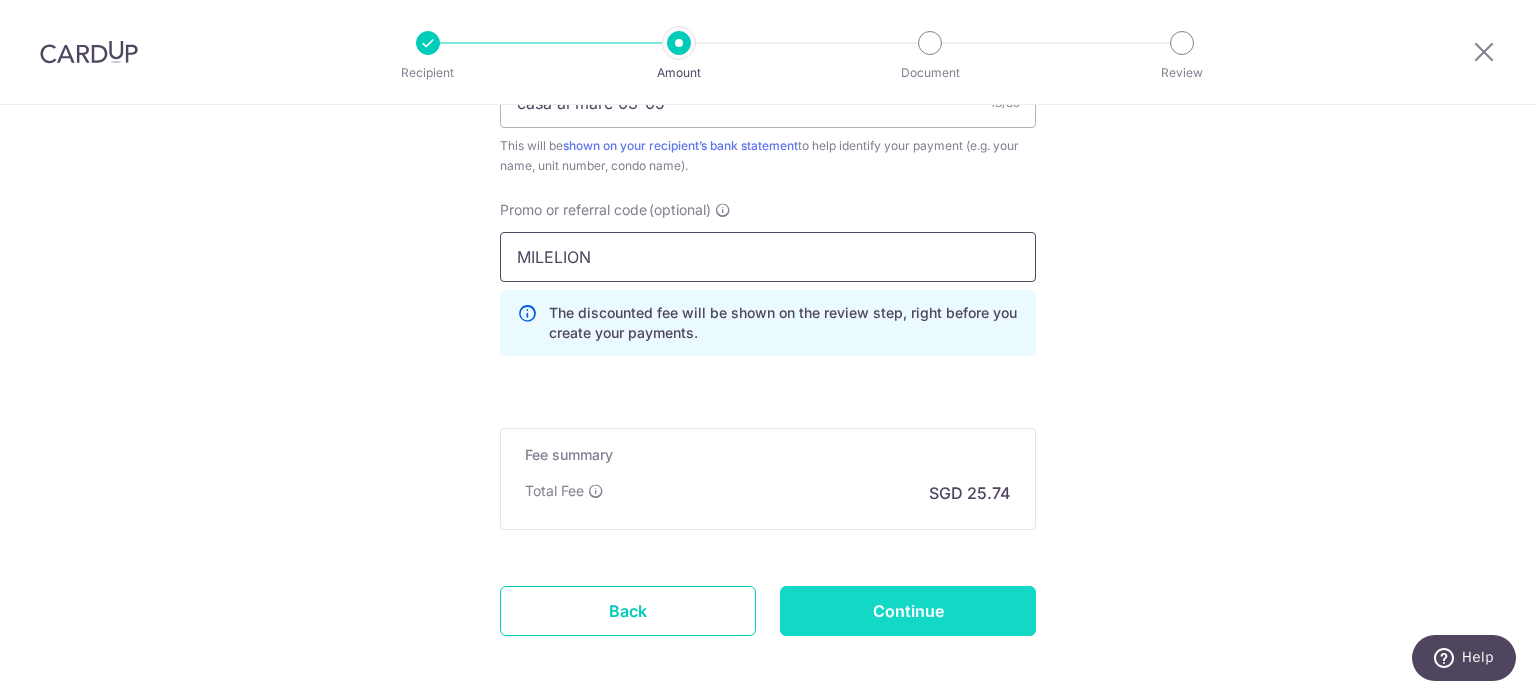 type on "MILELION" 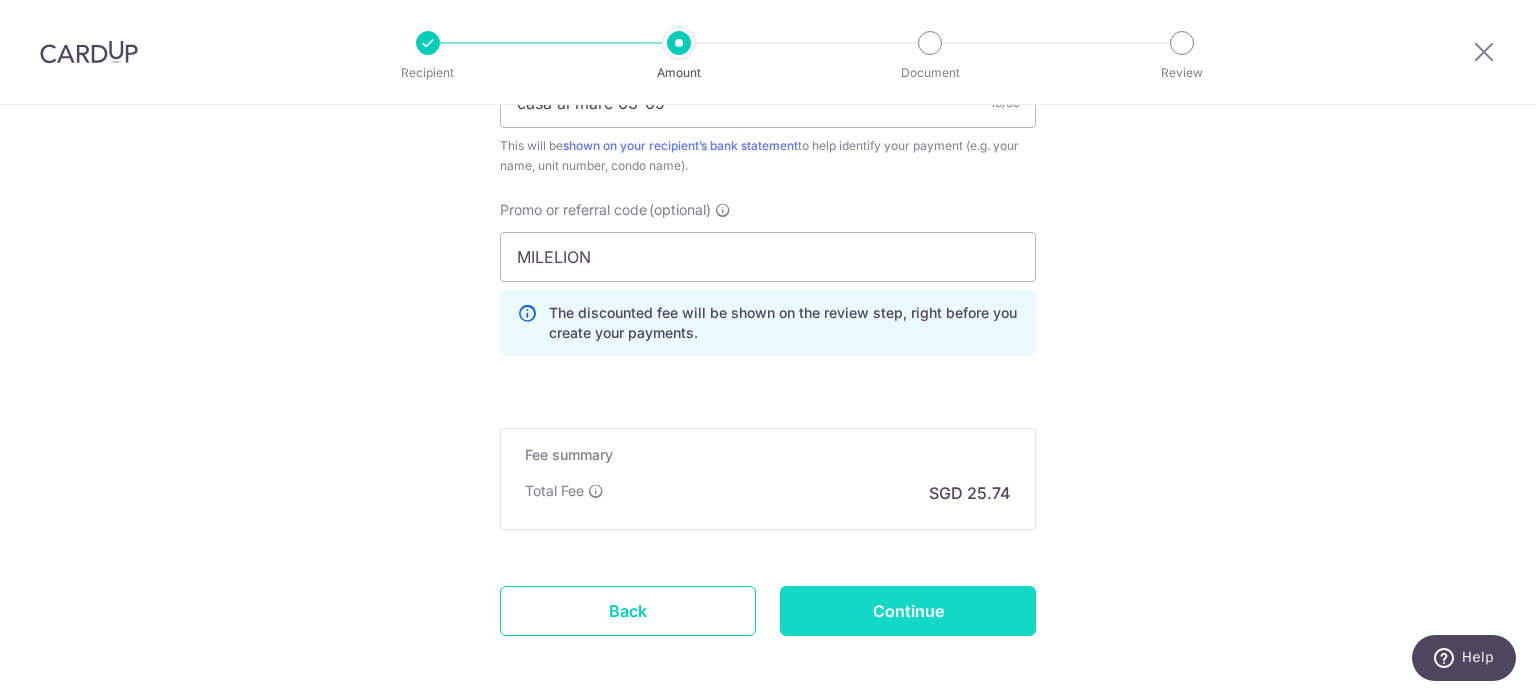 click on "Continue" at bounding box center [908, 611] 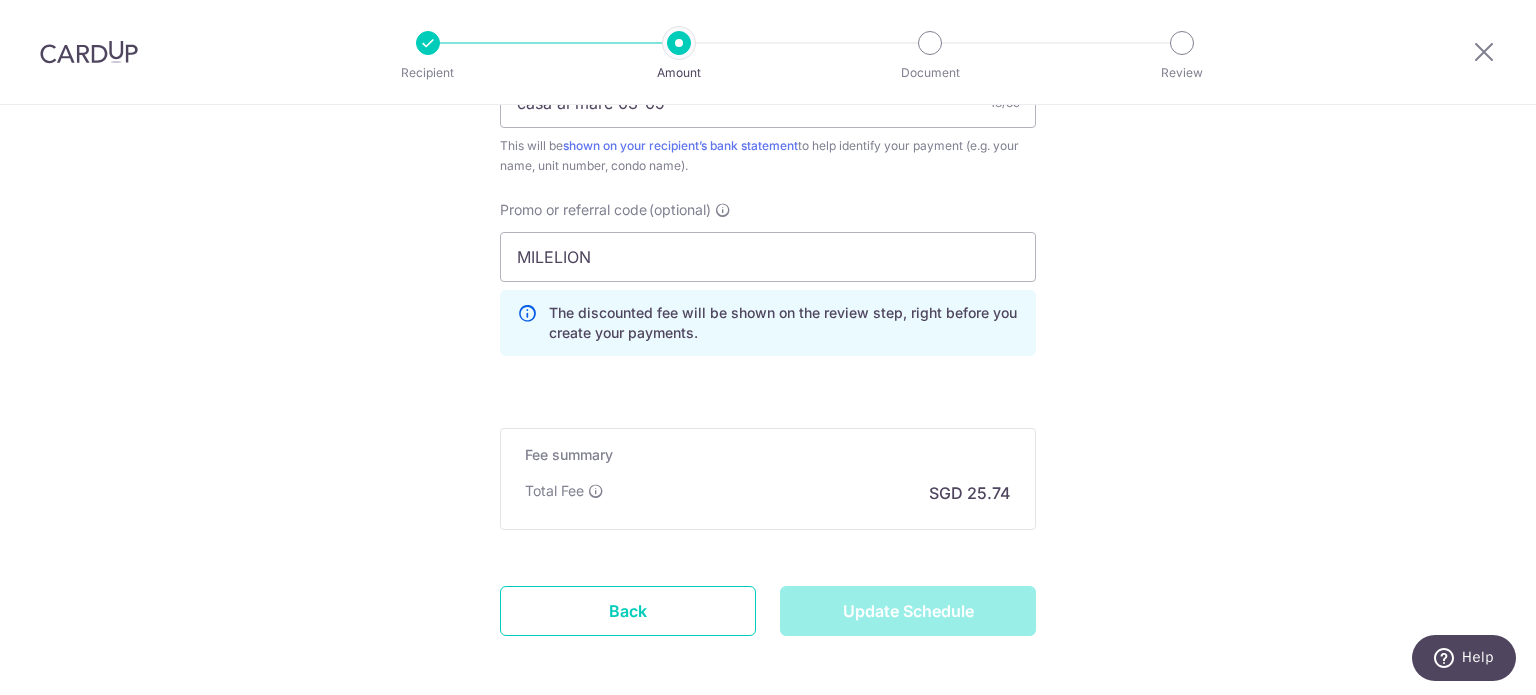 type on "Update Schedule" 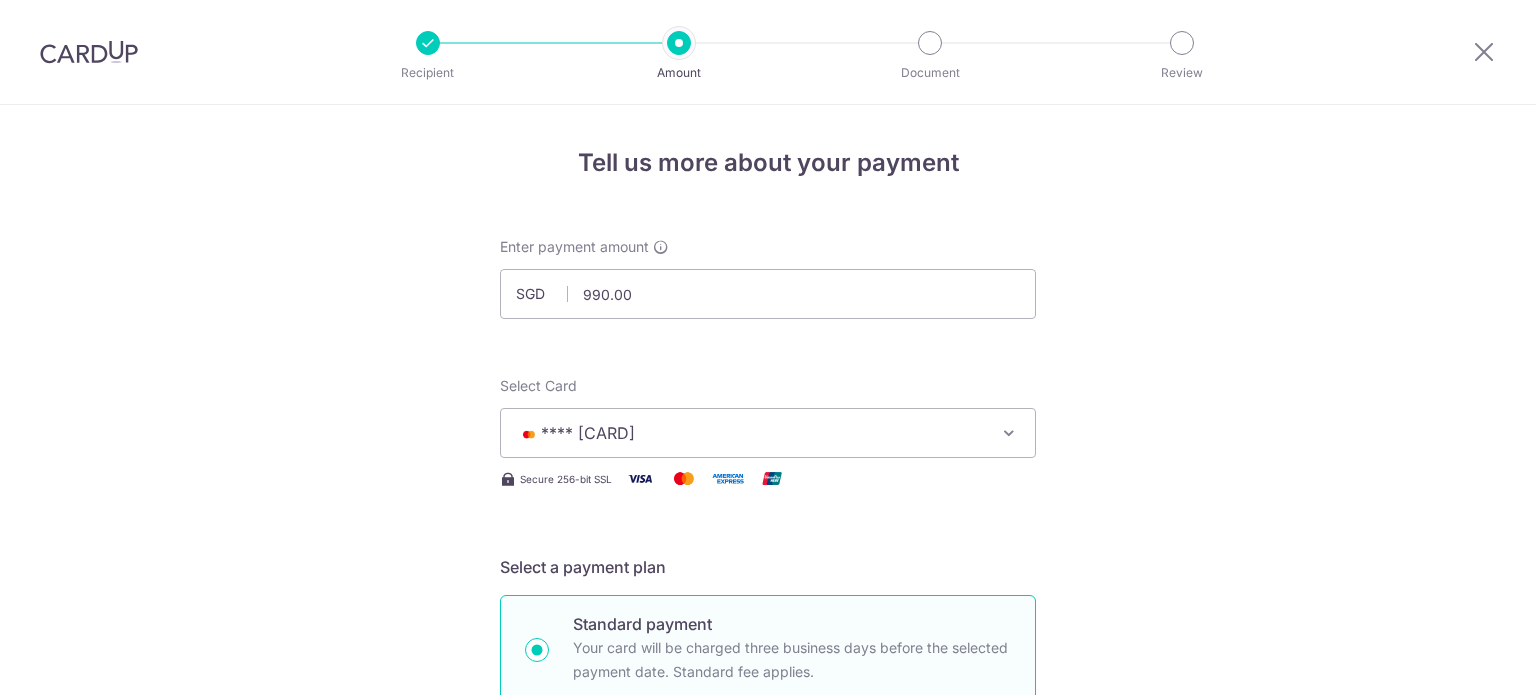 scroll, scrollTop: 0, scrollLeft: 0, axis: both 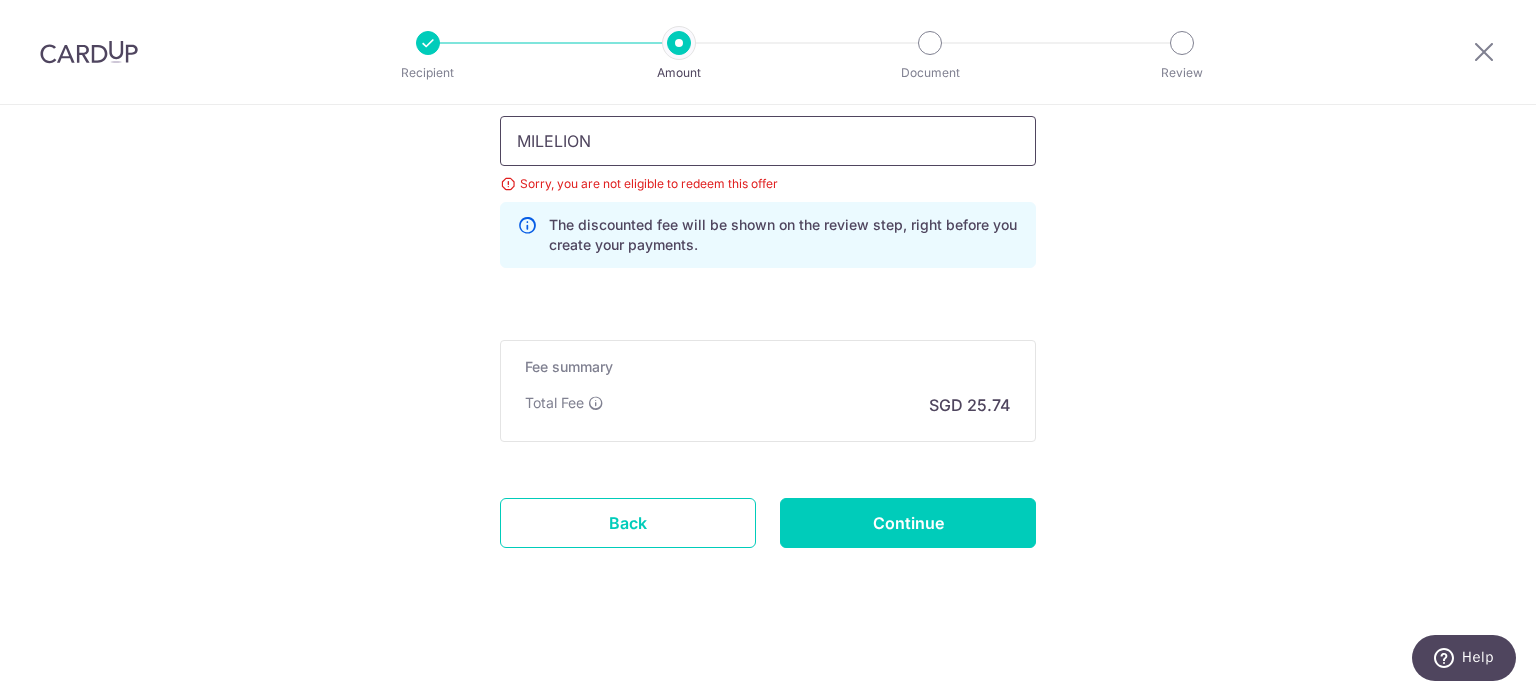 drag, startPoint x: 598, startPoint y: 131, endPoint x: 470, endPoint y: 127, distance: 128.06248 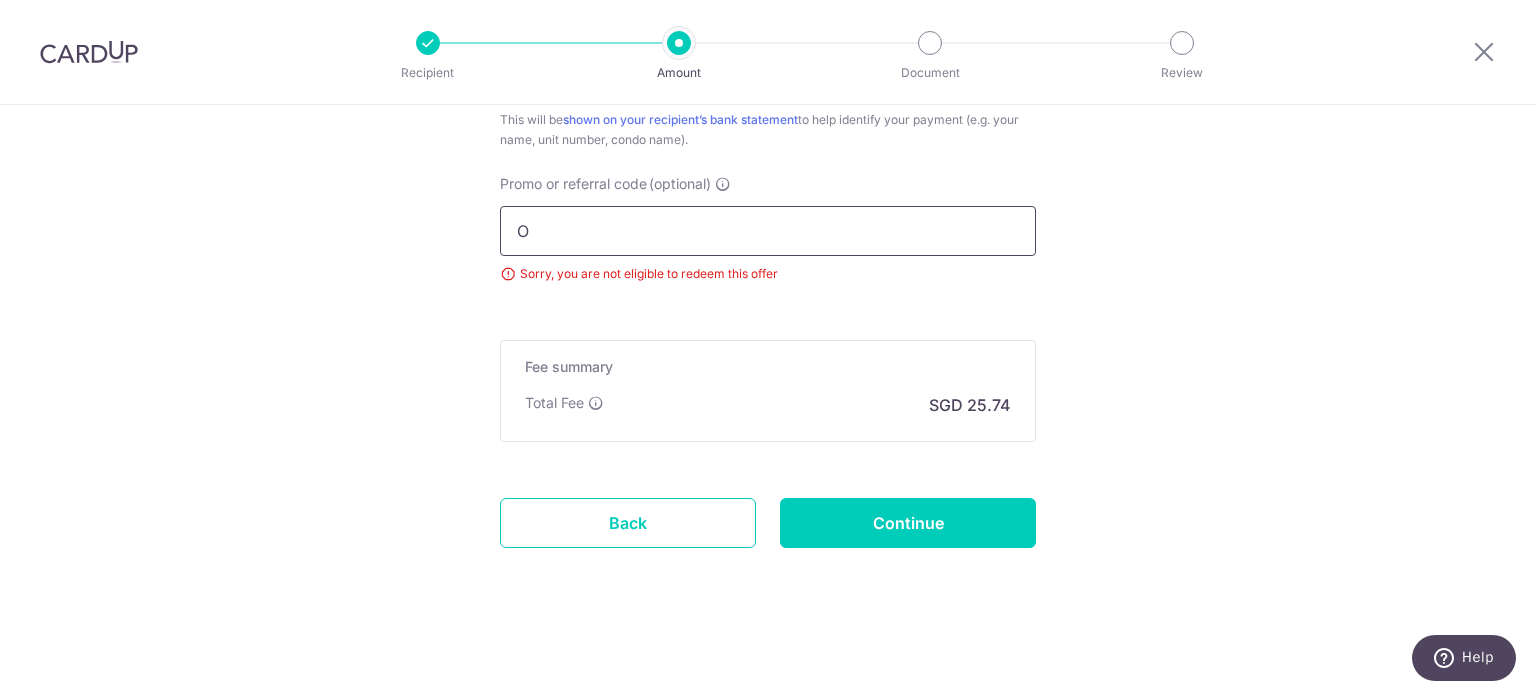 scroll, scrollTop: 1416, scrollLeft: 0, axis: vertical 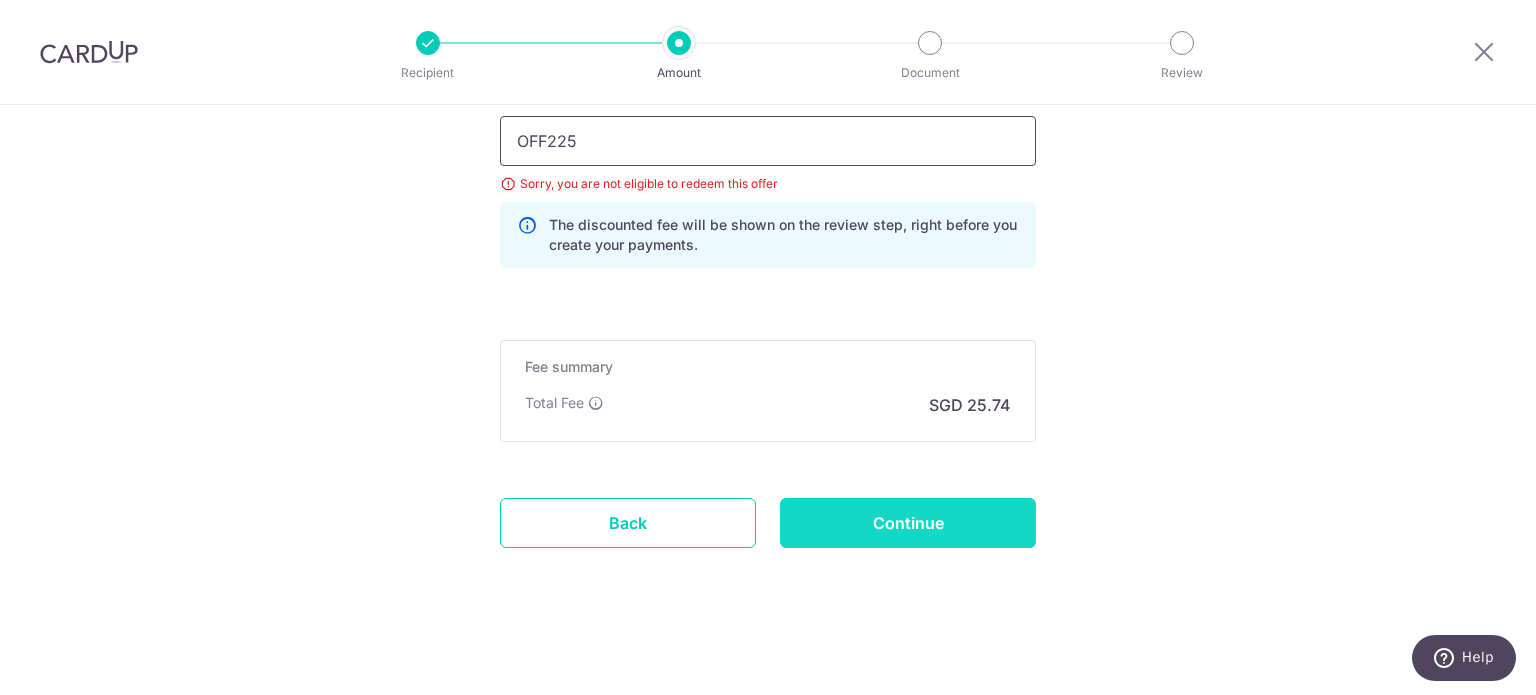 type on "OFF225" 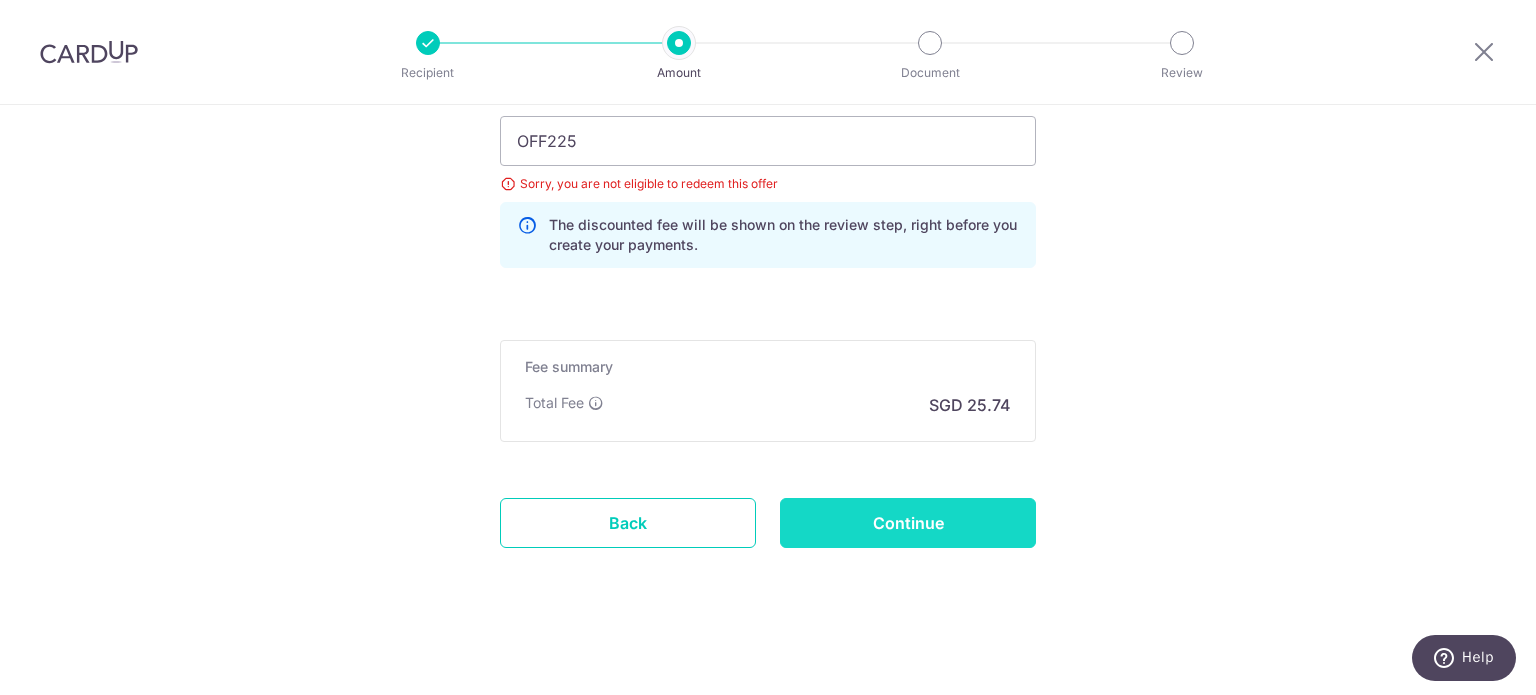 click on "Continue" at bounding box center [908, 523] 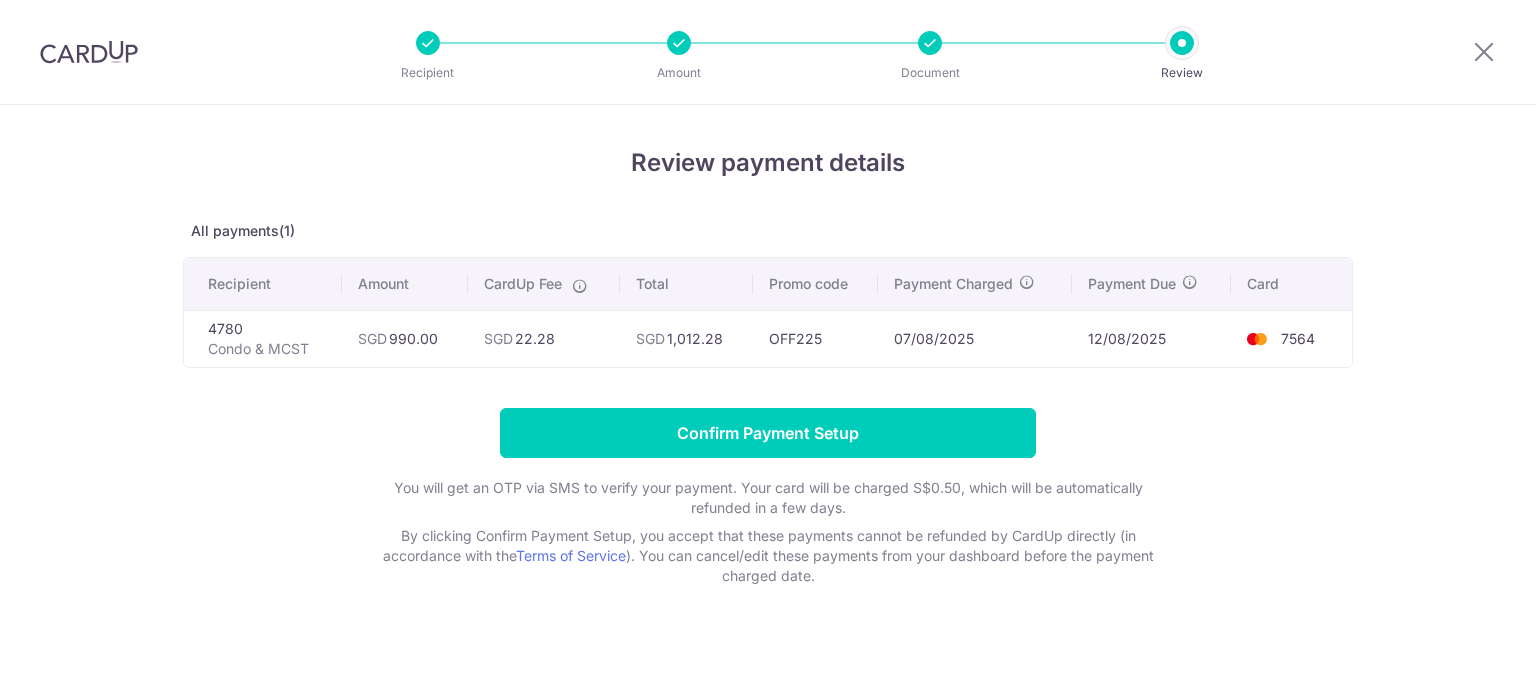 scroll, scrollTop: 0, scrollLeft: 0, axis: both 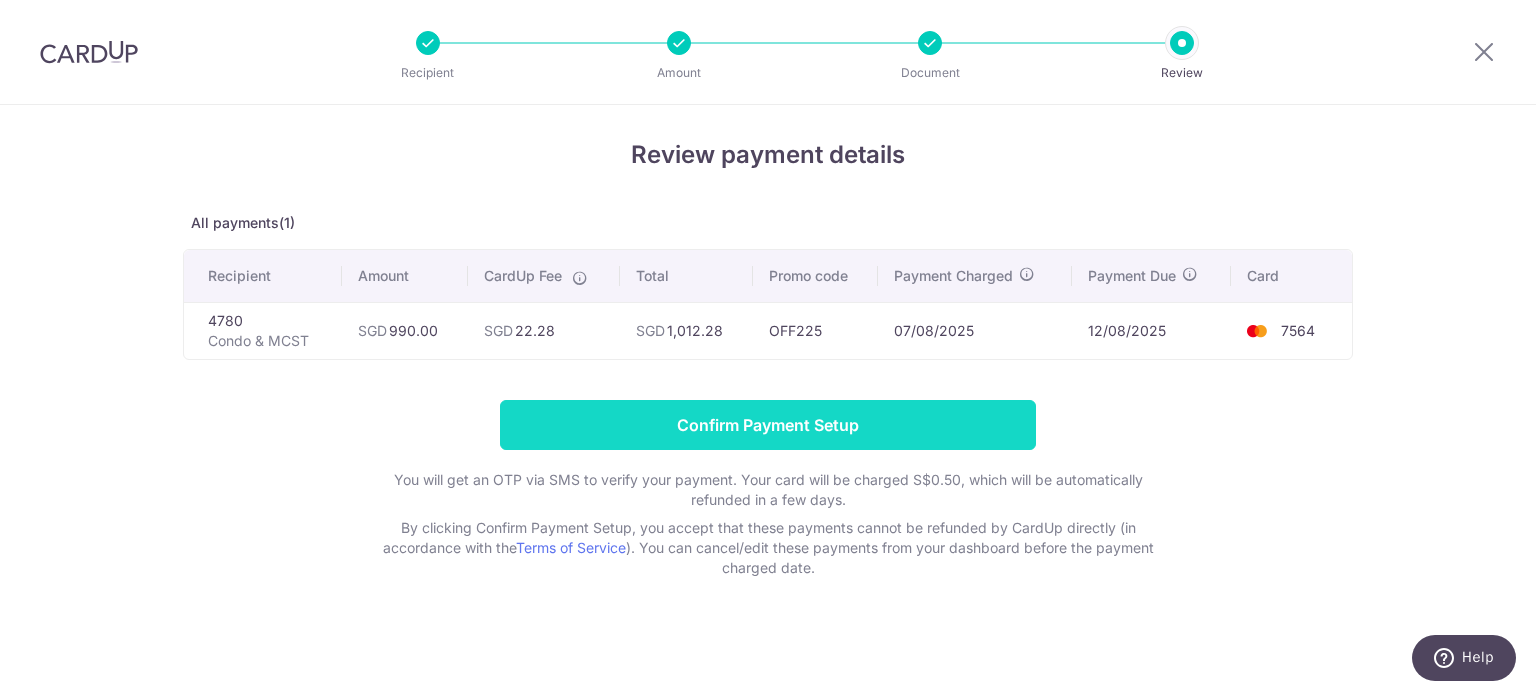 click on "Confirm Payment Setup" at bounding box center [768, 425] 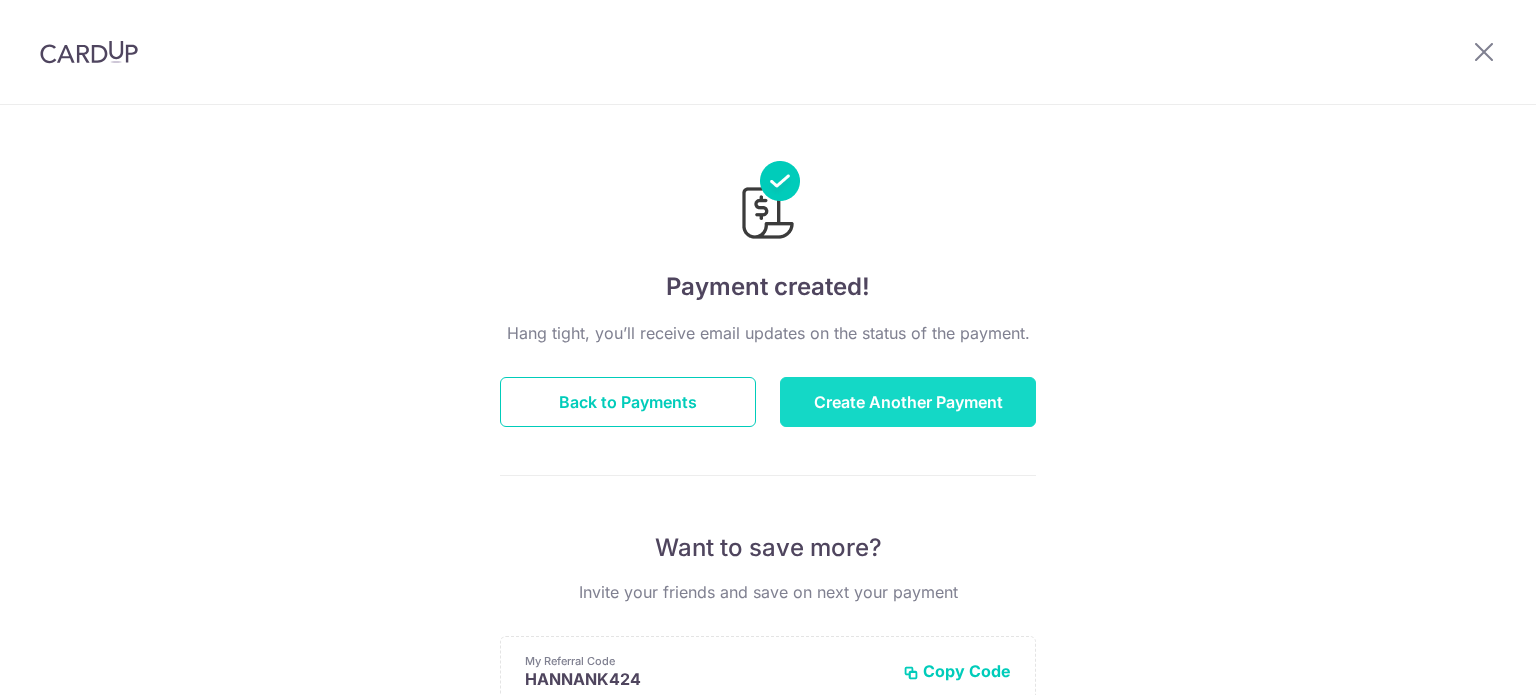 scroll, scrollTop: 0, scrollLeft: 0, axis: both 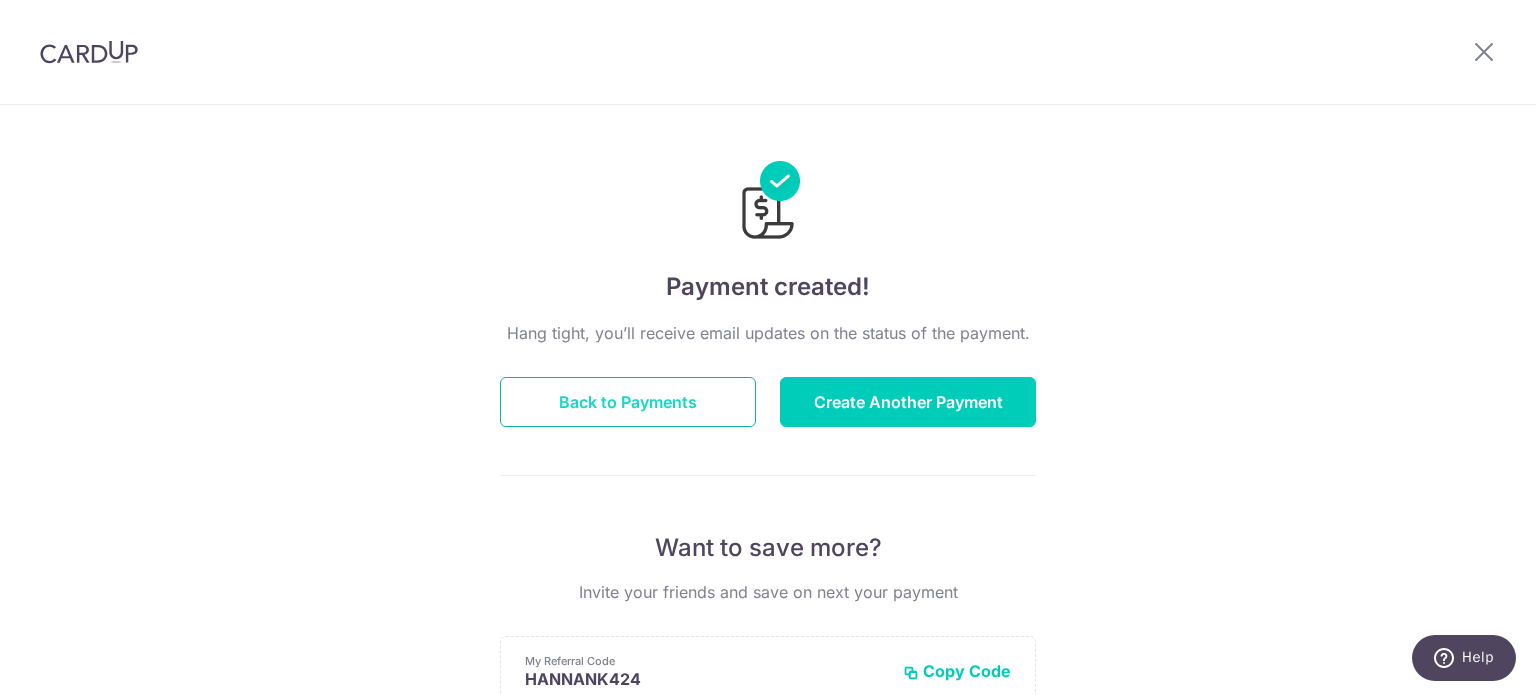 click on "Back to Payments" at bounding box center (628, 402) 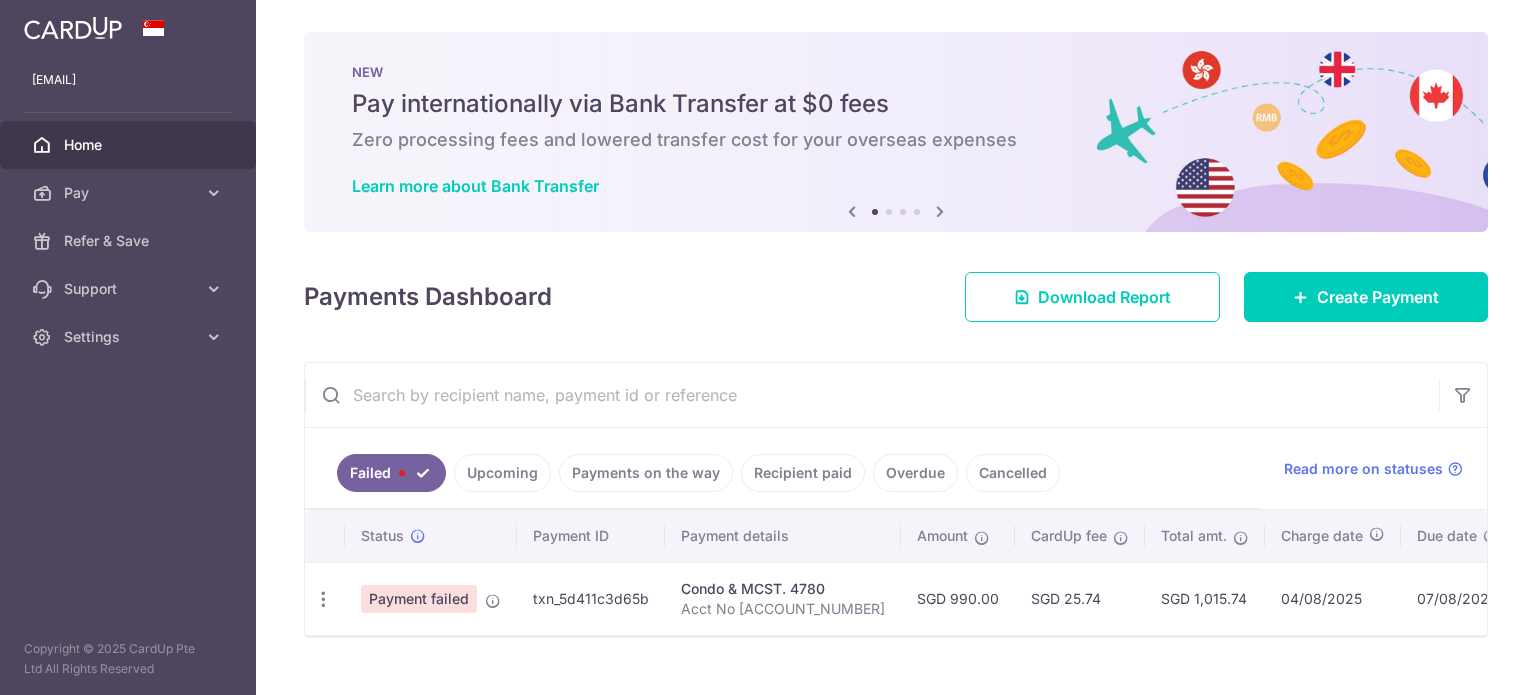 scroll, scrollTop: 0, scrollLeft: 0, axis: both 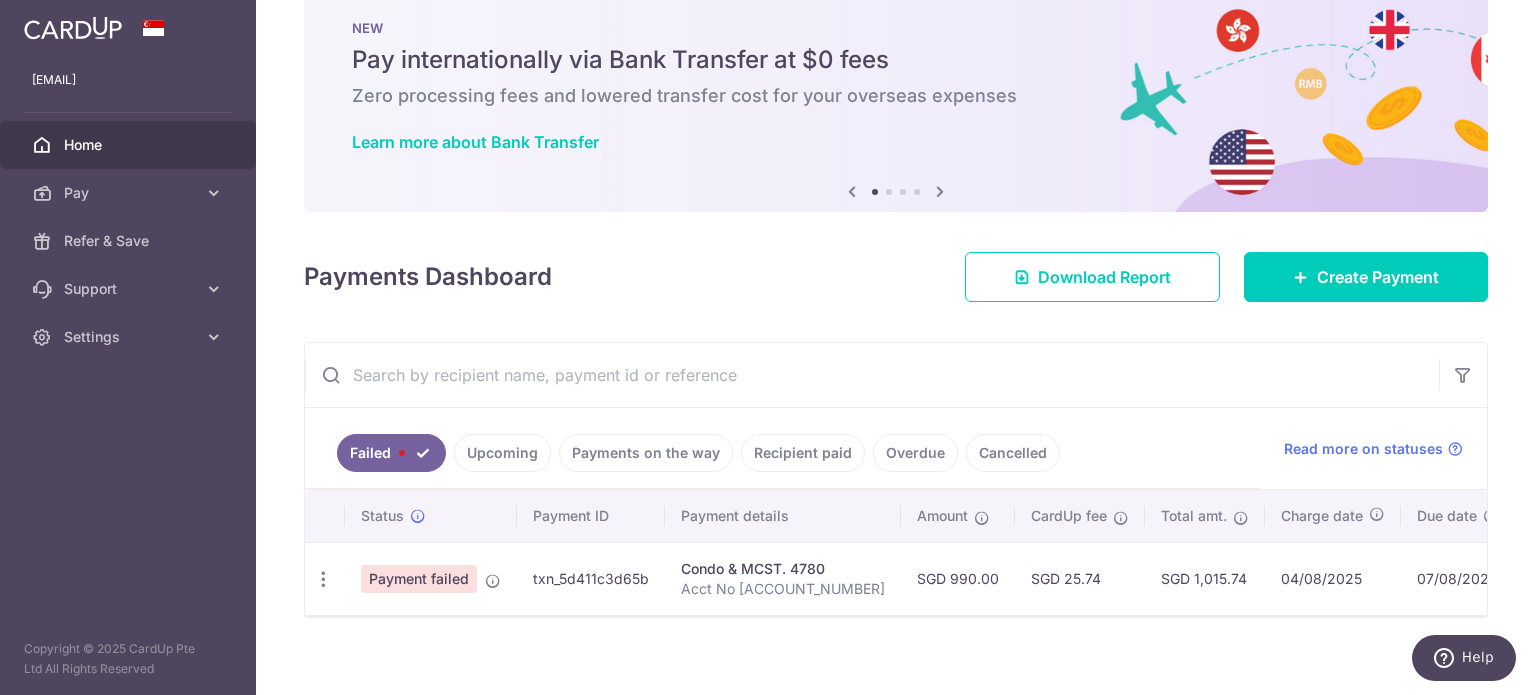 click on "Upcoming" at bounding box center [502, 453] 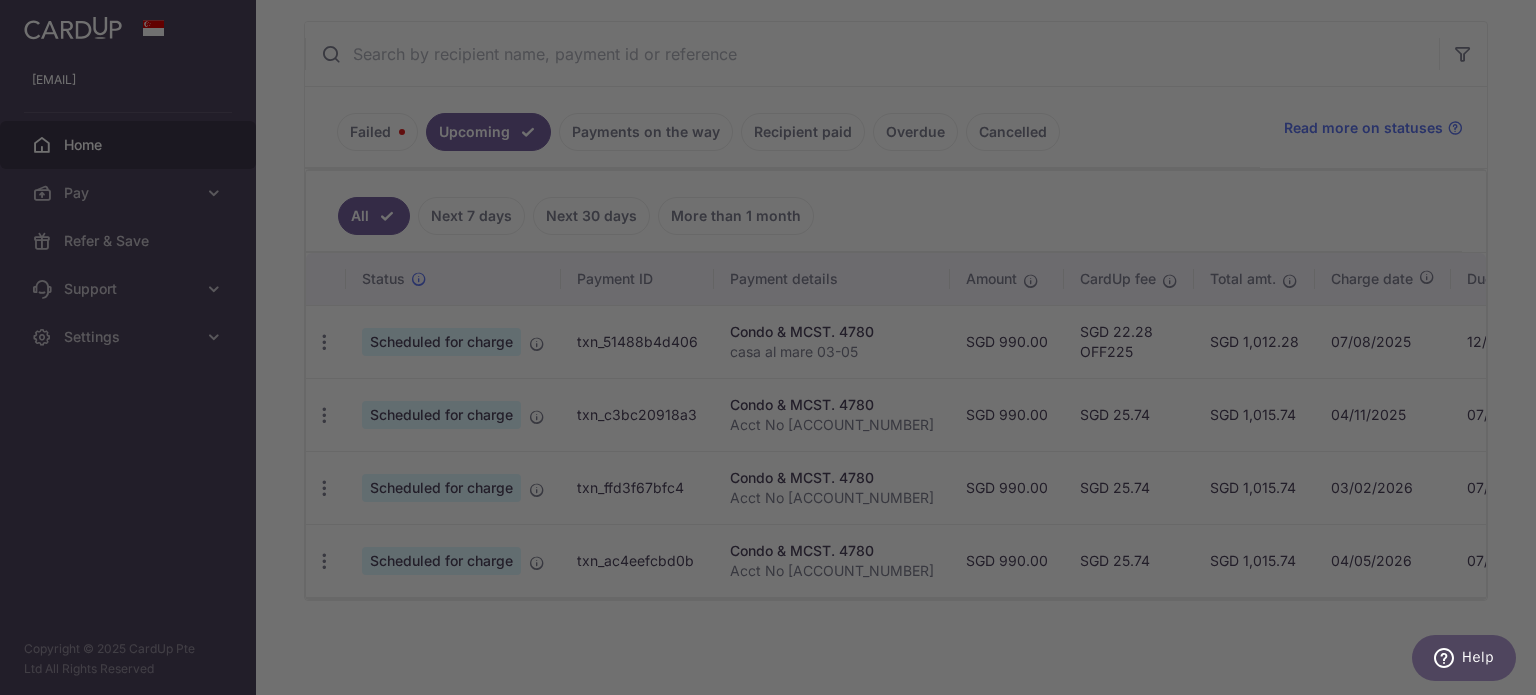 scroll, scrollTop: 371, scrollLeft: 0, axis: vertical 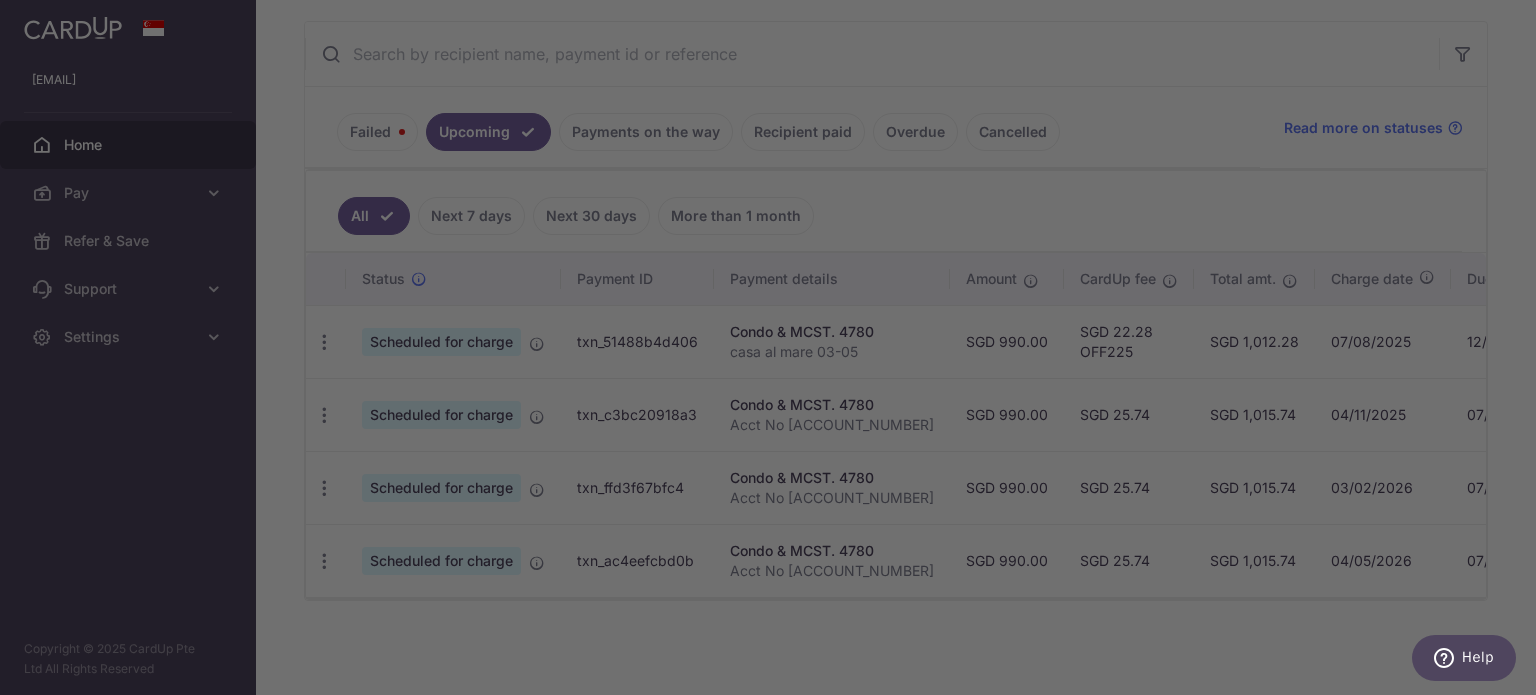 click at bounding box center (775, 351) 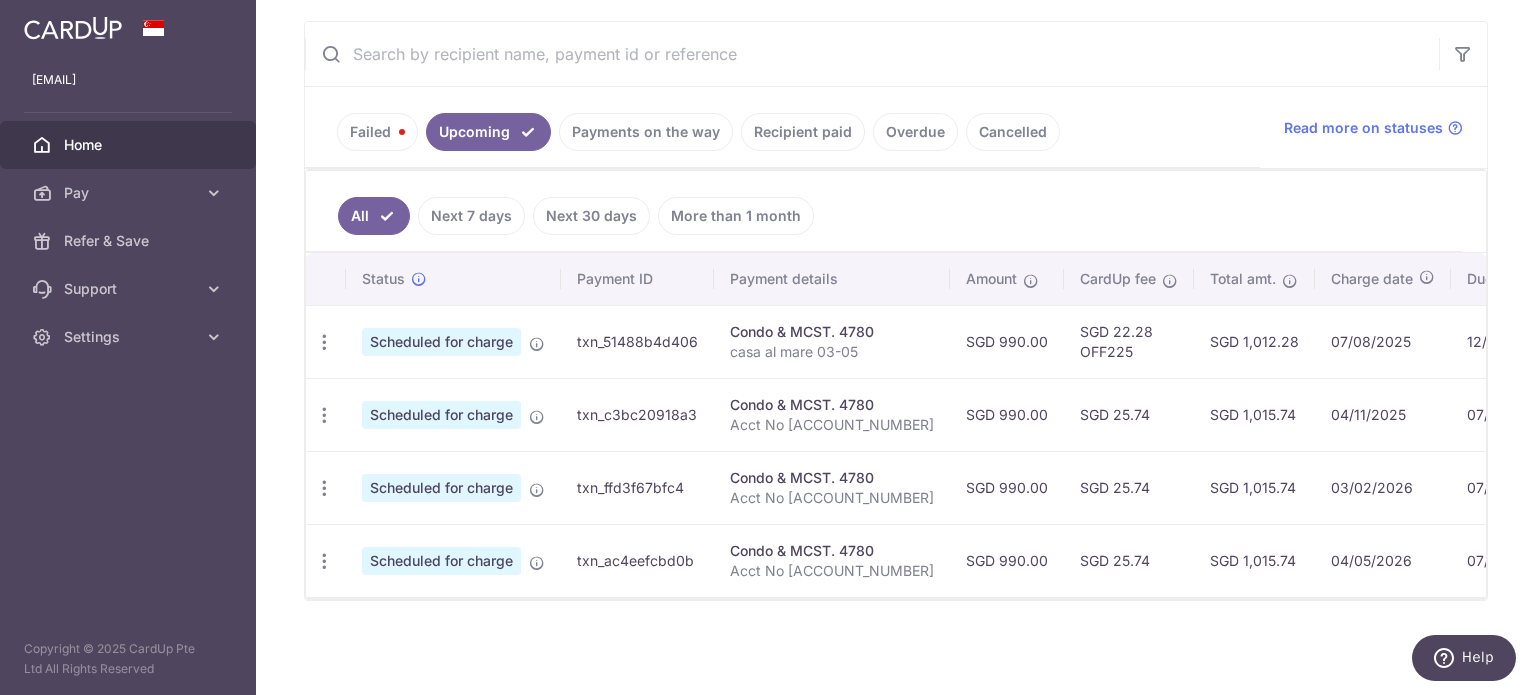scroll, scrollTop: 271, scrollLeft: 0, axis: vertical 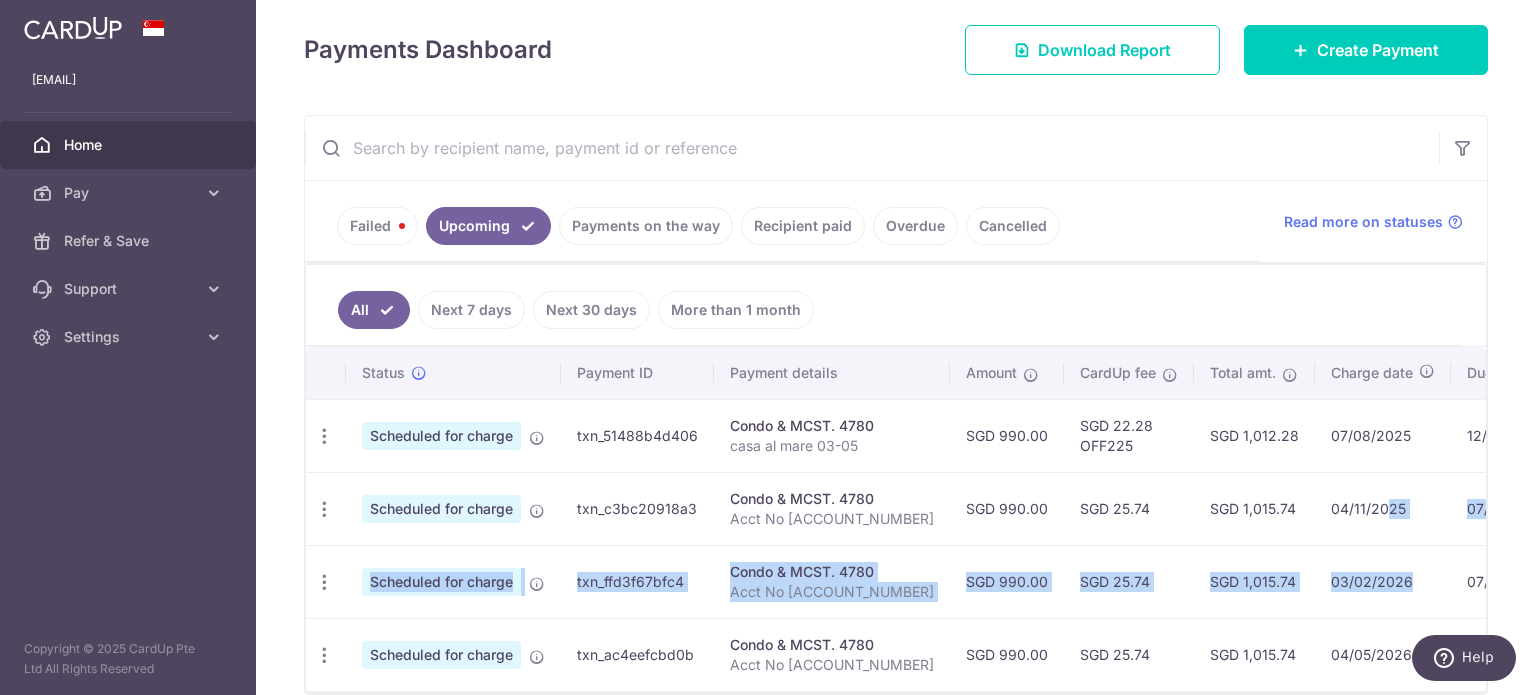drag, startPoint x: 1373, startPoint y: 543, endPoint x: 1329, endPoint y: 525, distance: 47.539455 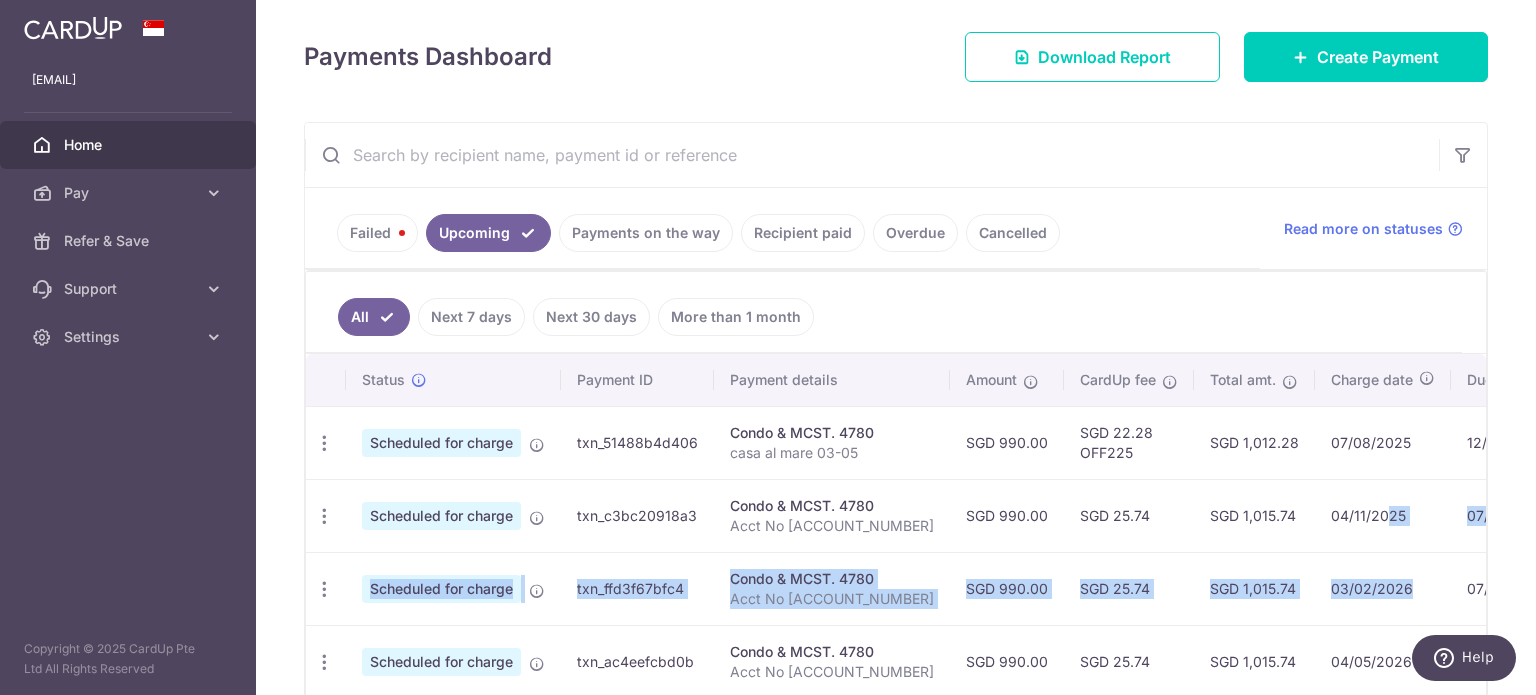 scroll, scrollTop: 371, scrollLeft: 0, axis: vertical 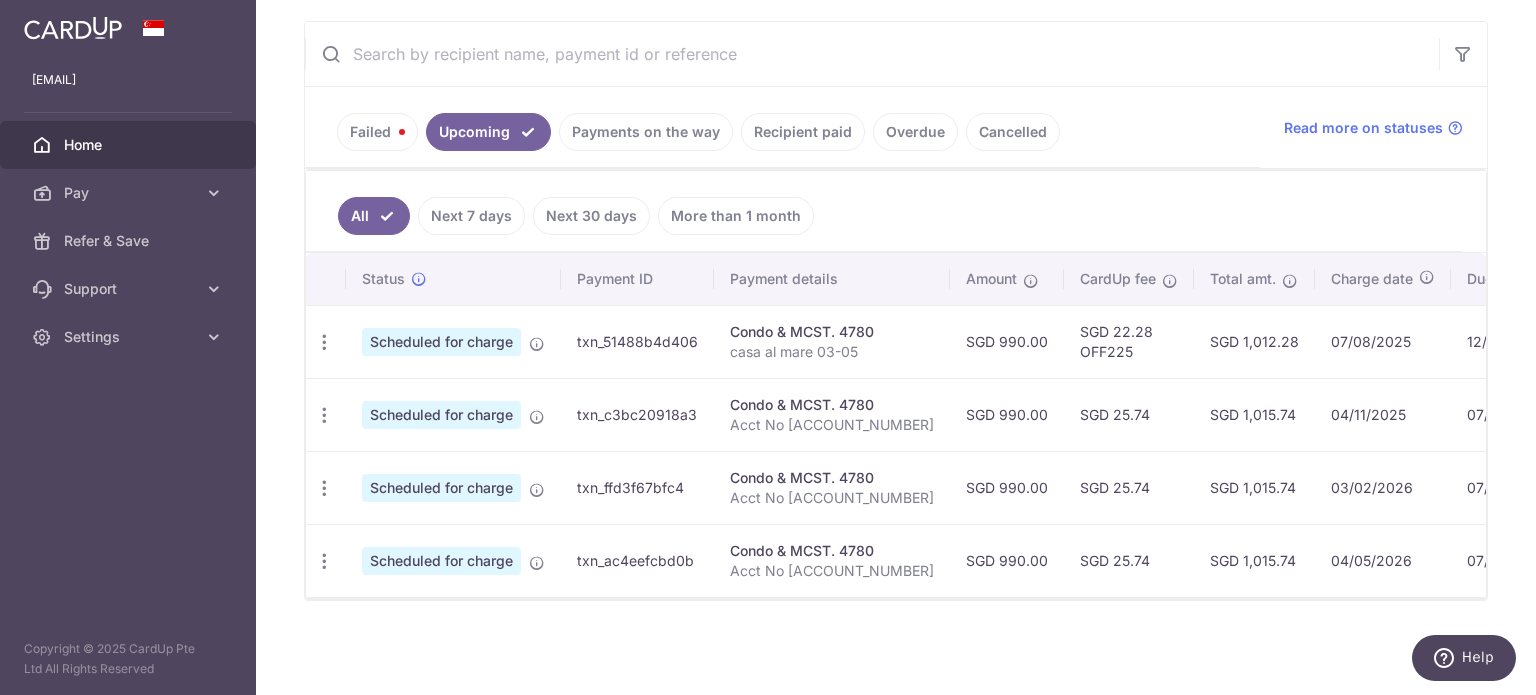 click on "All
Next 7 days
Next 30 days
More than 1 month" at bounding box center [884, 211] 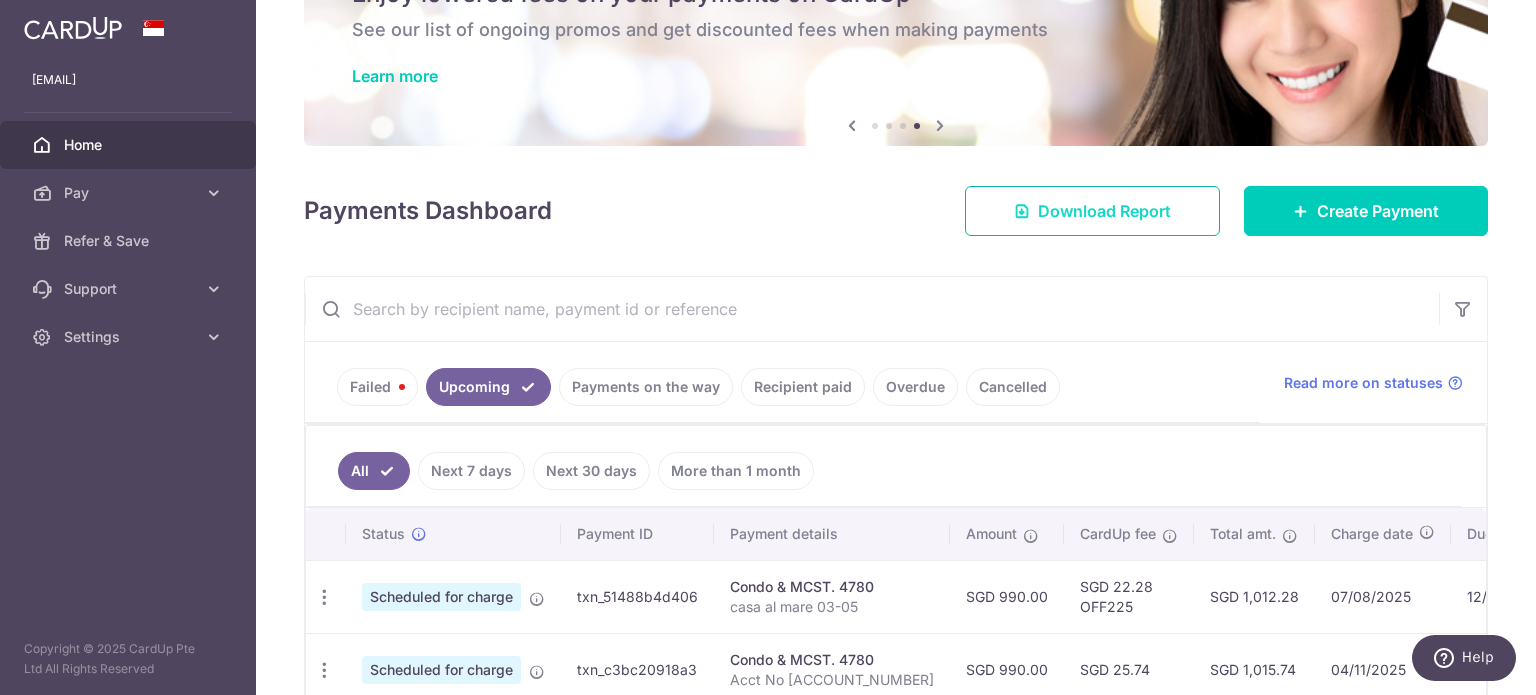 scroll, scrollTop: 0, scrollLeft: 0, axis: both 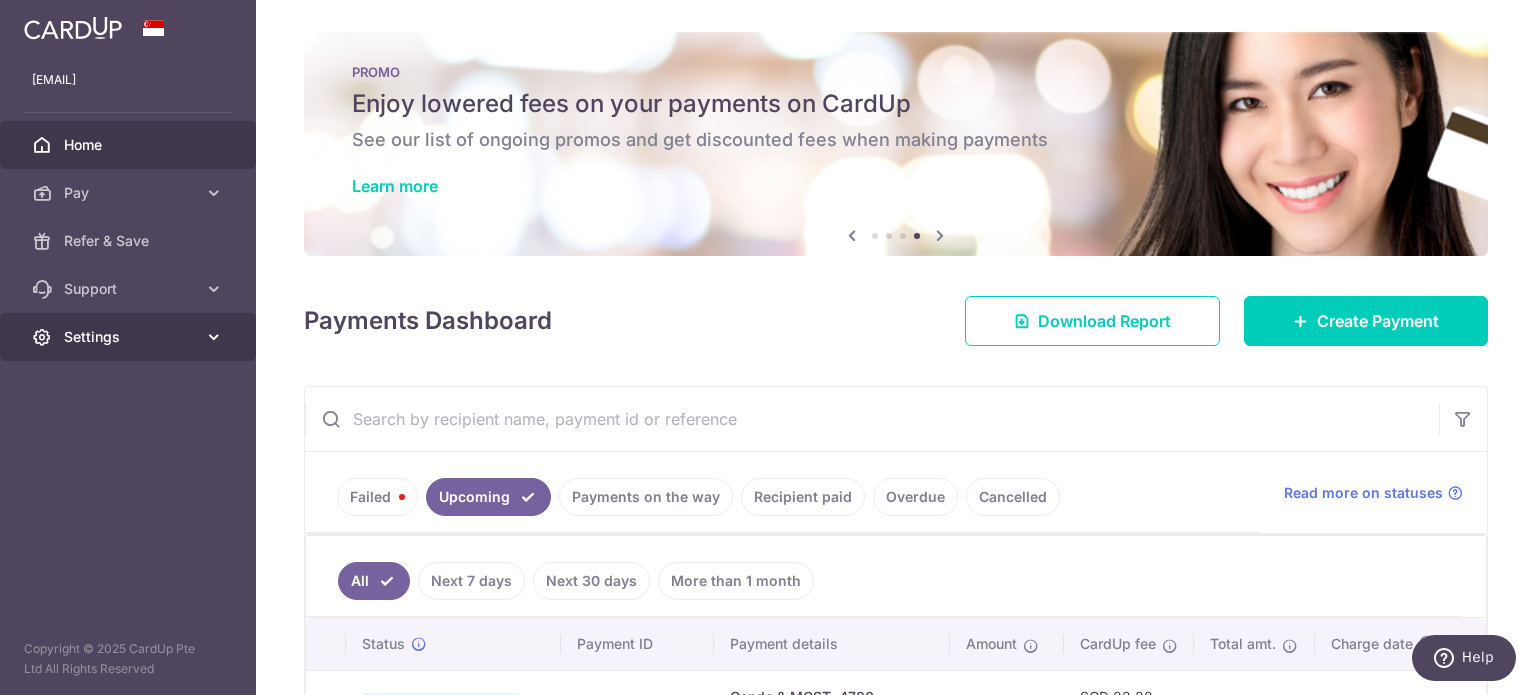 click on "Settings" at bounding box center (130, 337) 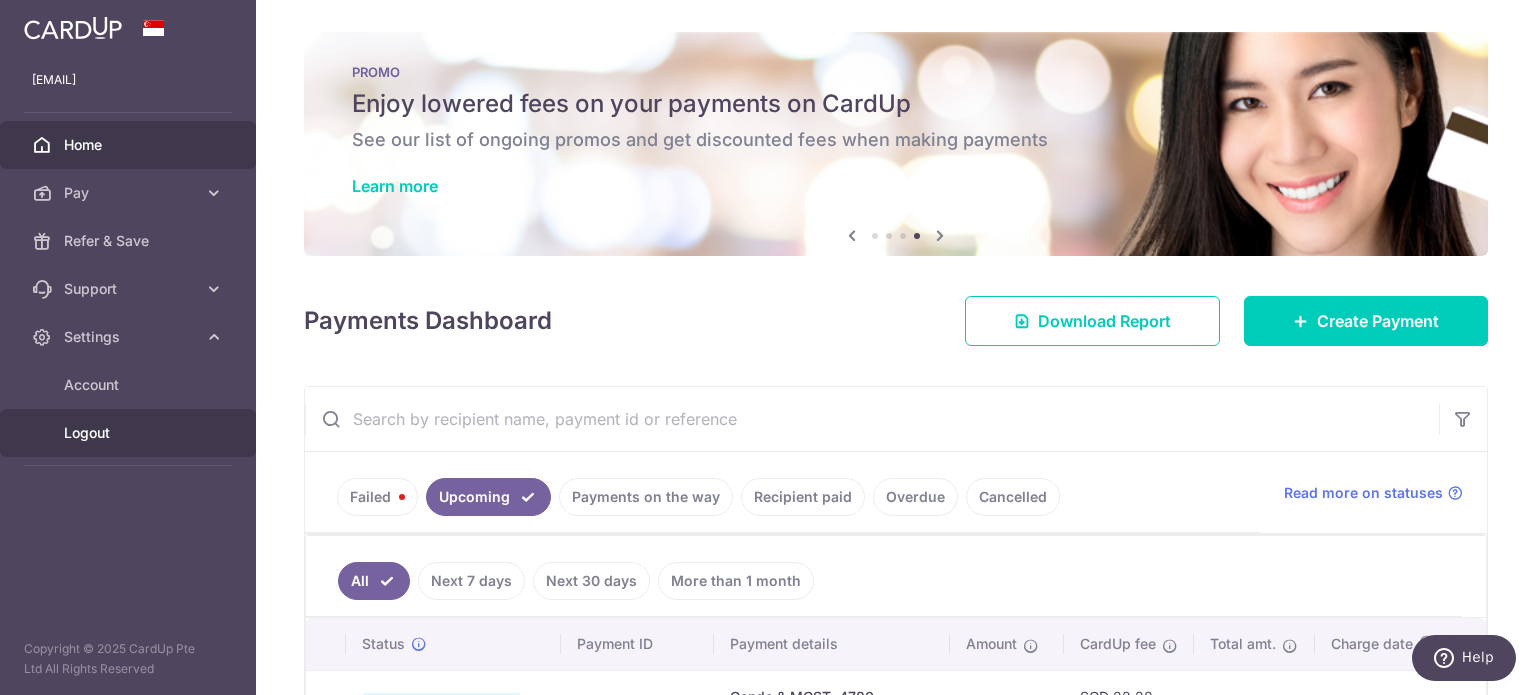 click on "Logout" at bounding box center (130, 433) 